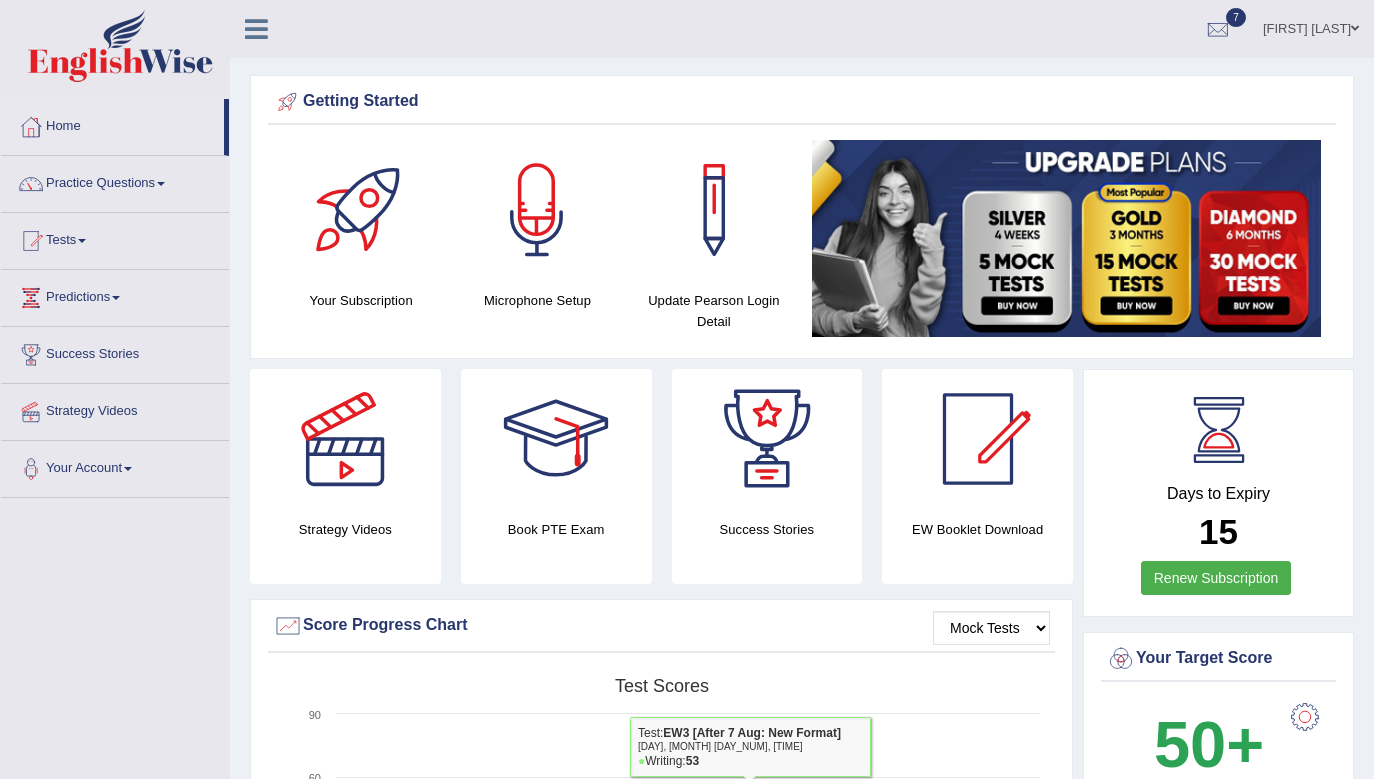 scroll, scrollTop: 145, scrollLeft: 0, axis: vertical 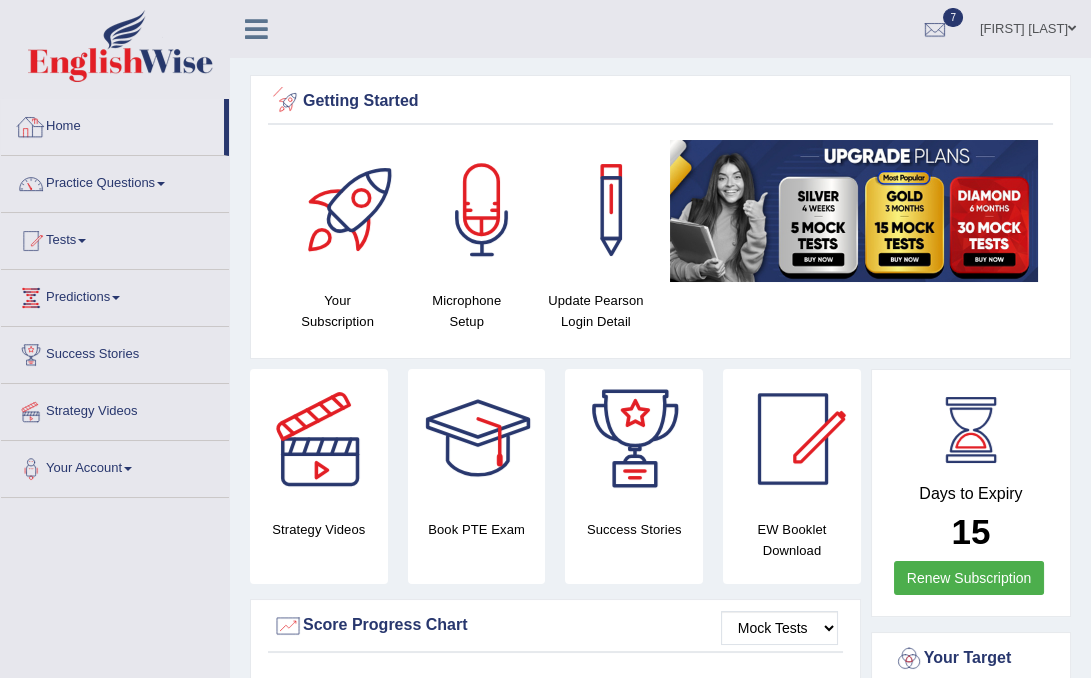 click on "Home" at bounding box center (112, 124) 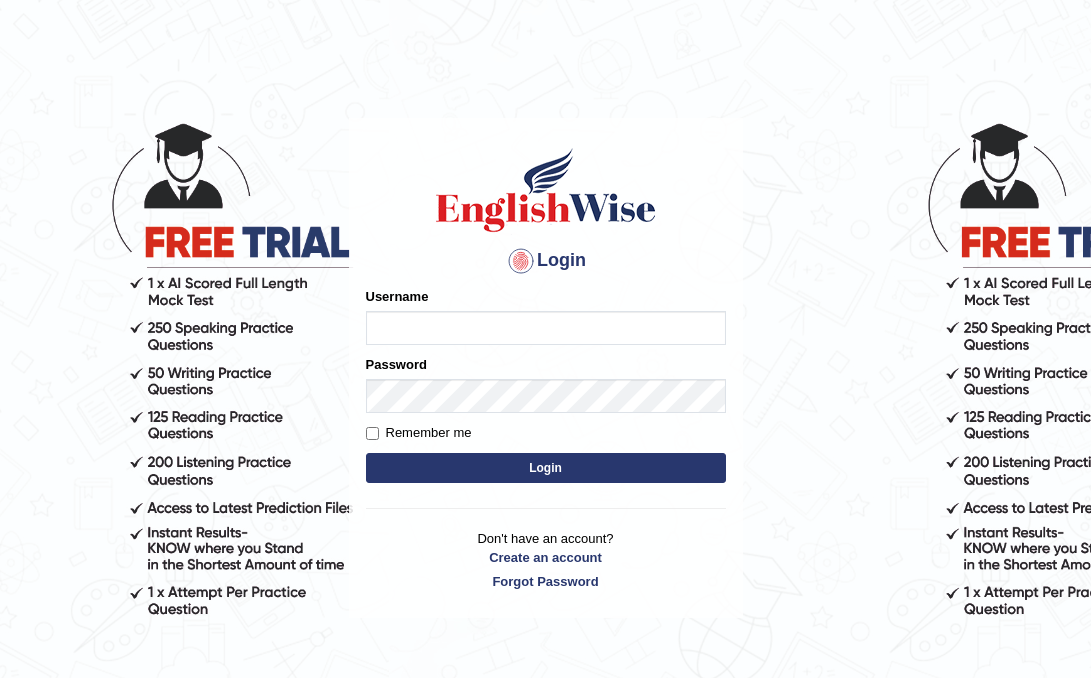 scroll, scrollTop: 0, scrollLeft: 0, axis: both 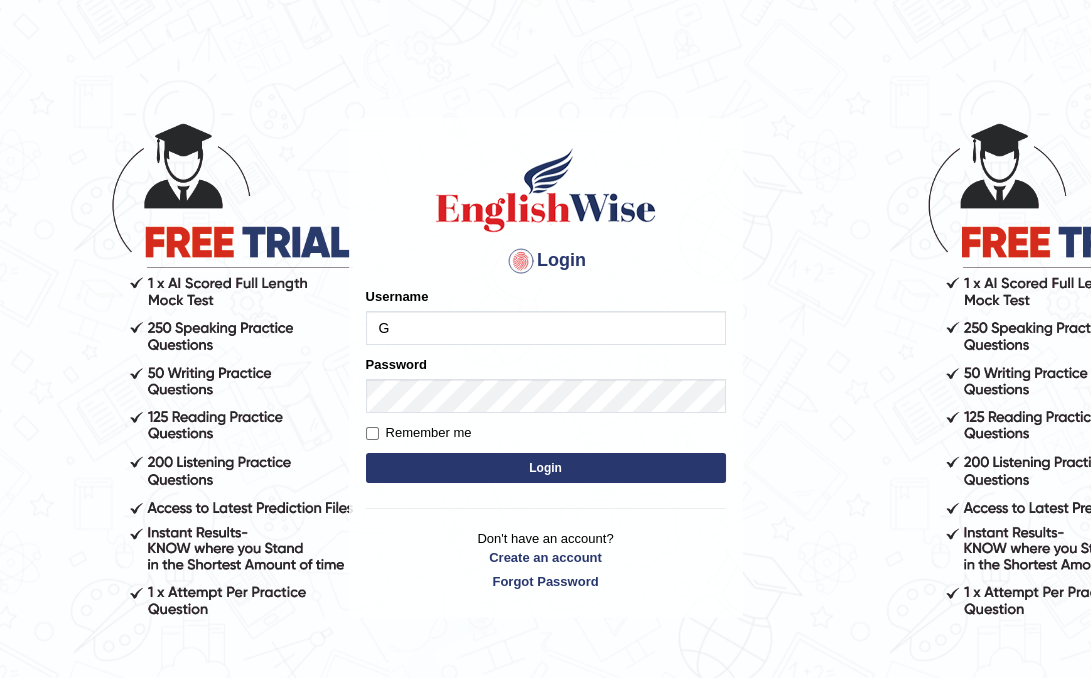 type on "[FIRST]" 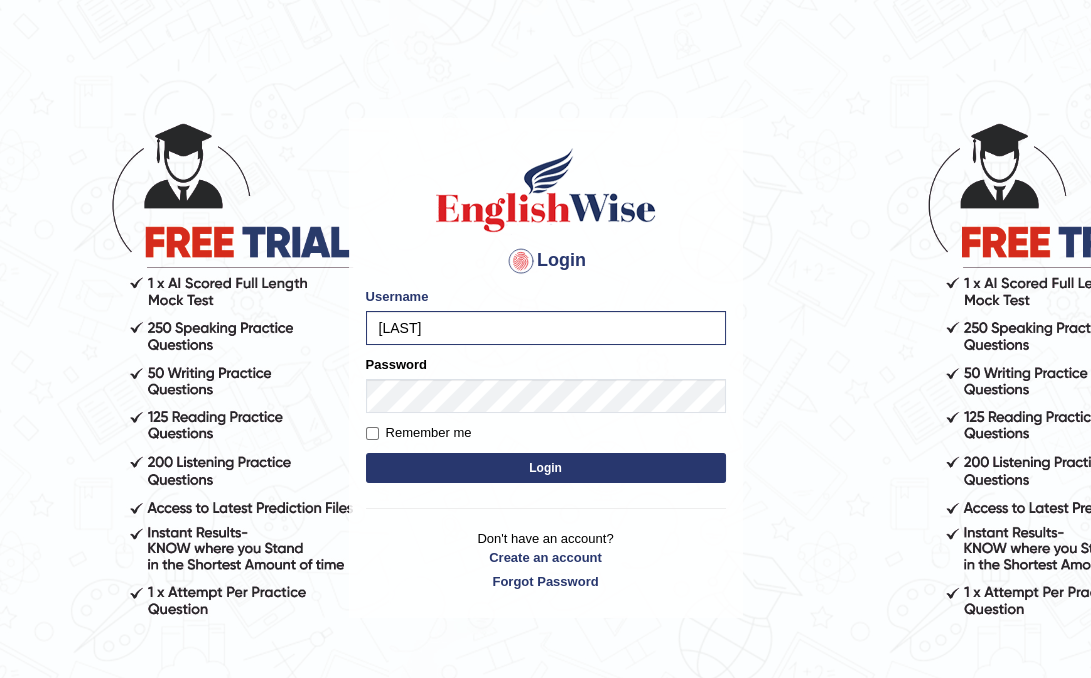 click on "Login" at bounding box center [546, 468] 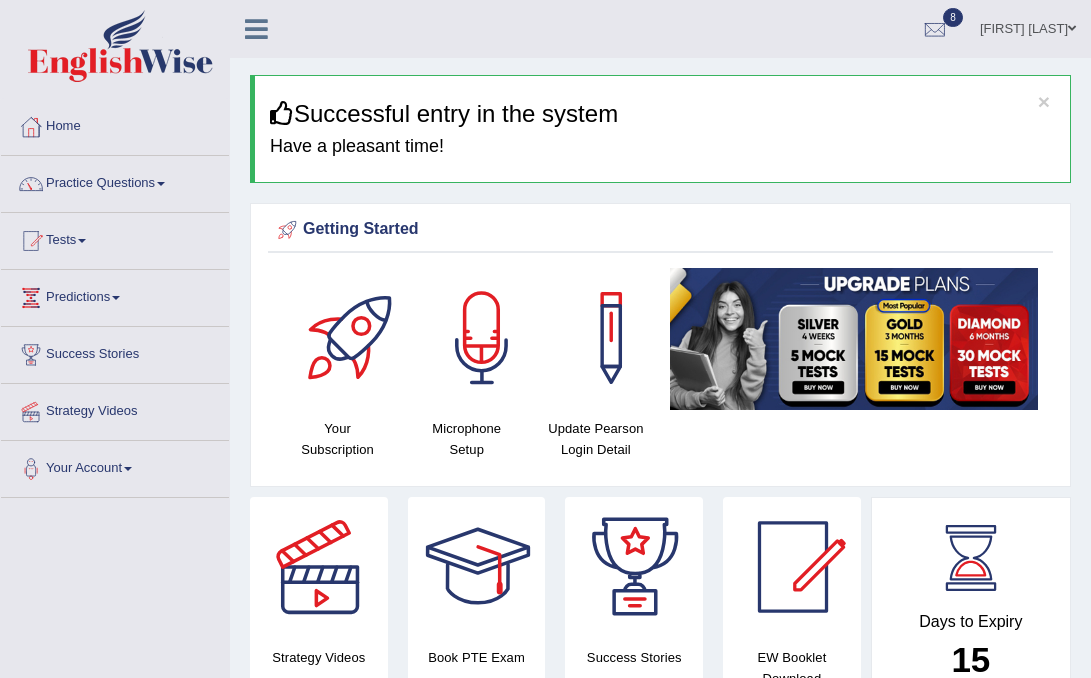 scroll, scrollTop: 0, scrollLeft: 0, axis: both 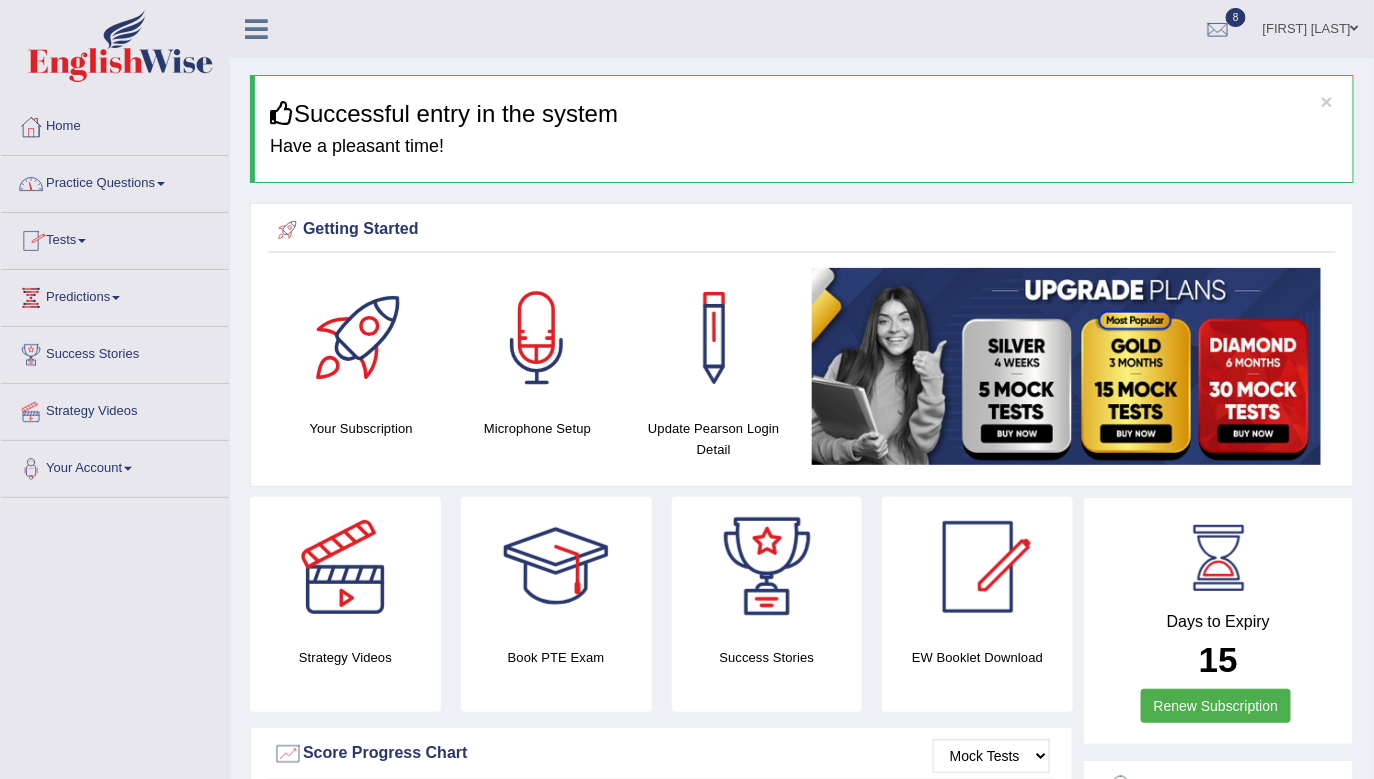 click on "Practice Questions" at bounding box center (115, 181) 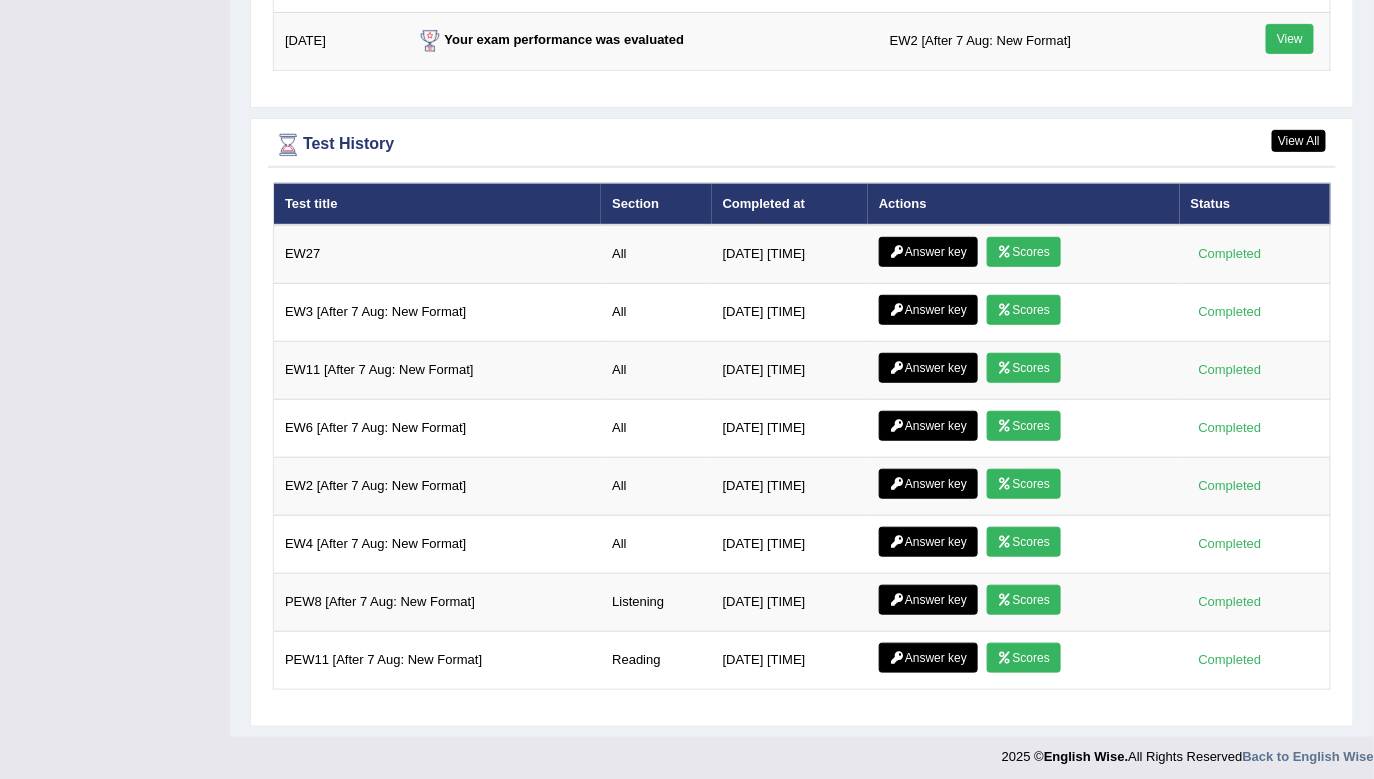 scroll, scrollTop: 2803, scrollLeft: 0, axis: vertical 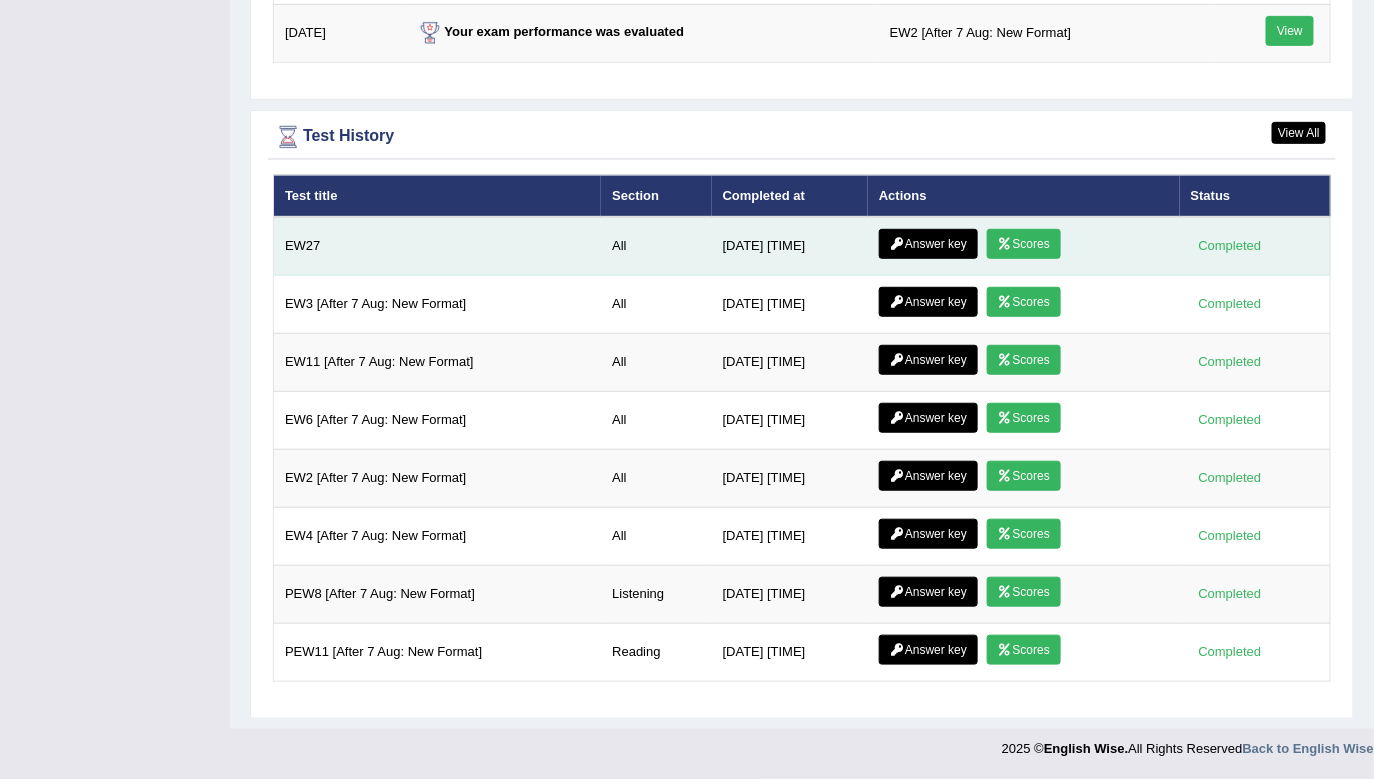 click on "Scores" at bounding box center (1024, 244) 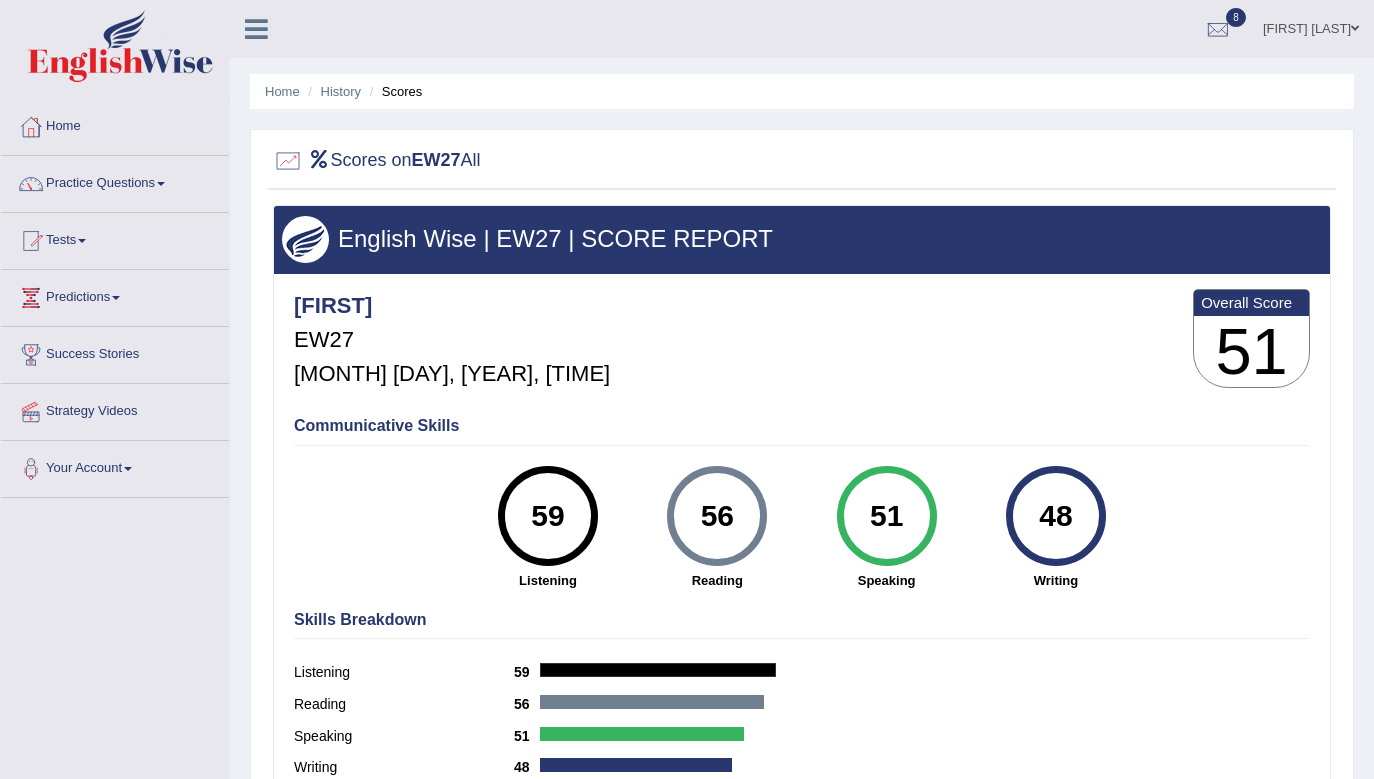 scroll, scrollTop: 0, scrollLeft: 0, axis: both 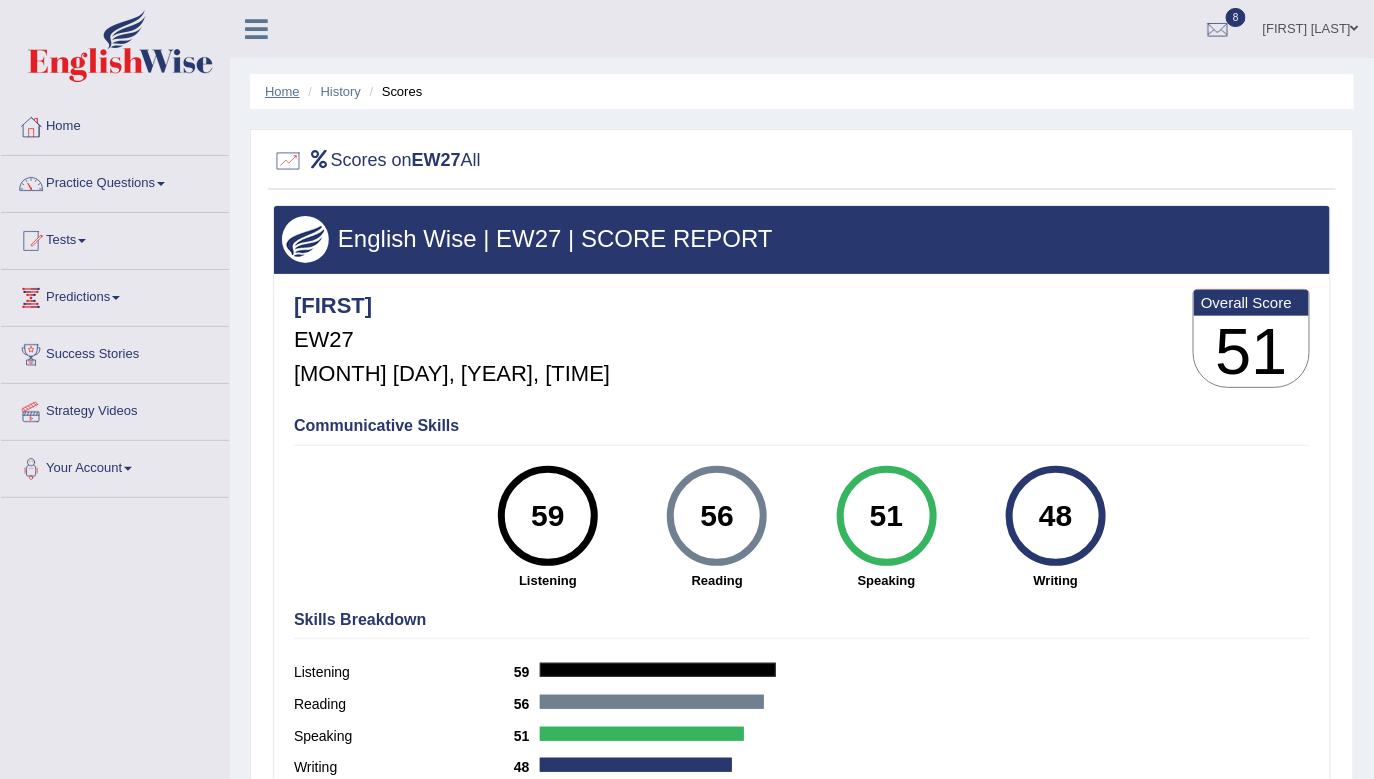 click on "Home" at bounding box center (282, 91) 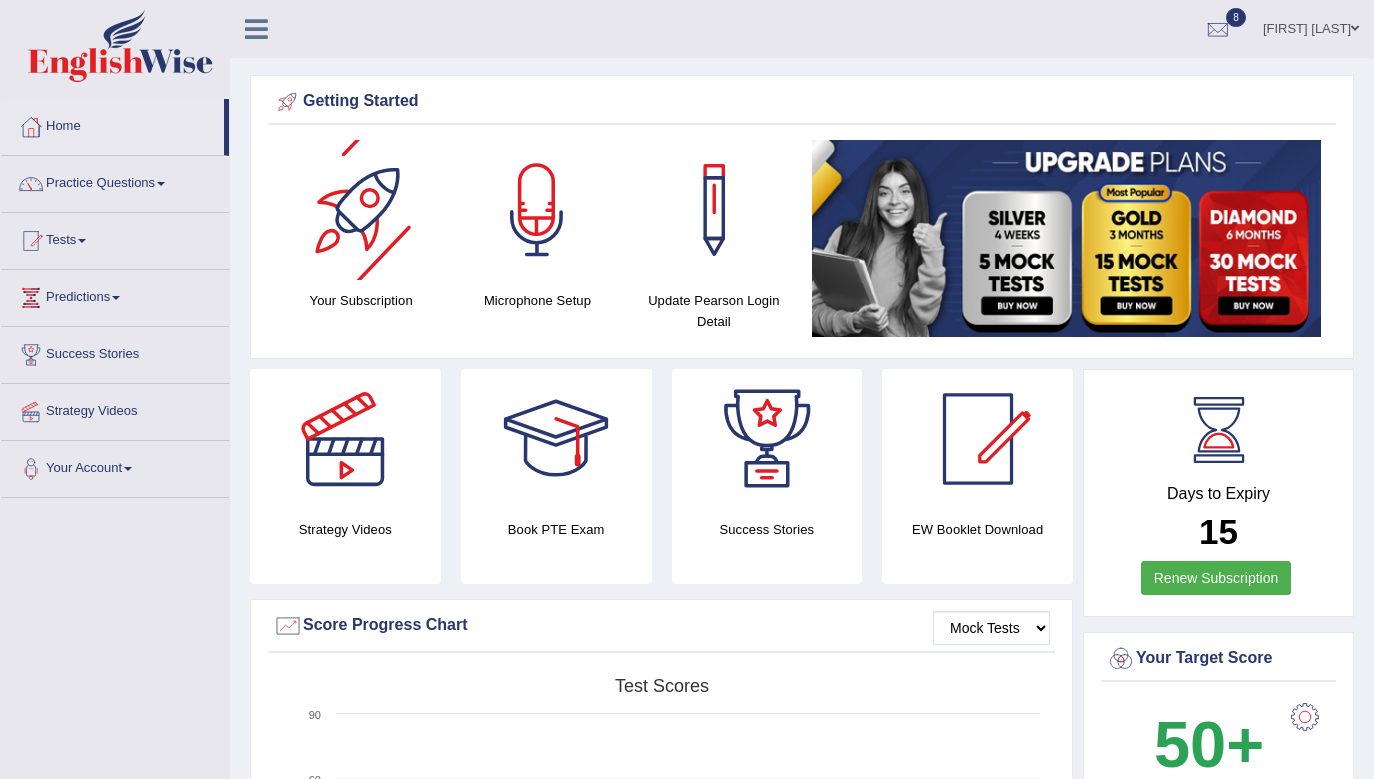 scroll, scrollTop: 250, scrollLeft: 0, axis: vertical 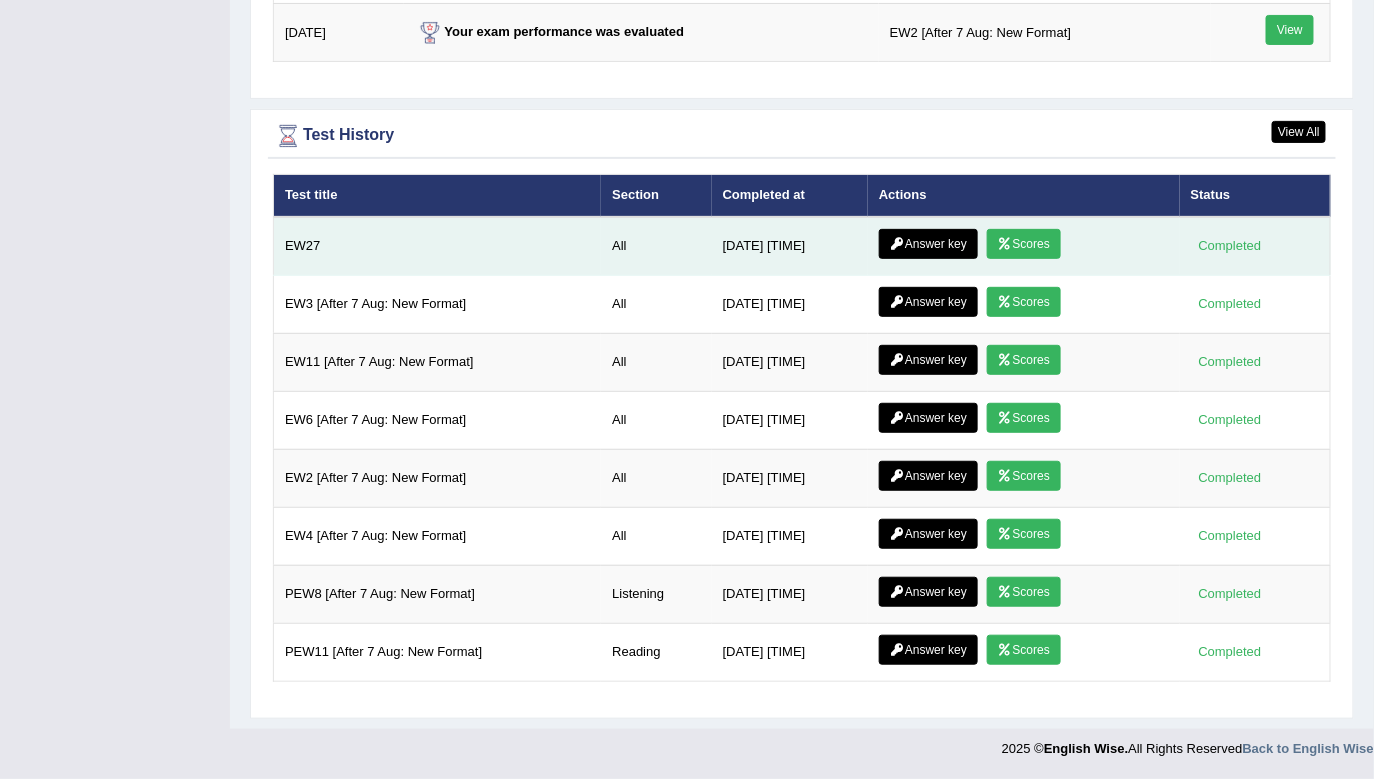click on "Answer key" at bounding box center [928, 244] 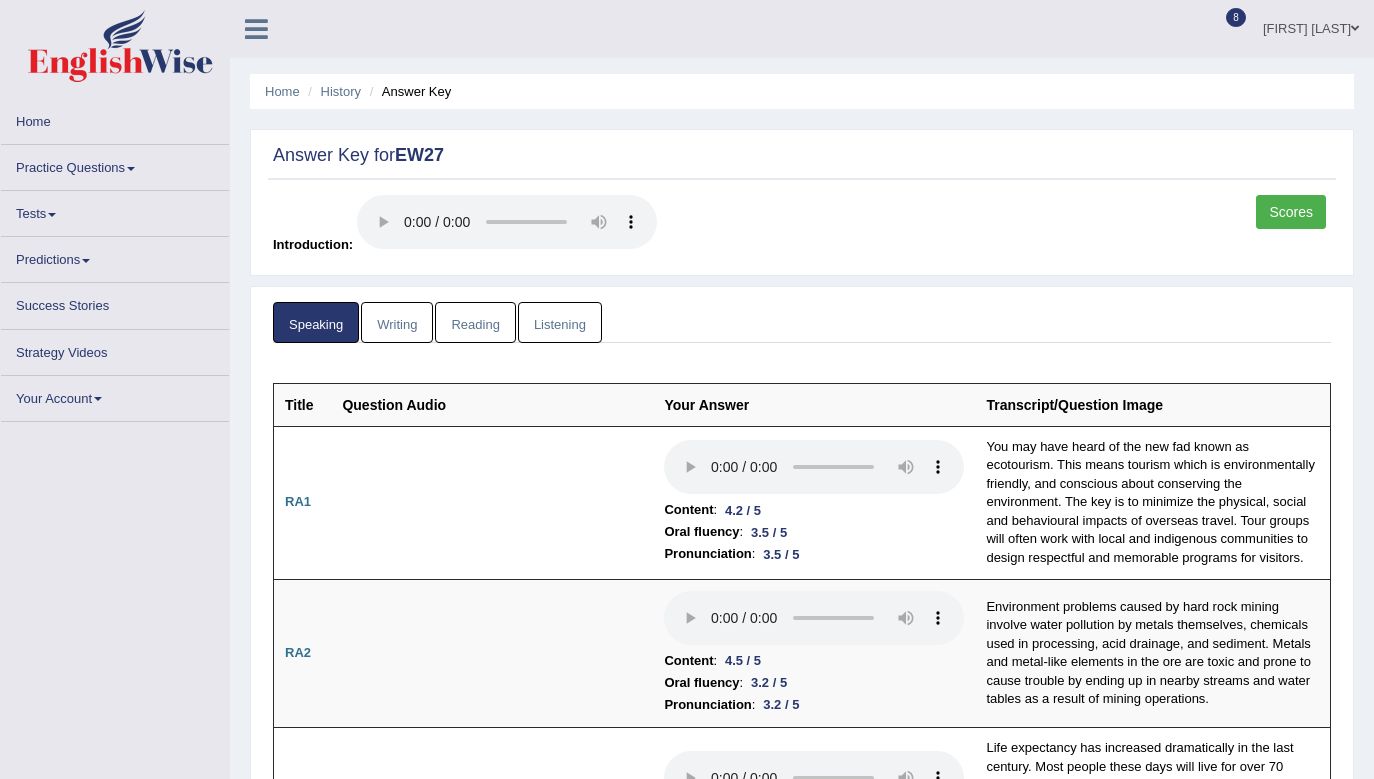 scroll, scrollTop: 0, scrollLeft: 0, axis: both 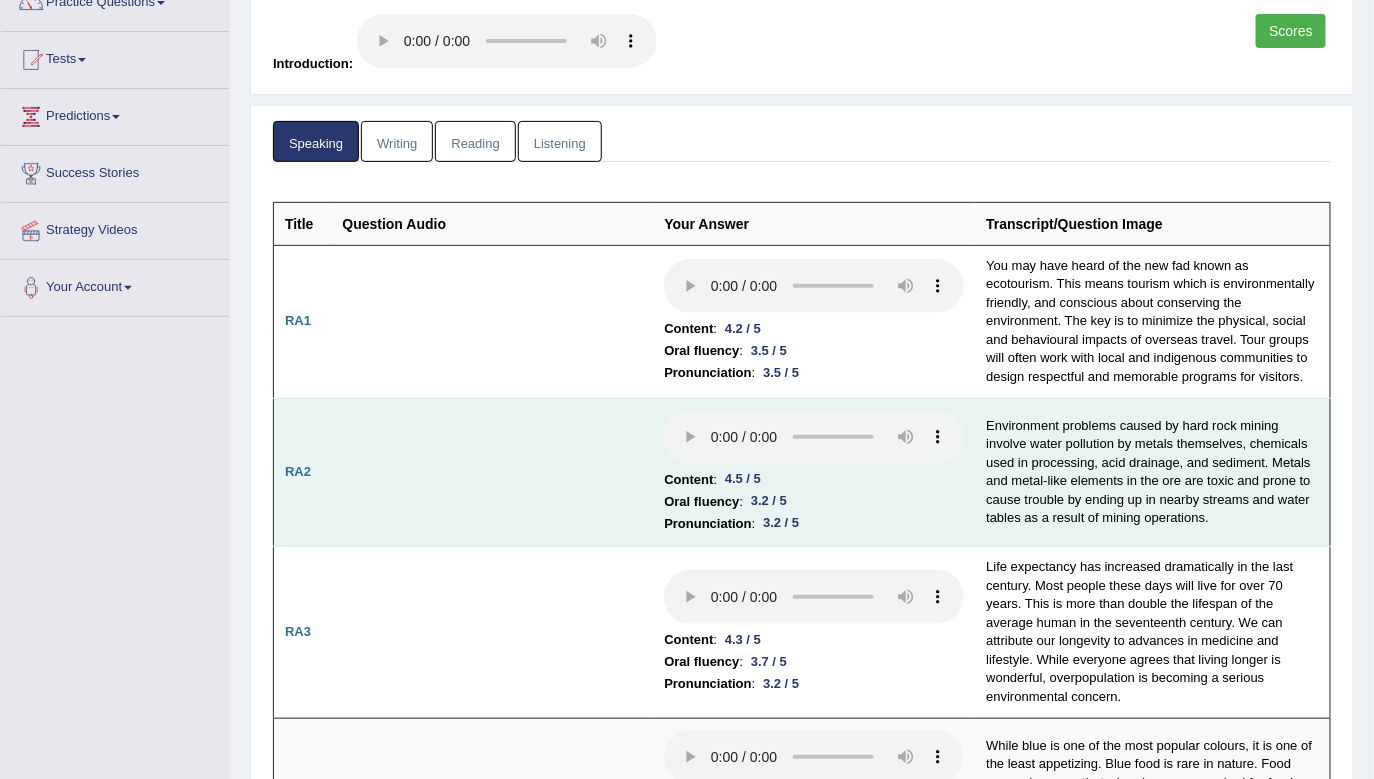 click on "Environment problems caused by hard rock mining involve water pollution by metals themselves, chemicals used in processing, acid drainage, and sediment. Metals and metal-like elements in the ore are toxic and prone to cause trouble by ending up in nearby streams and water tables as a result of mining operations." at bounding box center [1152, 472] 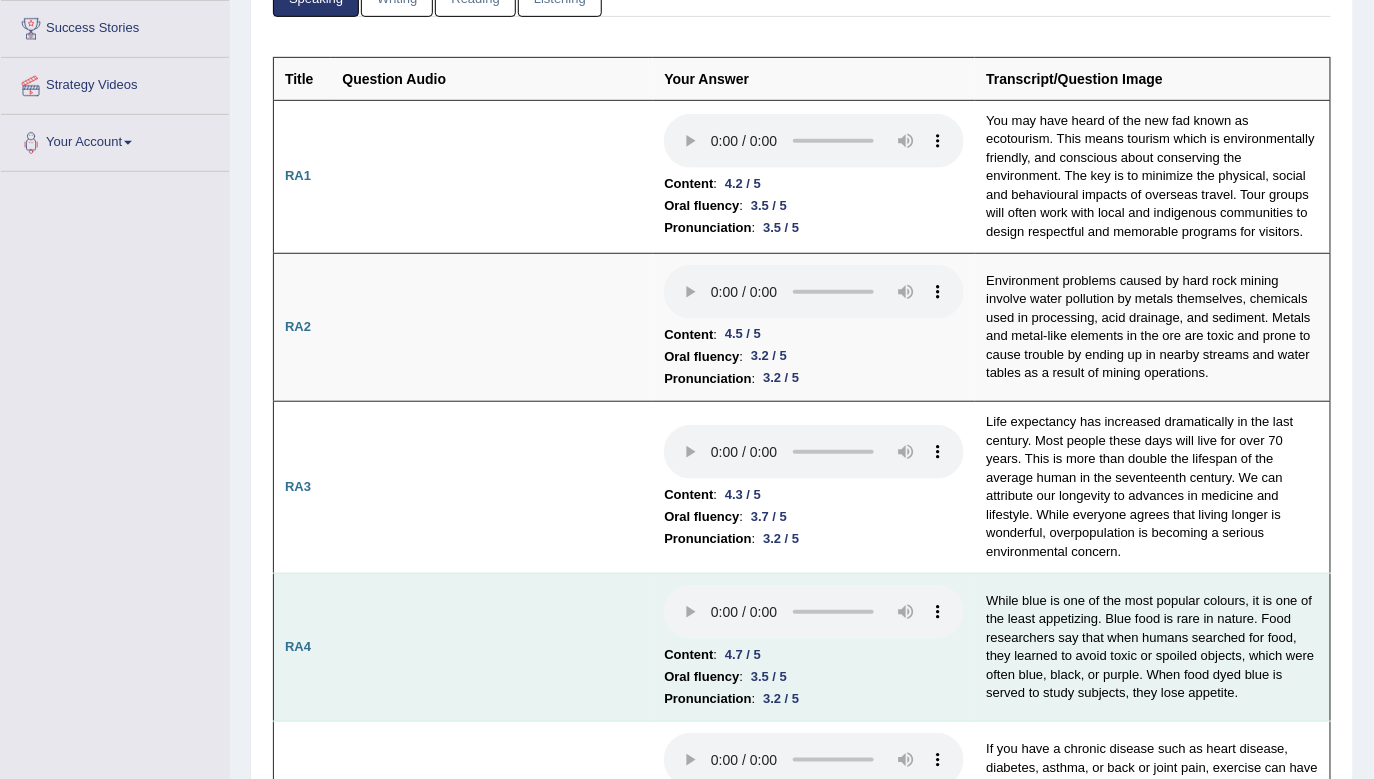 scroll, scrollTop: 327, scrollLeft: 0, axis: vertical 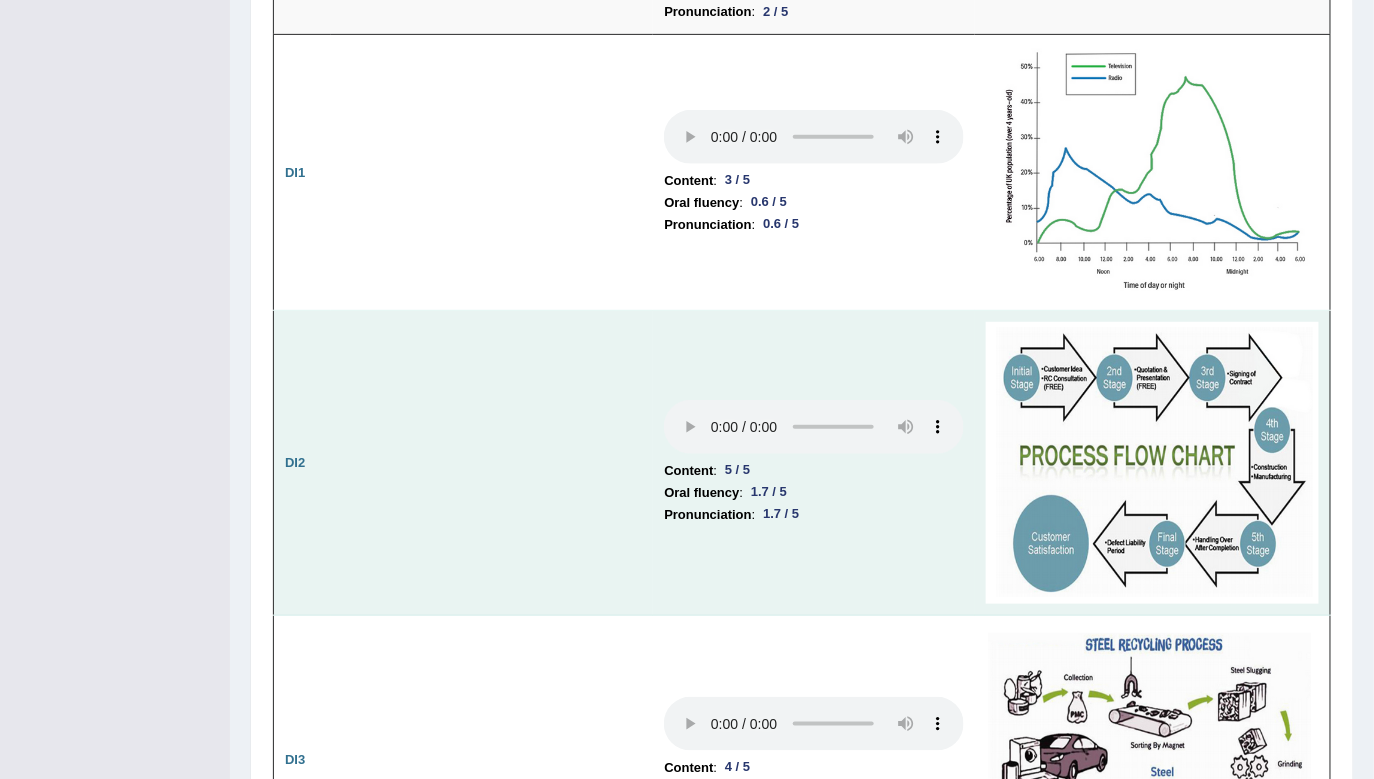 click on "Content  :  5 / 5
Oral fluency  :  1.7 / 5
Pronunciation  :  1.7 / 5" at bounding box center (814, 463) 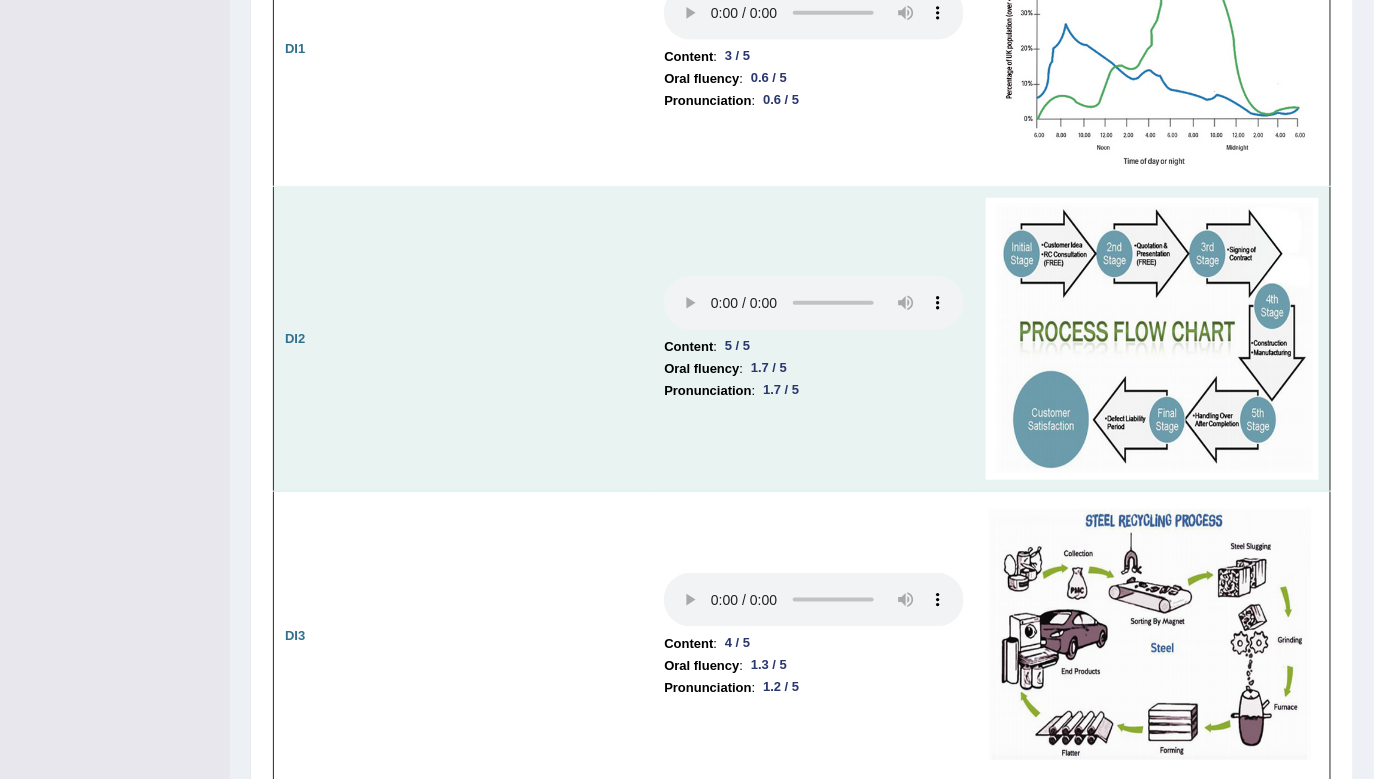 scroll, scrollTop: 2981, scrollLeft: 0, axis: vertical 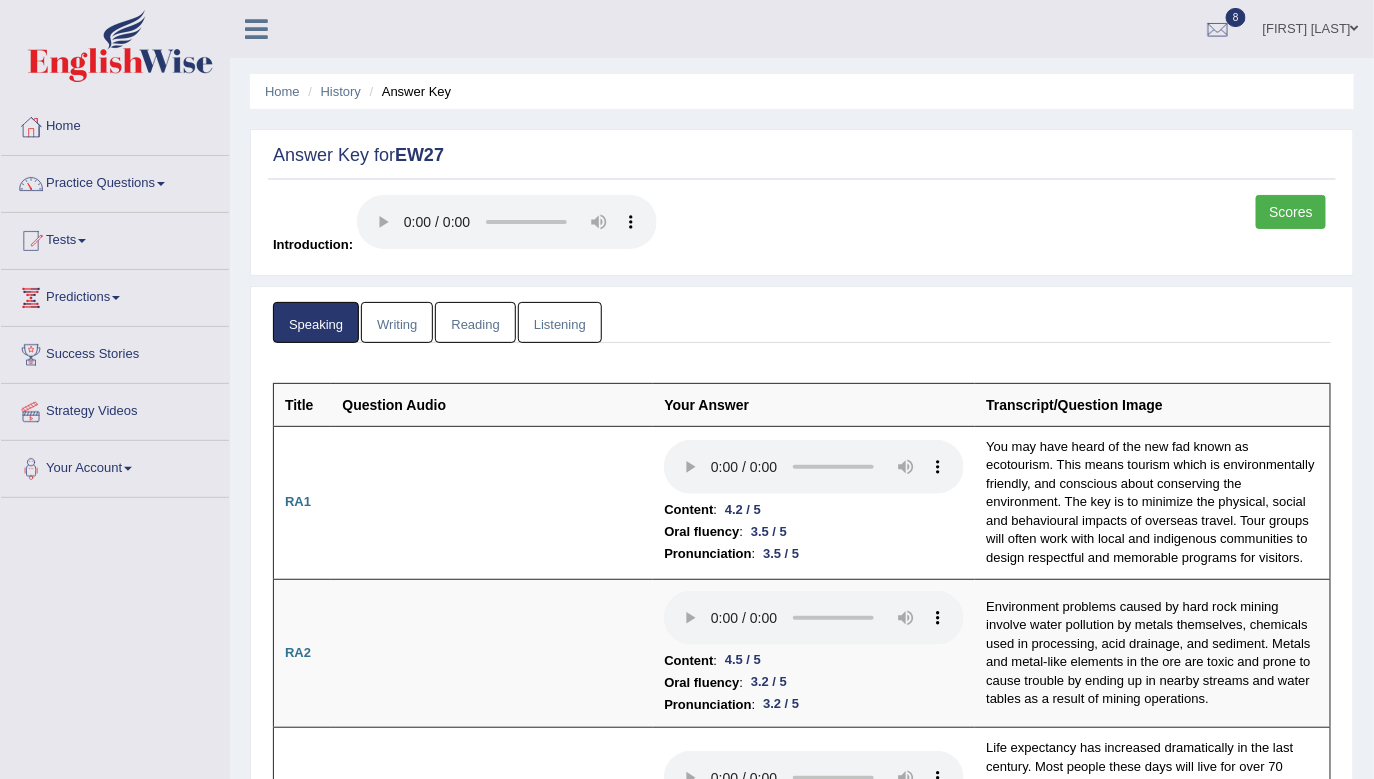 click on "Writing" at bounding box center (397, 322) 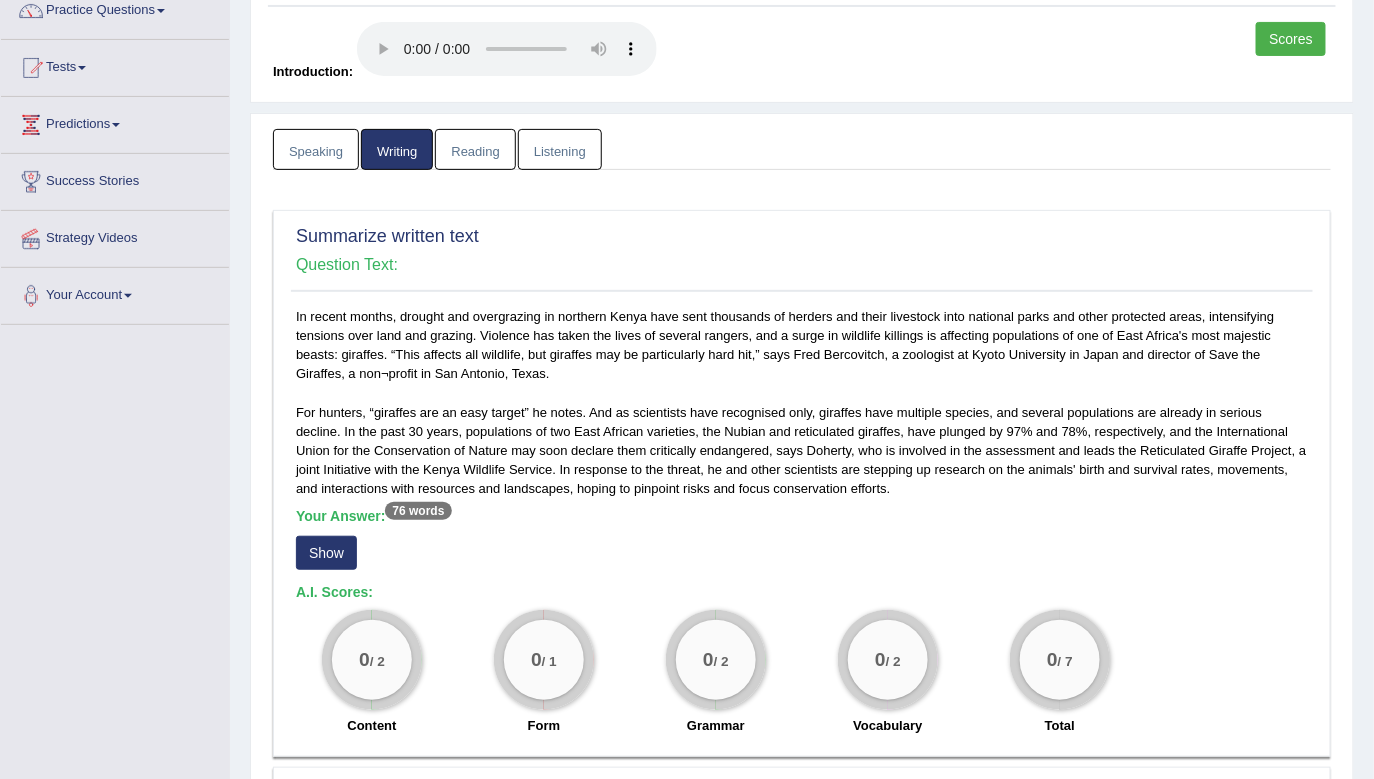 scroll, scrollTop: 181, scrollLeft: 0, axis: vertical 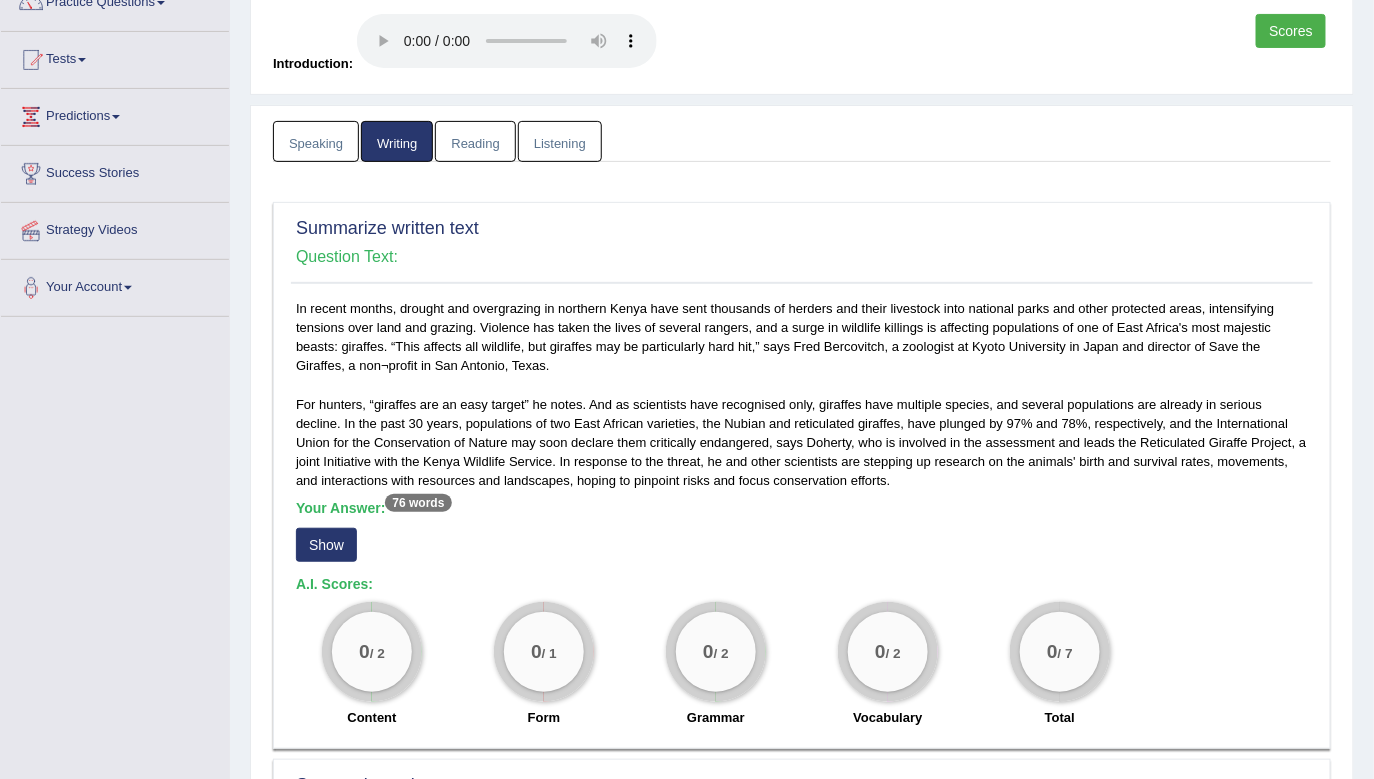 click on "Show" at bounding box center (326, 545) 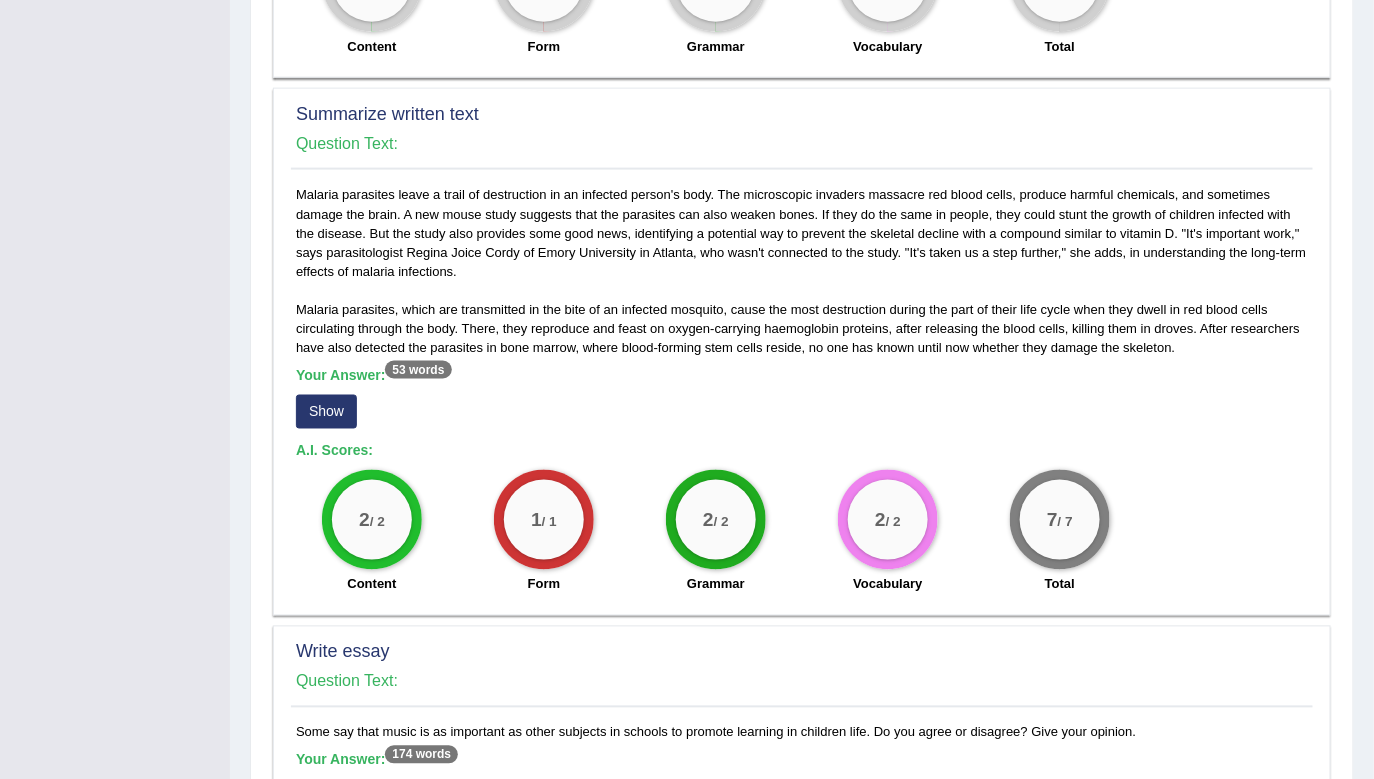 scroll, scrollTop: 872, scrollLeft: 0, axis: vertical 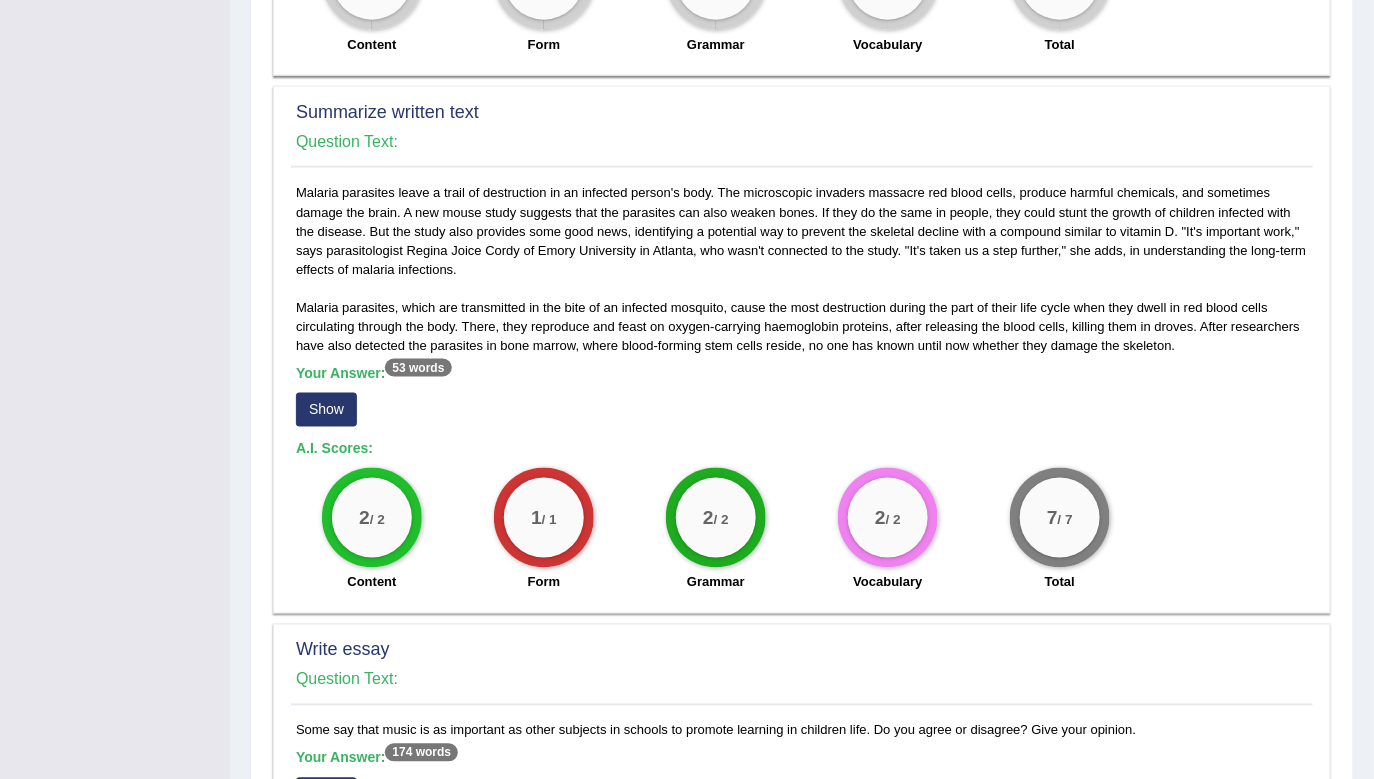 click on "Show" at bounding box center (326, 410) 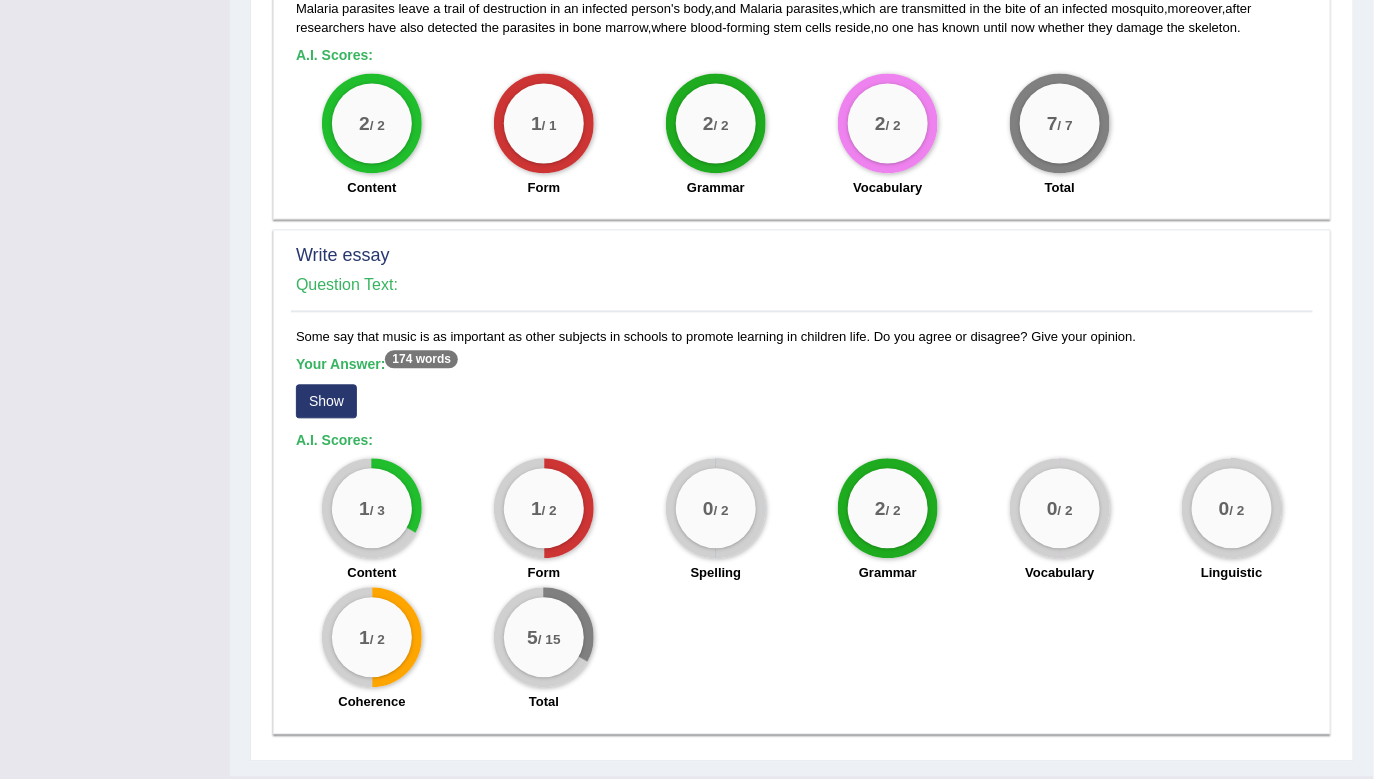 scroll, scrollTop: 1309, scrollLeft: 0, axis: vertical 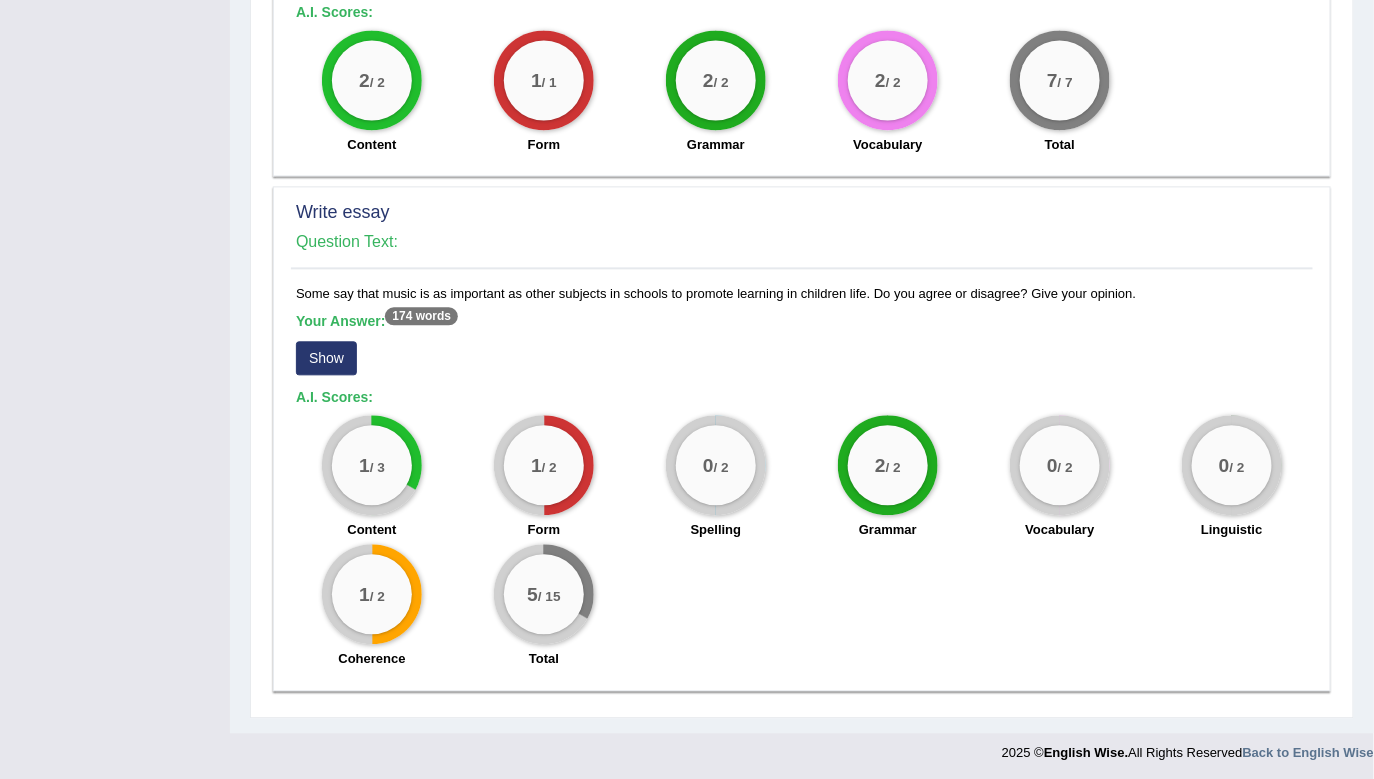 click on "Show" at bounding box center (326, 358) 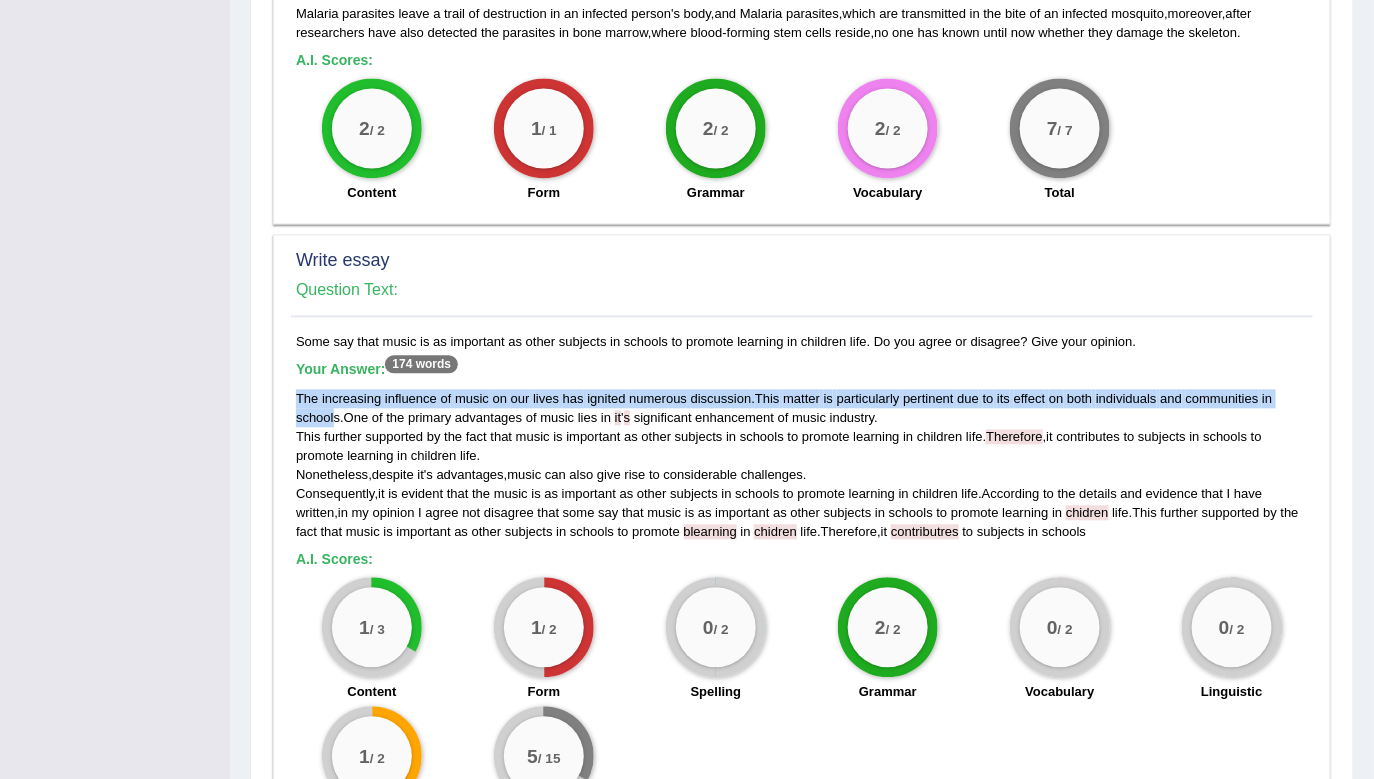 drag, startPoint x: 293, startPoint y: 388, endPoint x: 334, endPoint y: 411, distance: 47.010635 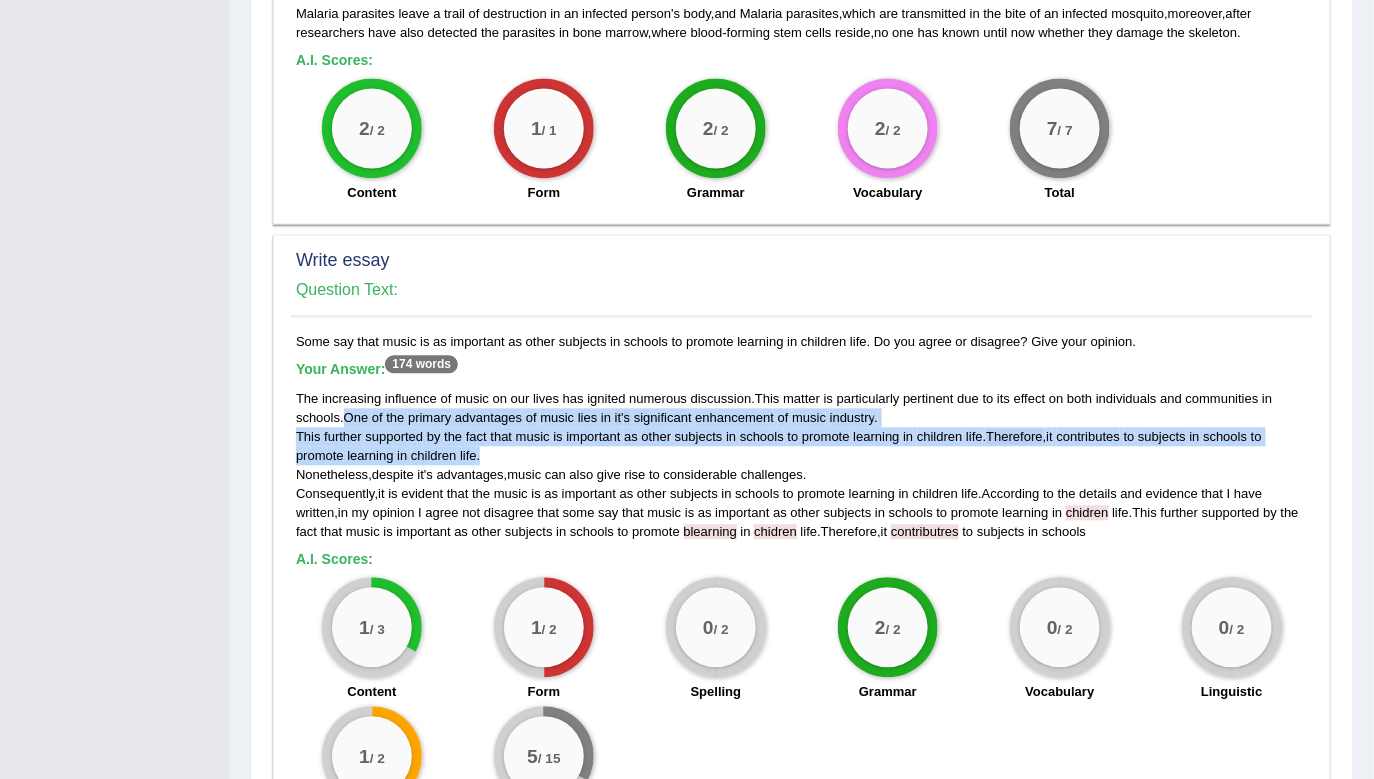 drag, startPoint x: 350, startPoint y: 410, endPoint x: 464, endPoint y: 451, distance: 121.14867 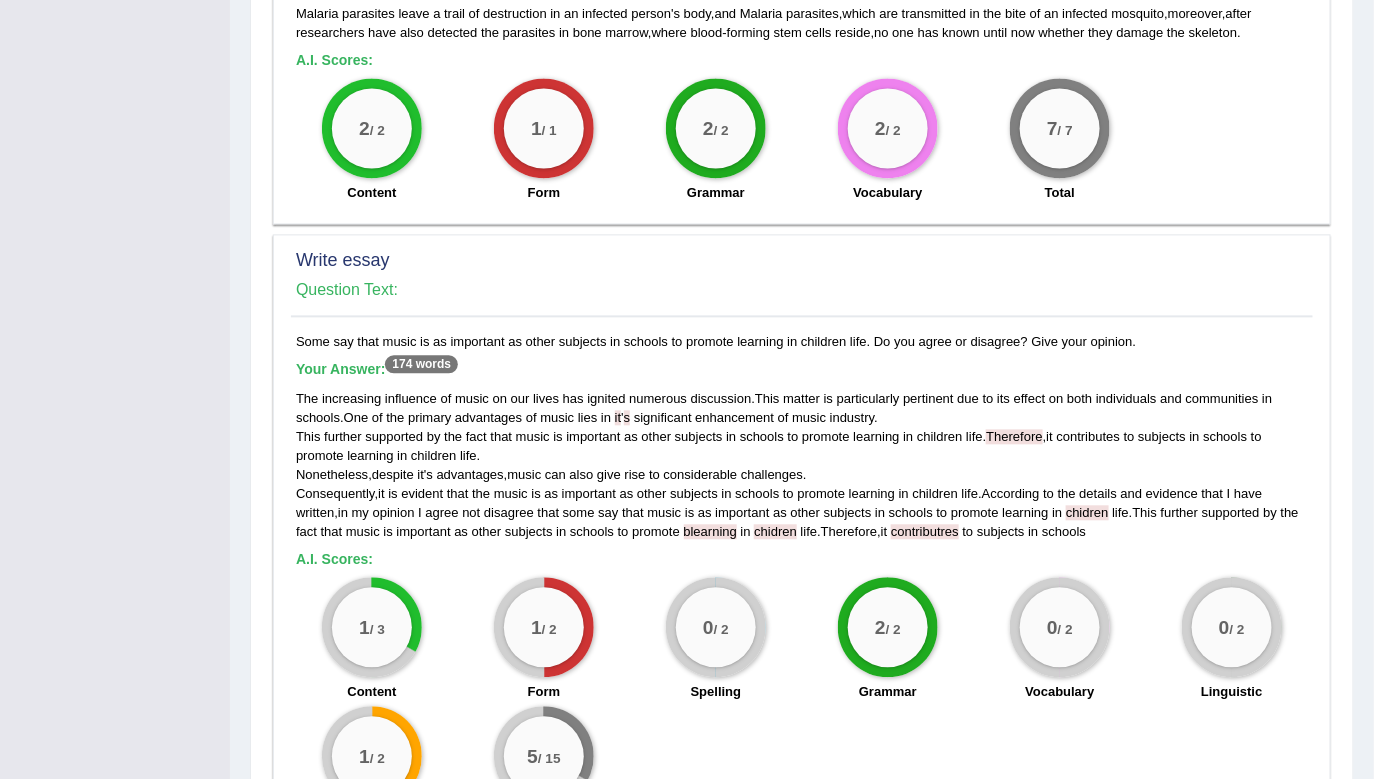click on "1  / 2 														 Form" at bounding box center [544, 642] 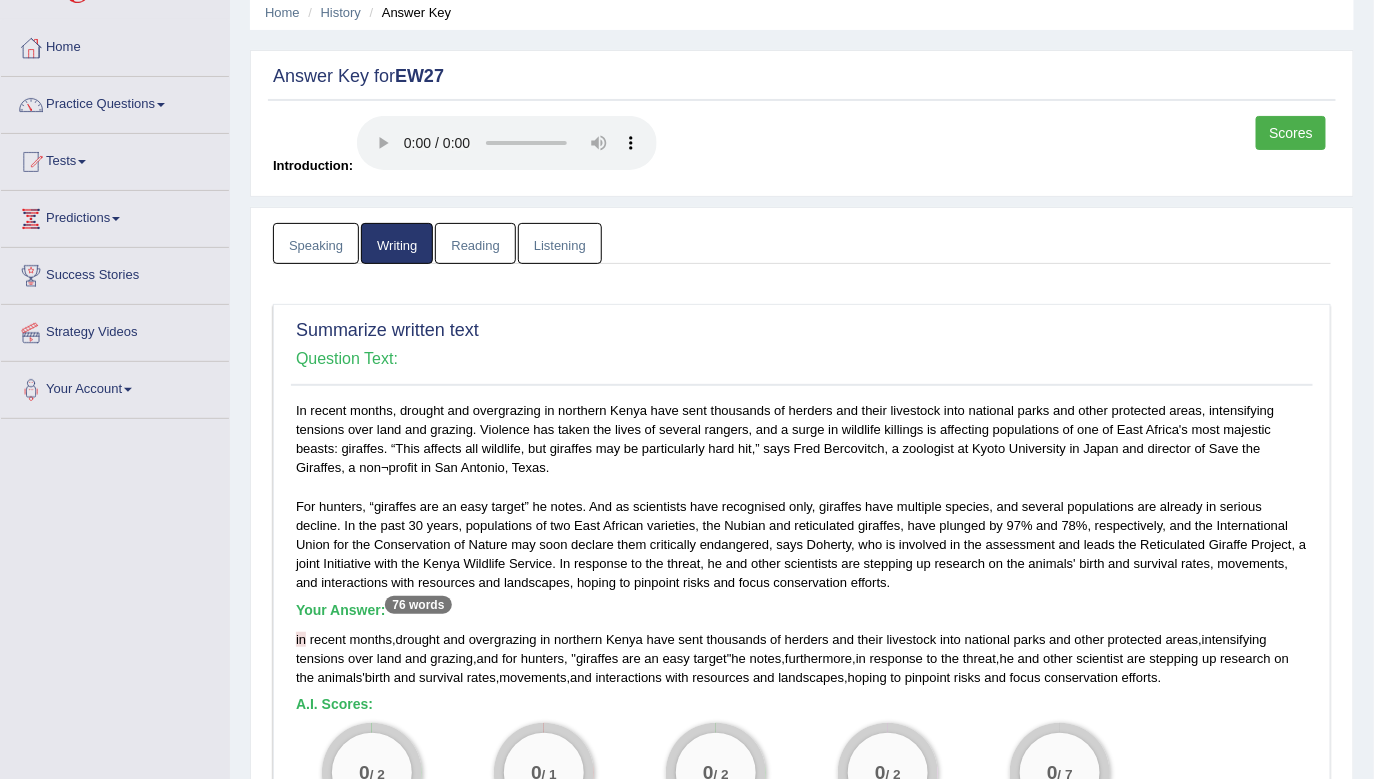 scroll, scrollTop: 0, scrollLeft: 0, axis: both 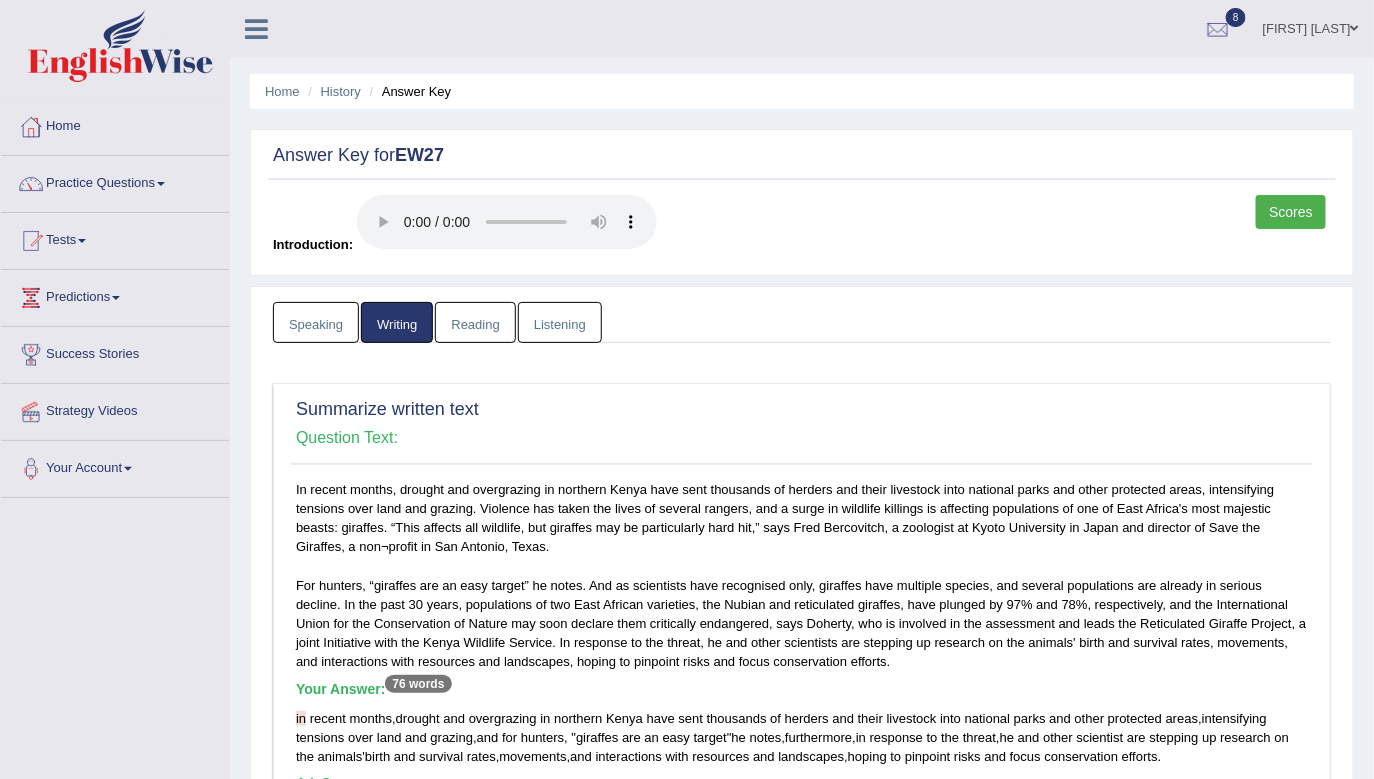 click on "Reading" at bounding box center [475, 322] 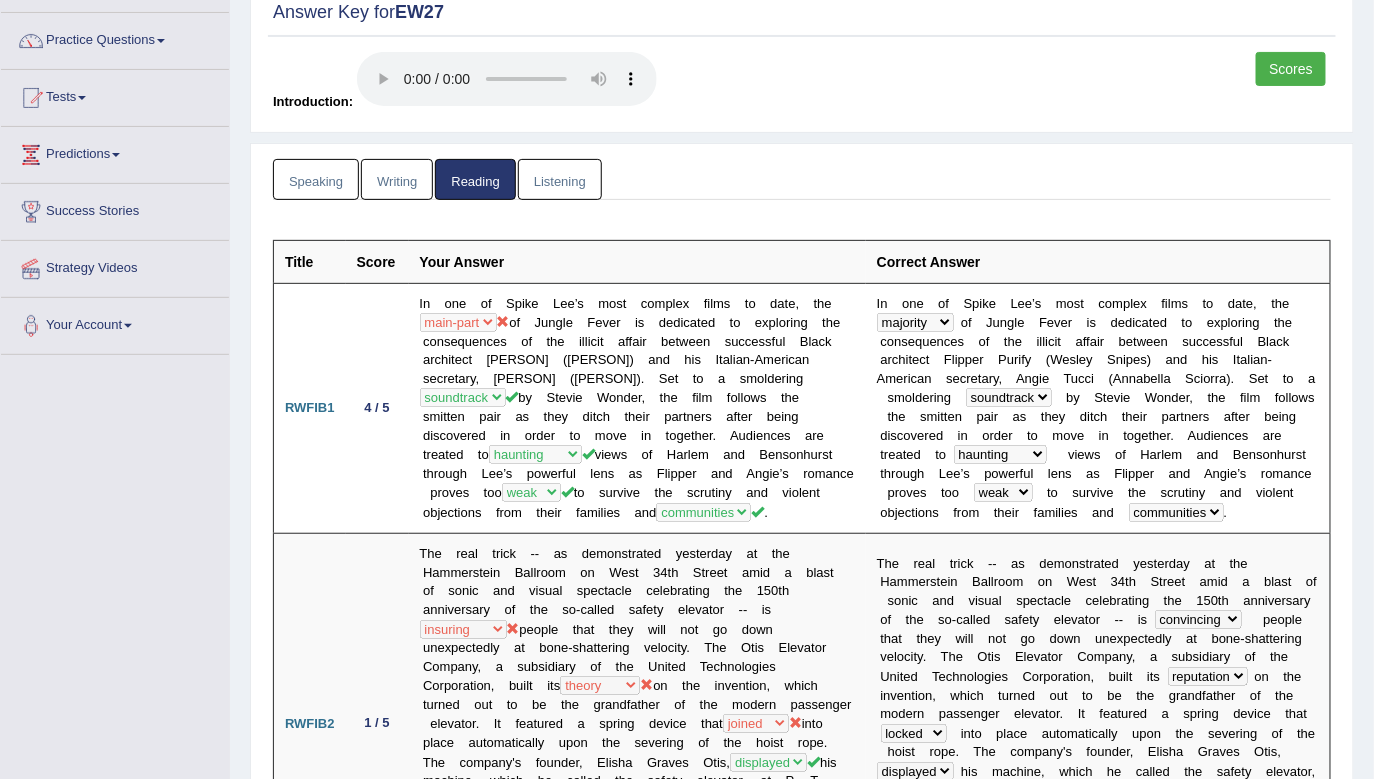 scroll, scrollTop: 0, scrollLeft: 0, axis: both 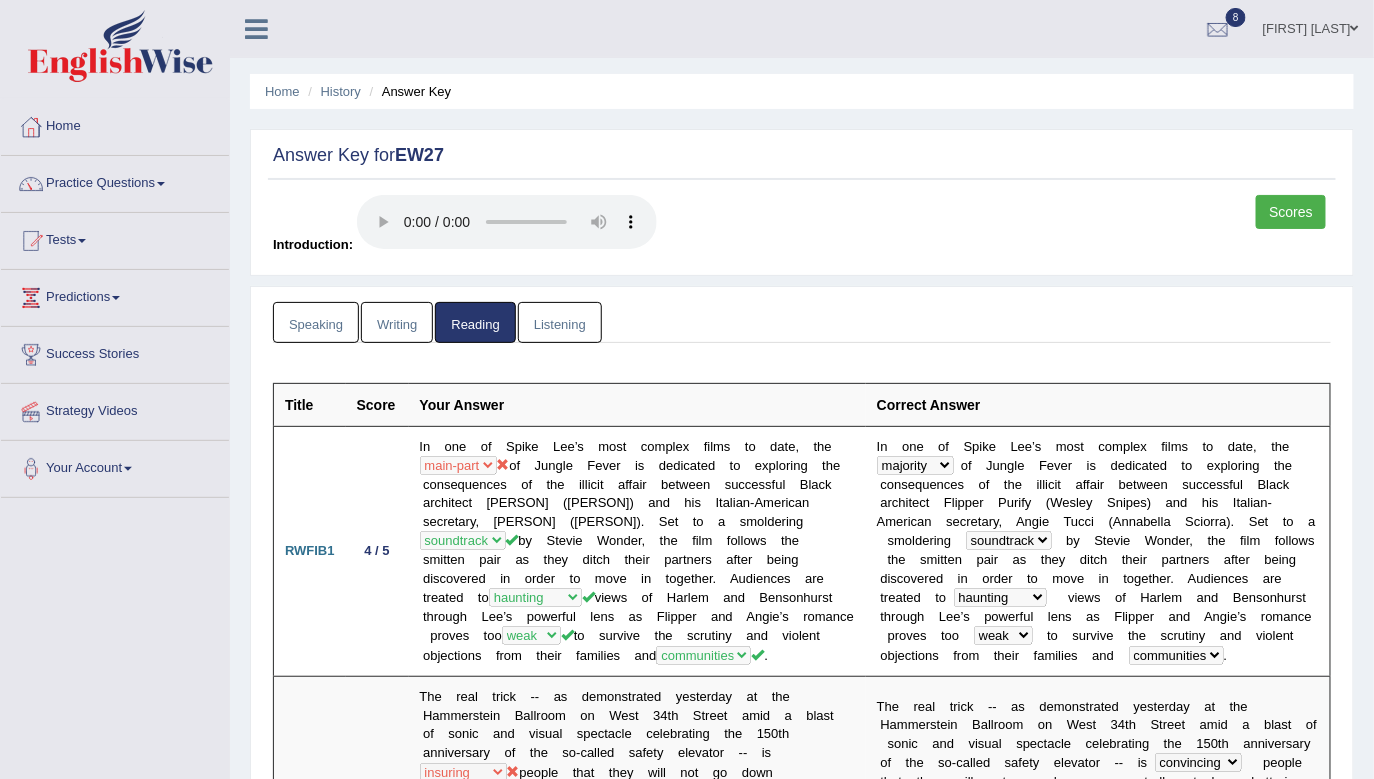 click on "Listening" at bounding box center [560, 322] 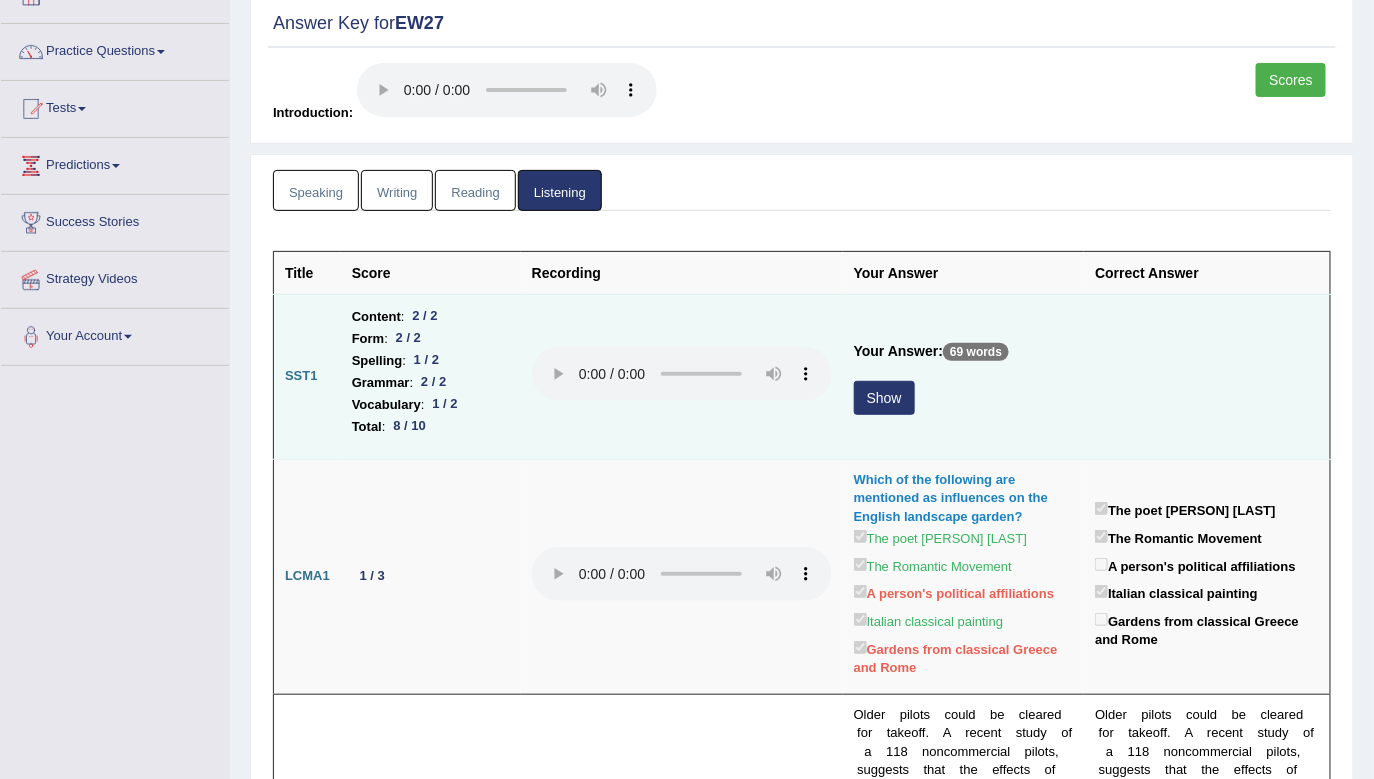 scroll, scrollTop: 145, scrollLeft: 0, axis: vertical 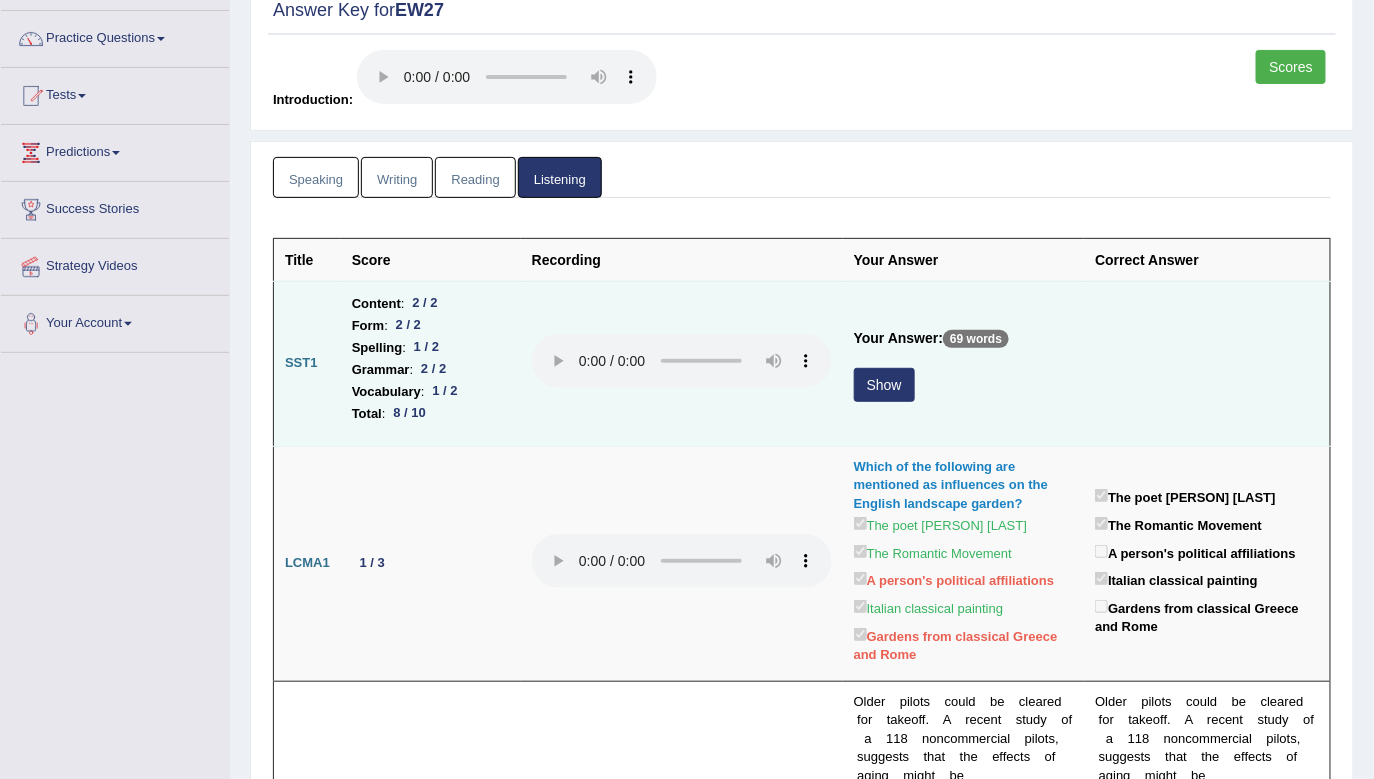 click on "Show" at bounding box center (884, 385) 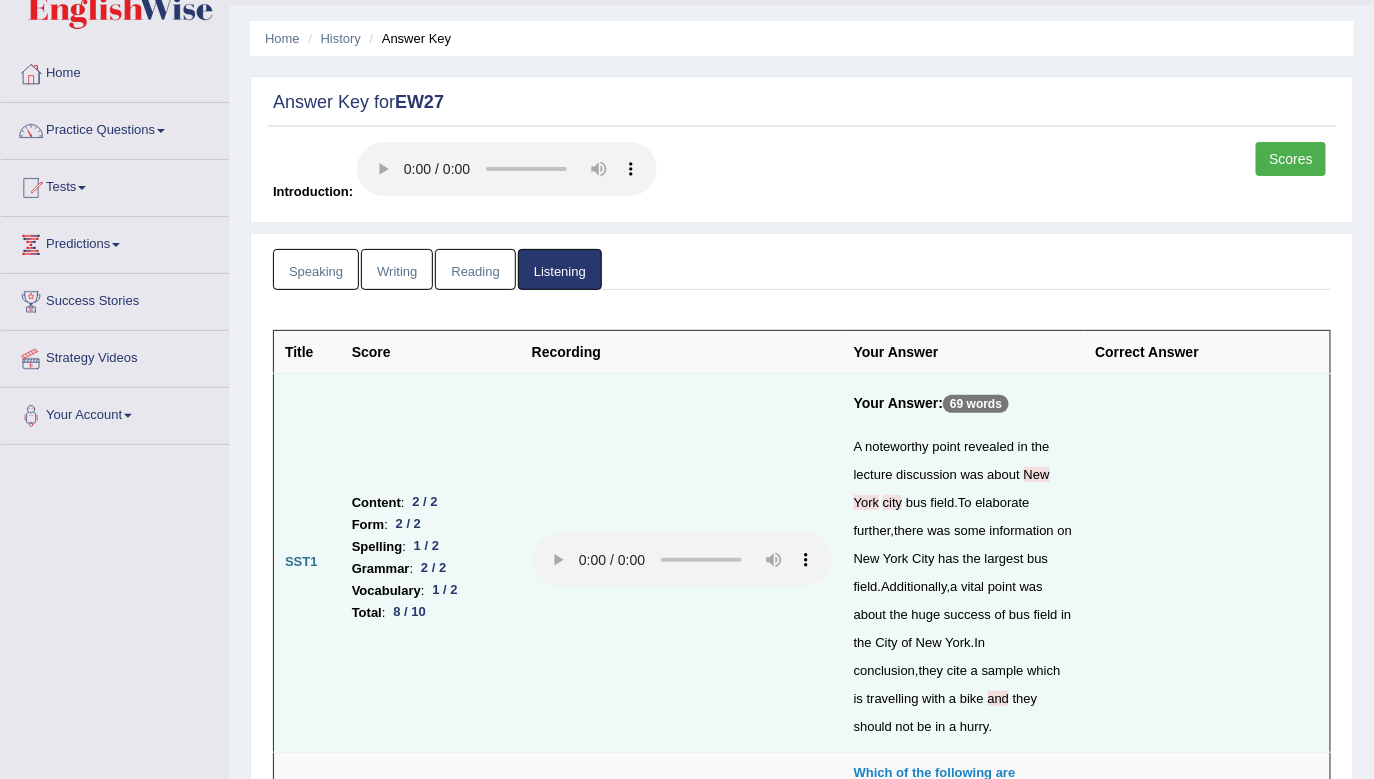 scroll, scrollTop: 0, scrollLeft: 0, axis: both 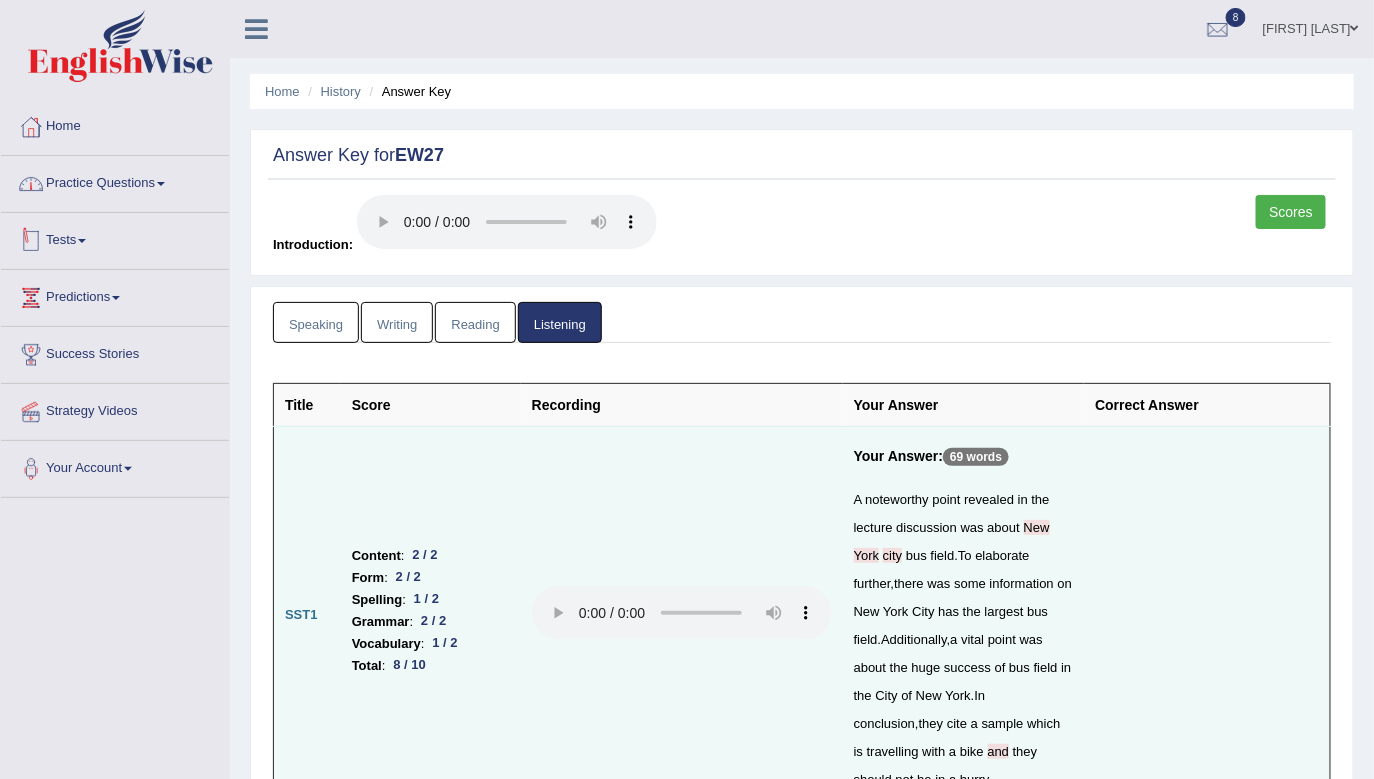 click on "Practice Questions" at bounding box center (115, 181) 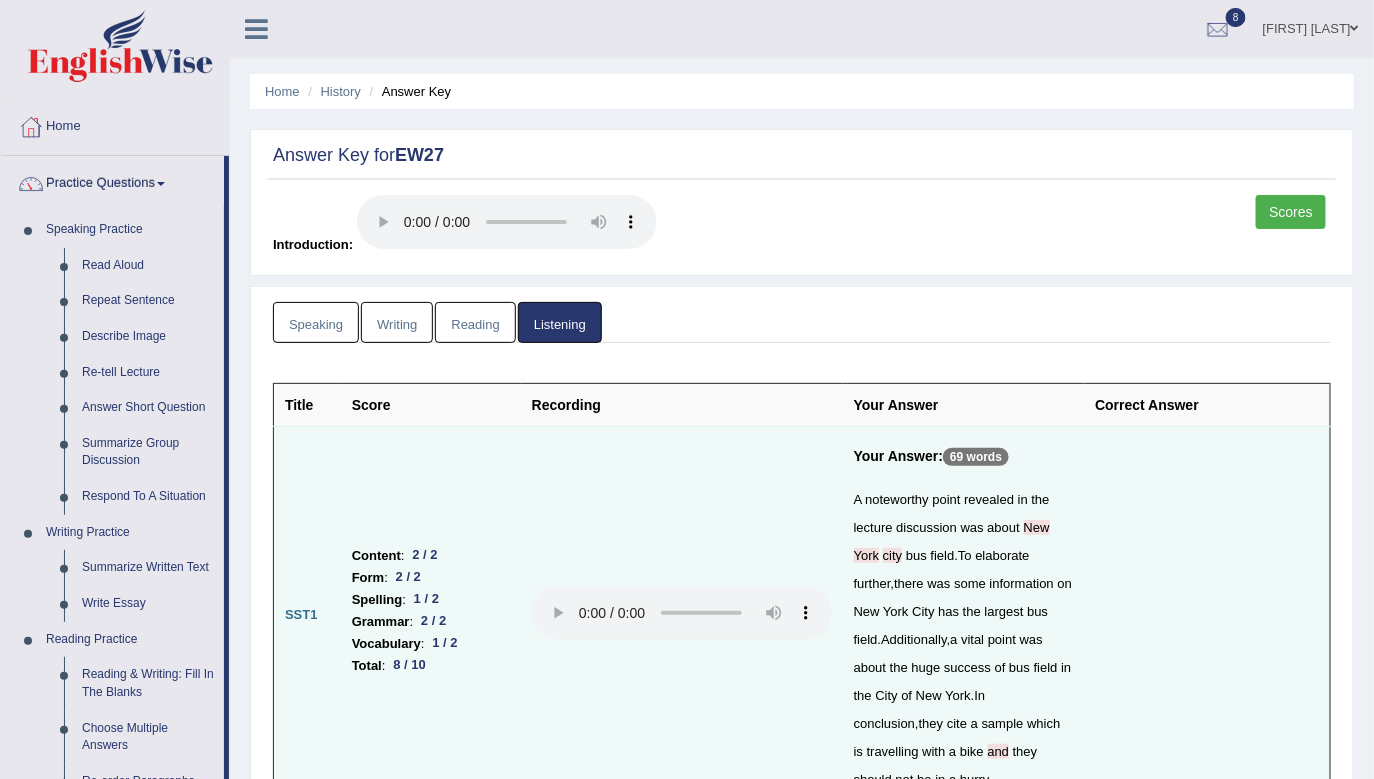 click on "Home
History
Answer Key
Answer Key for  EW27
Scores
Introduction:
Speaking
Writing
Reading
Listening
Title Question Audio Your Answer Transcript/Question Image RA1
Content  :  4.2 / 5
Oral fluency  :  3.5 / 5
Pronunciation  :  3.5 / 5
RA2
Content  :  4.5 / 5
Oral fluency  :  3.2 / 5
Pronunciation  :  3.2 / 5
RA3
Content  :  4.3 / 5" at bounding box center (802, 2404) 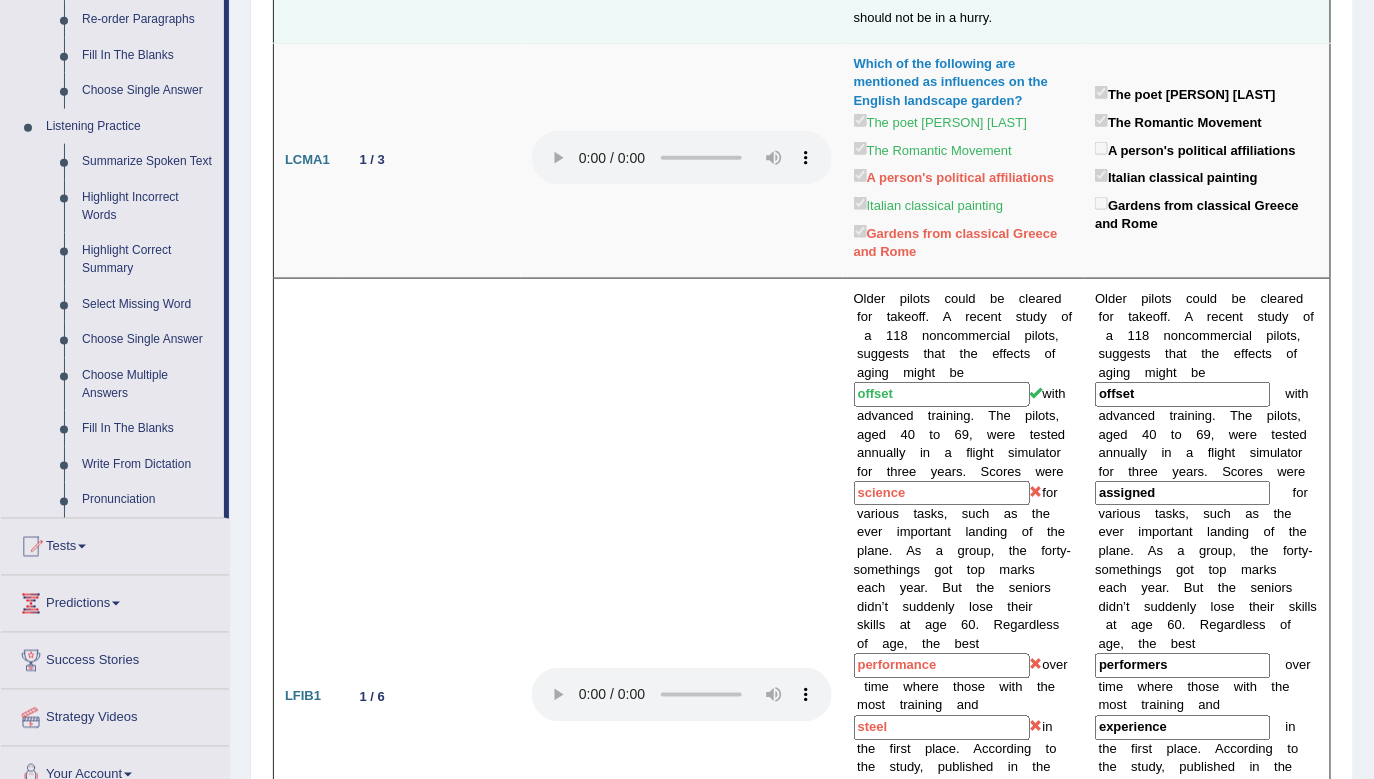 scroll, scrollTop: 836, scrollLeft: 0, axis: vertical 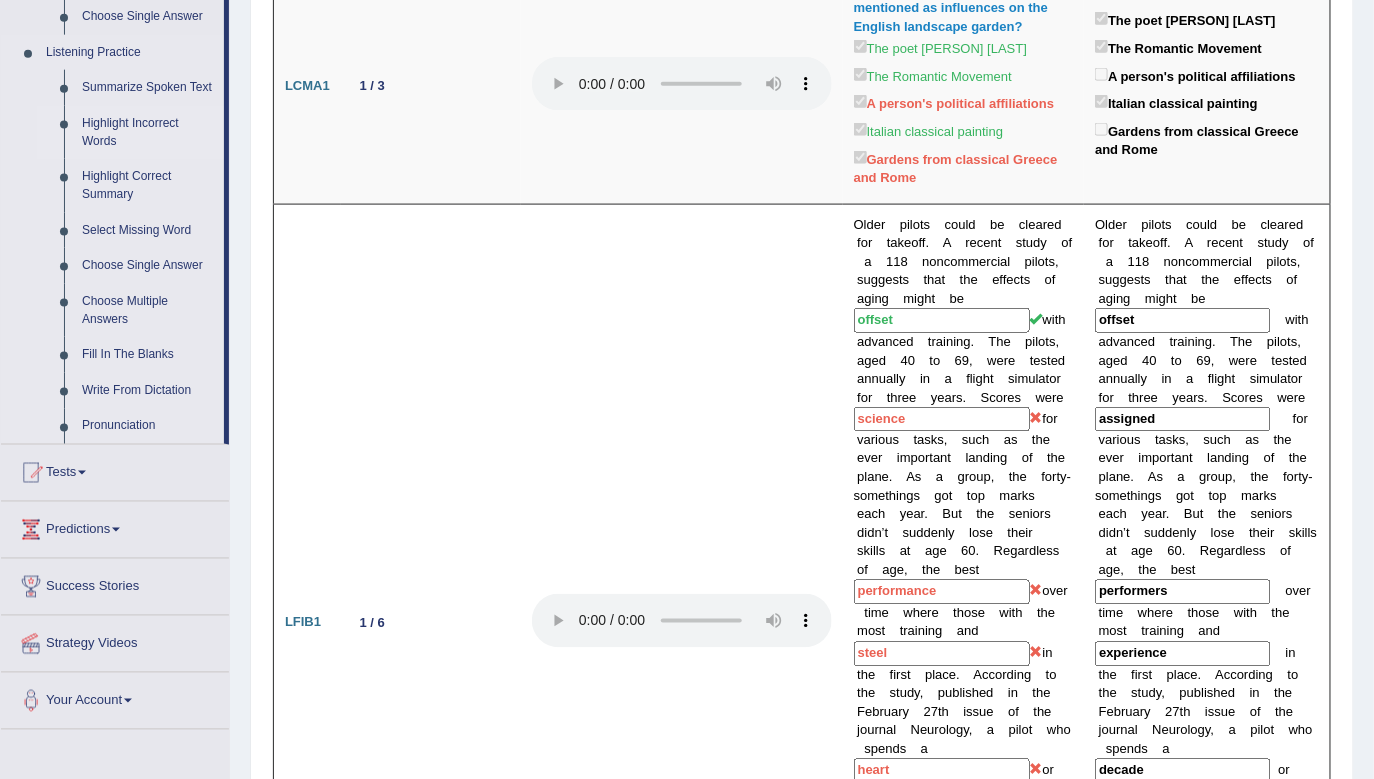 click on "Highlight Incorrect Words" at bounding box center [148, 132] 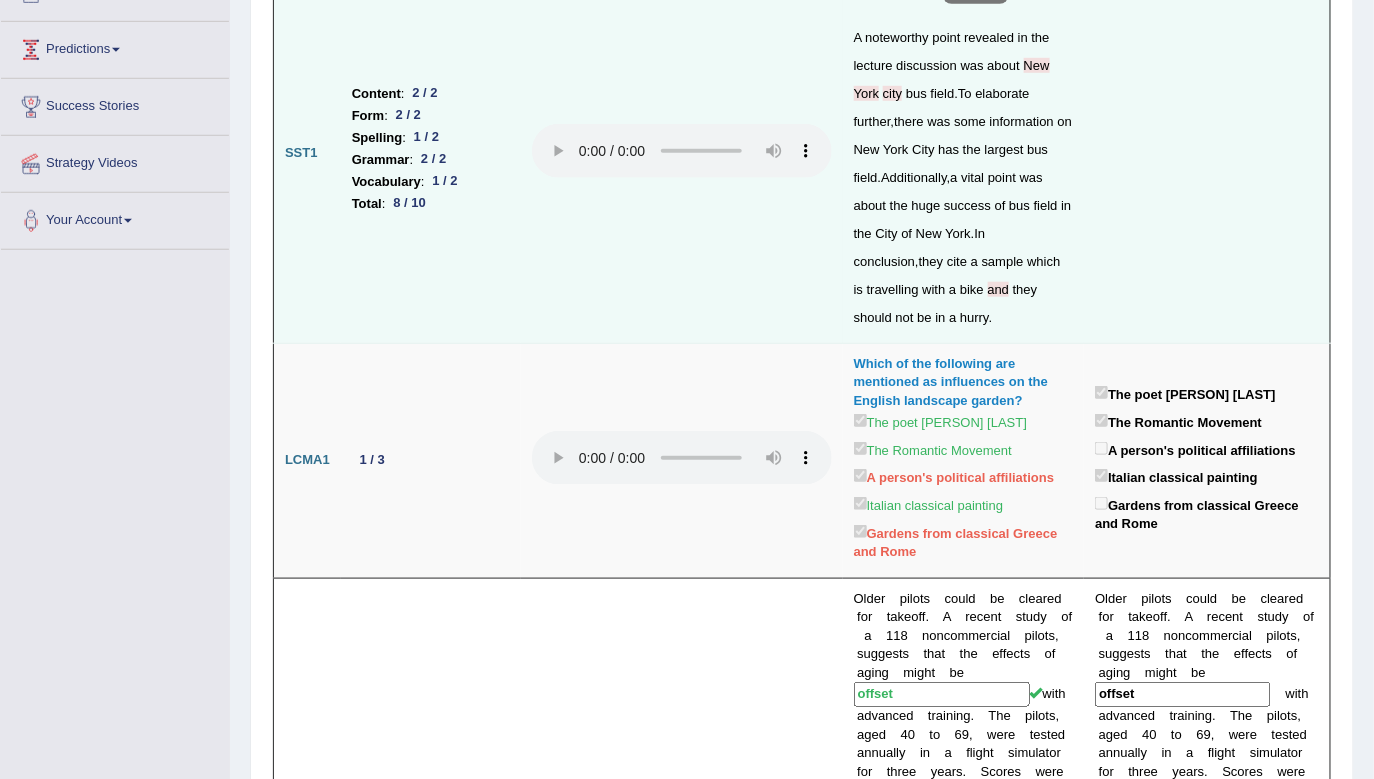 scroll, scrollTop: 356, scrollLeft: 0, axis: vertical 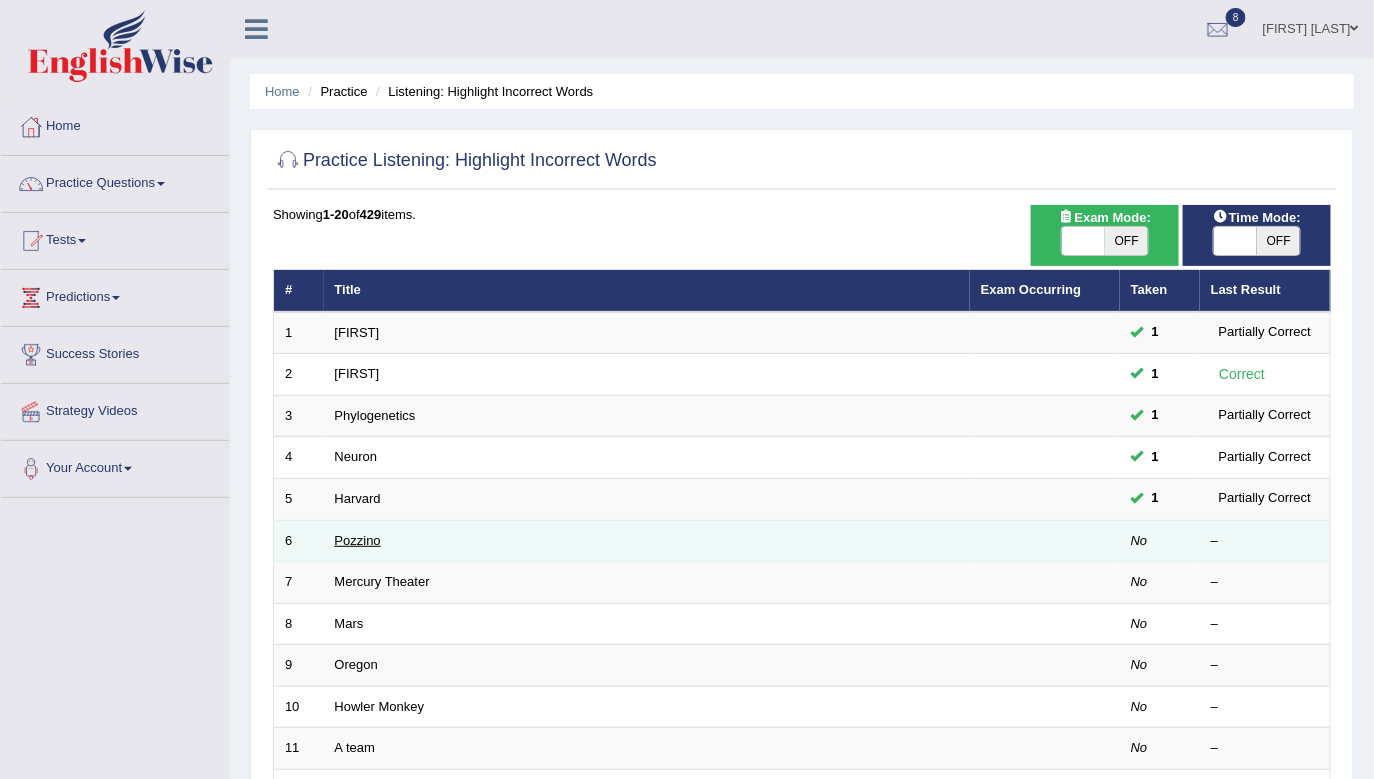 click on "Pozzino" at bounding box center [358, 540] 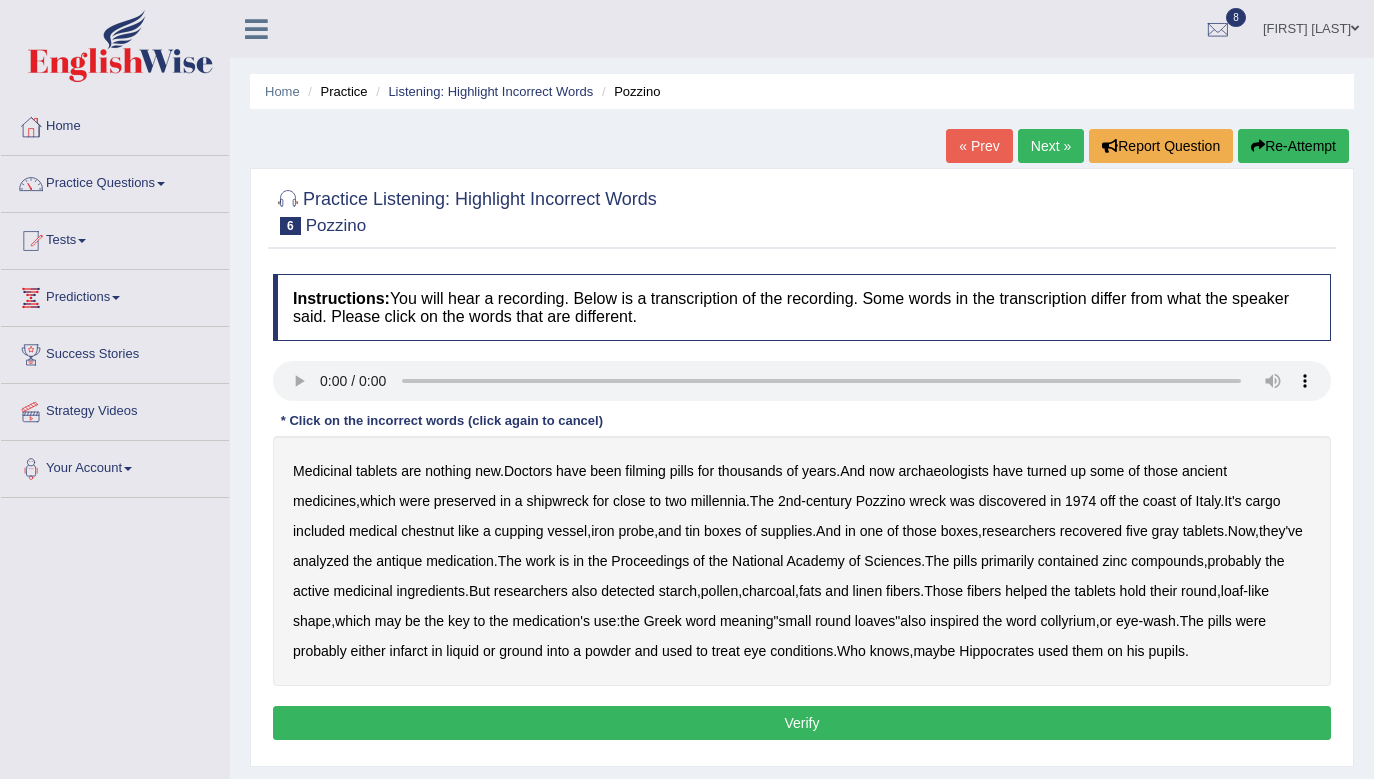 scroll, scrollTop: 0, scrollLeft: 0, axis: both 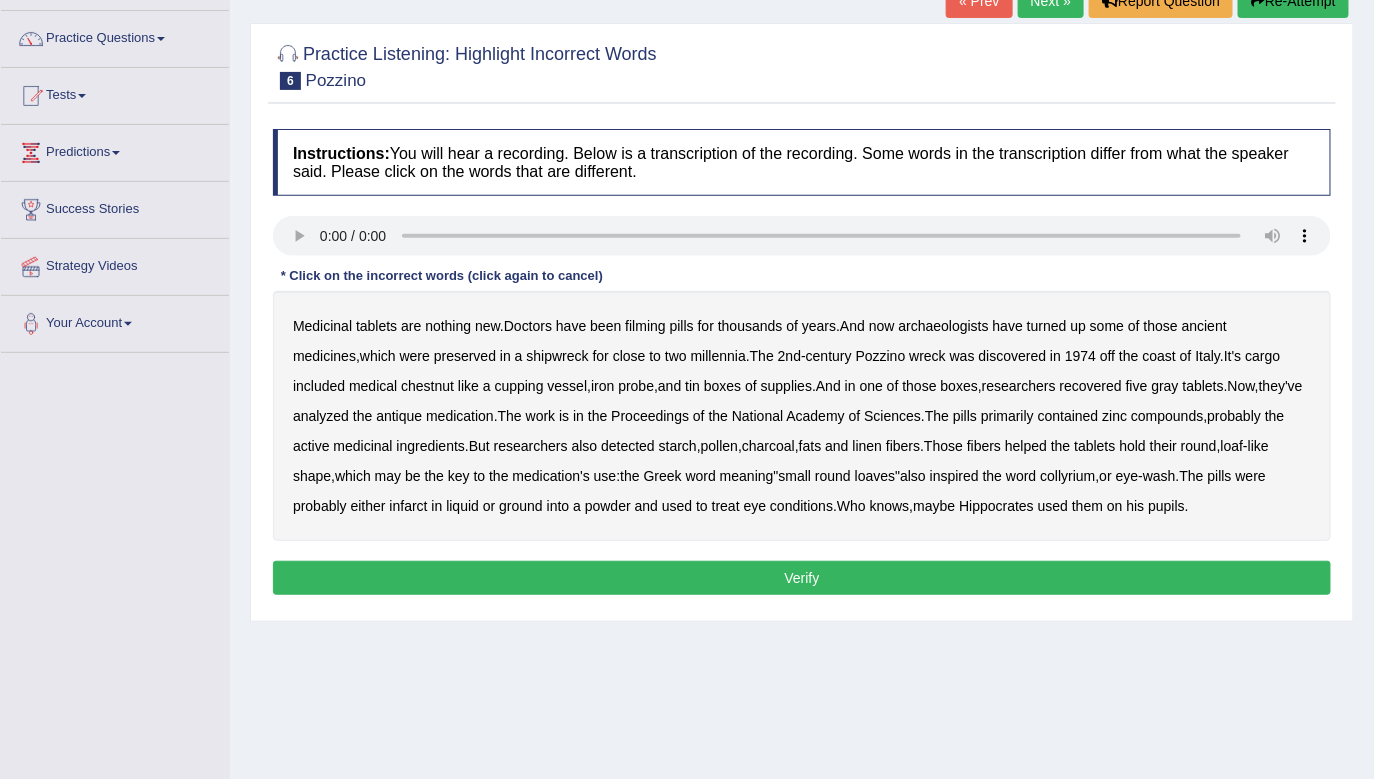 click on "filming" at bounding box center (645, 326) 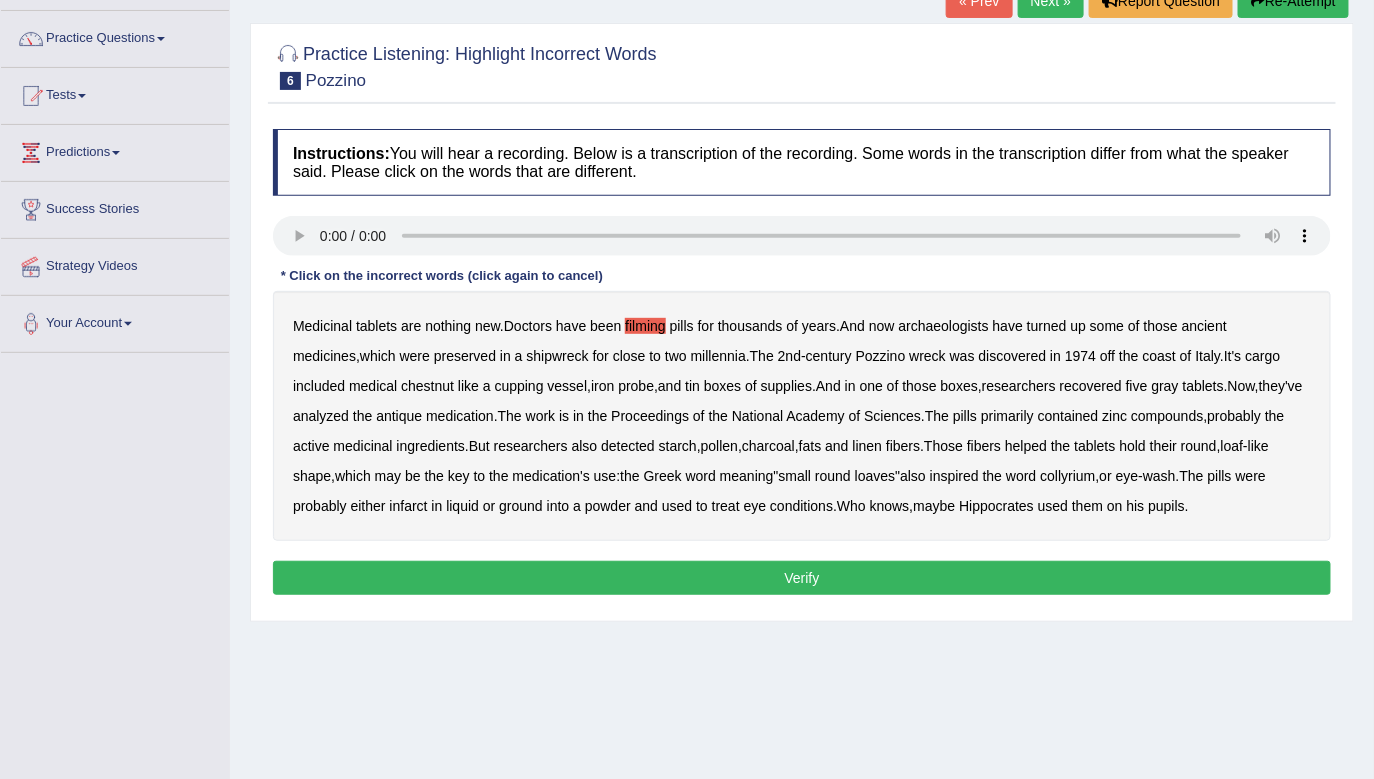 click on "chestnut" at bounding box center [427, 386] 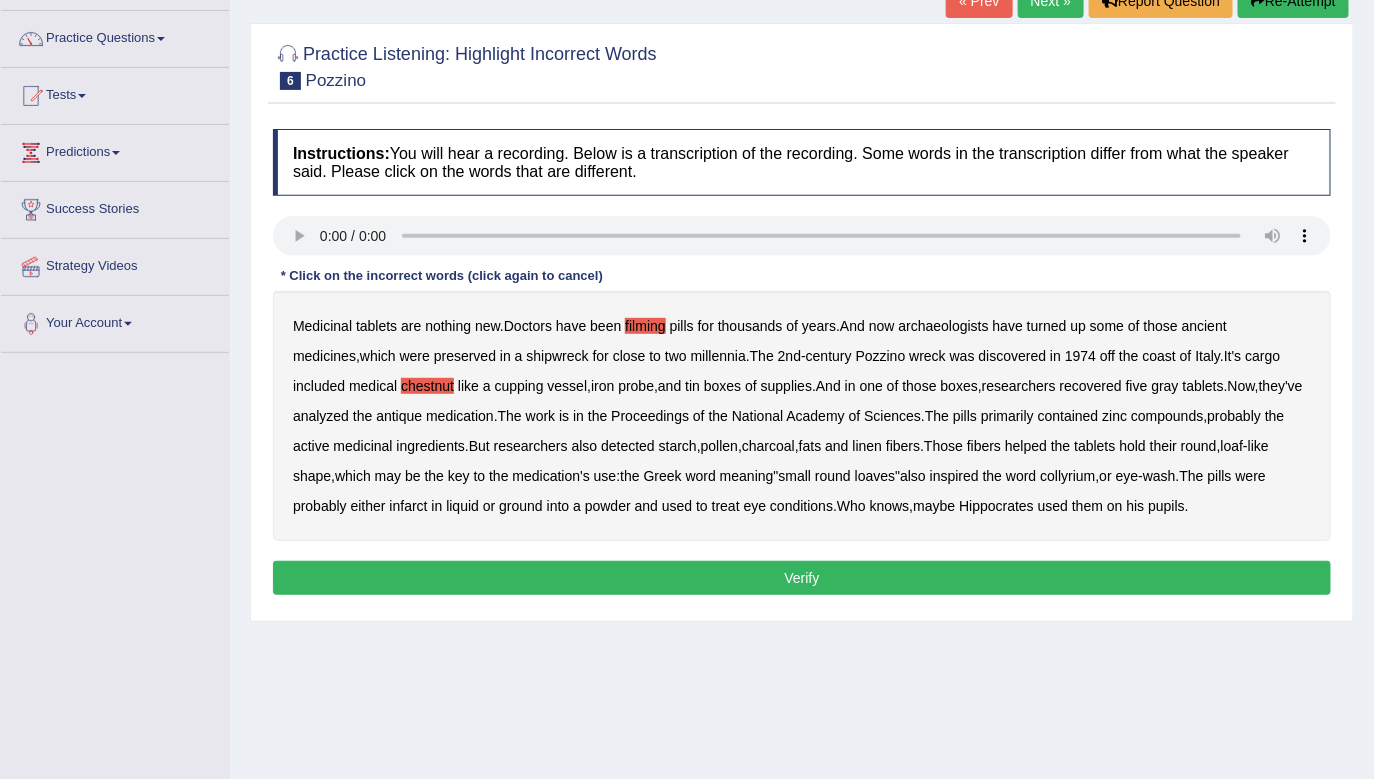 click on "infarct" at bounding box center (409, 506) 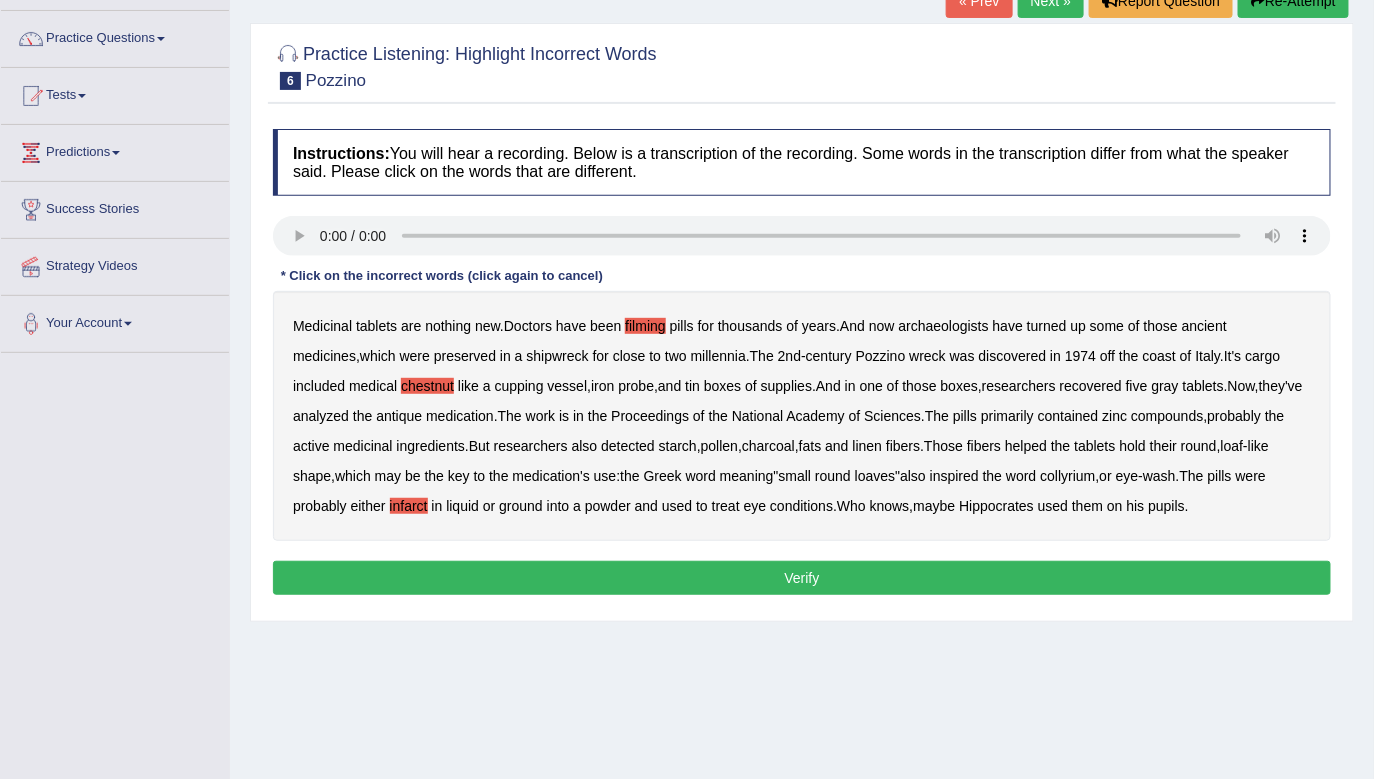 click on "Verify" at bounding box center [802, 578] 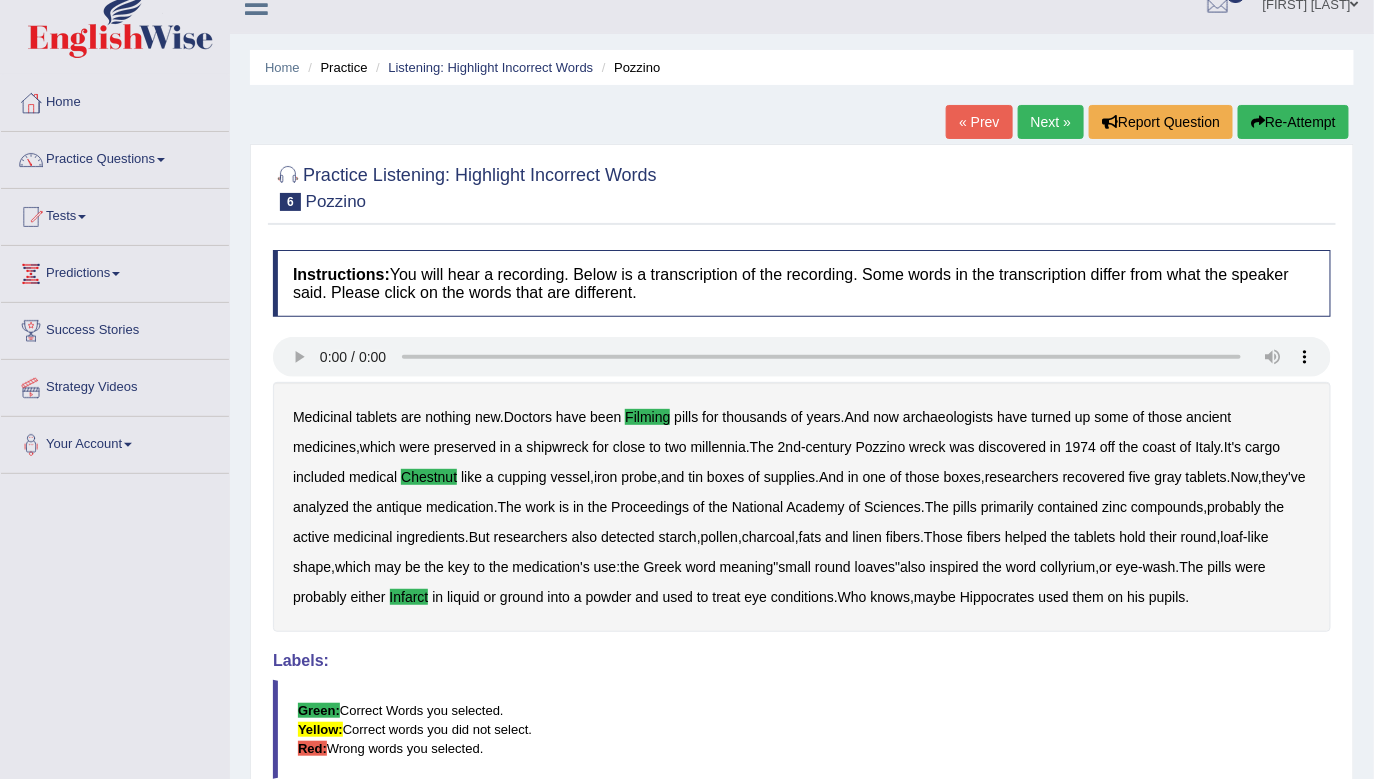 scroll, scrollTop: 0, scrollLeft: 0, axis: both 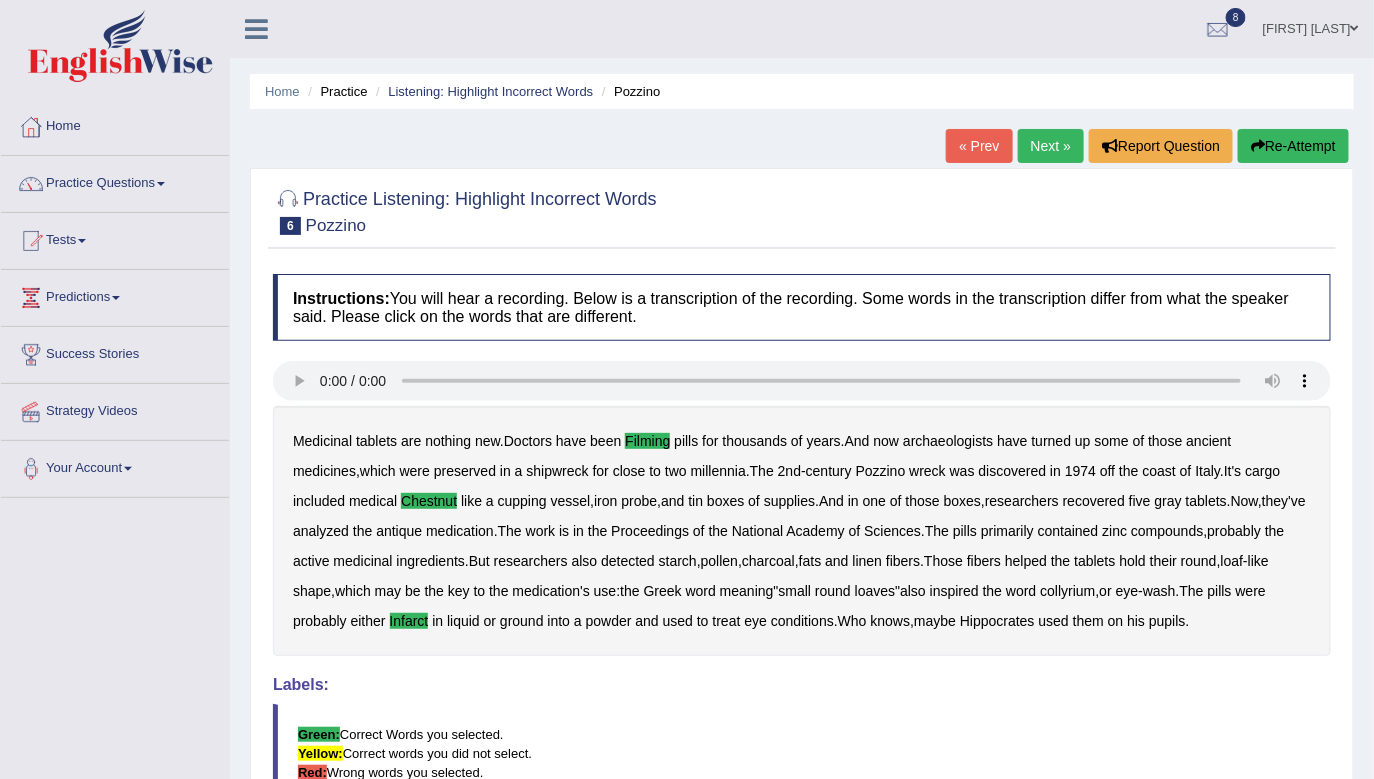 click on "Next »" at bounding box center [1051, 146] 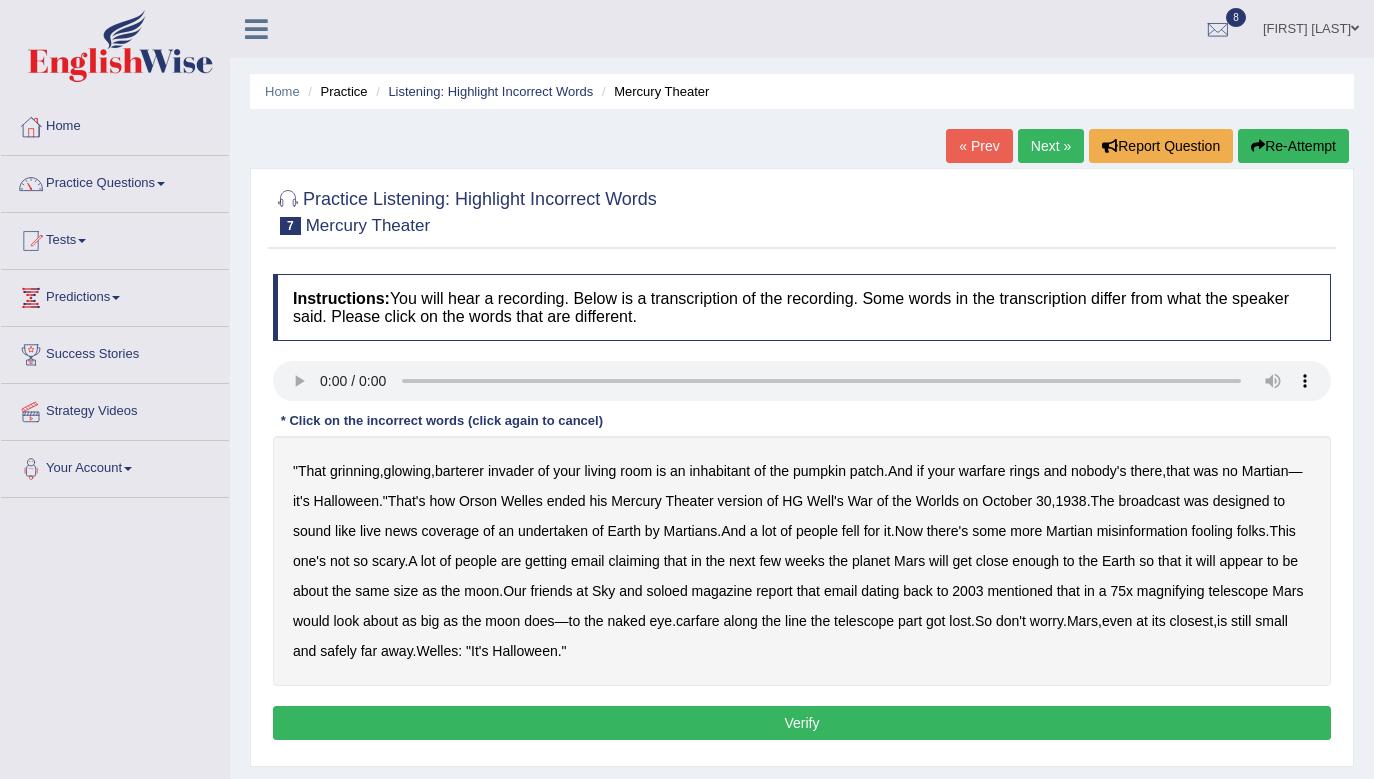 scroll, scrollTop: 0, scrollLeft: 0, axis: both 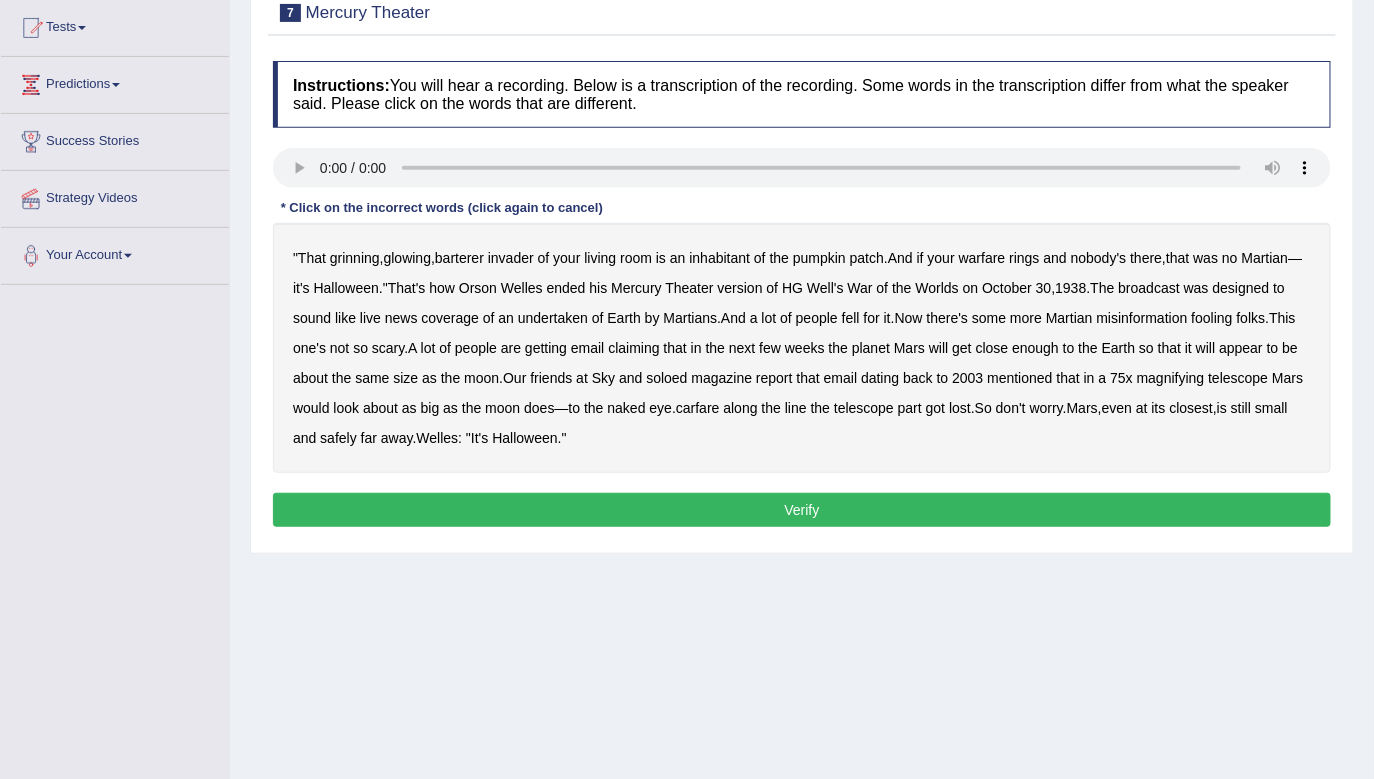 click on "barterer" at bounding box center (459, 258) 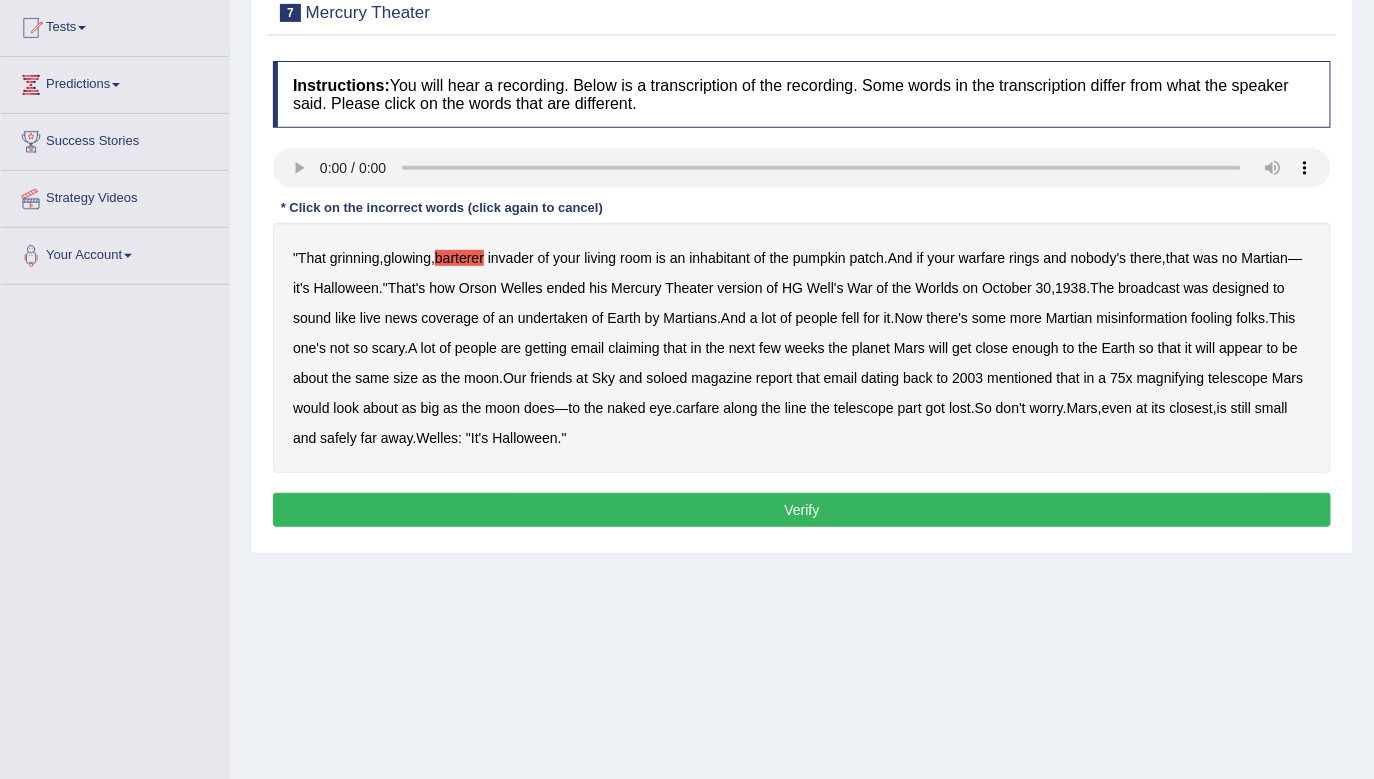 click on "undertaken" at bounding box center (553, 318) 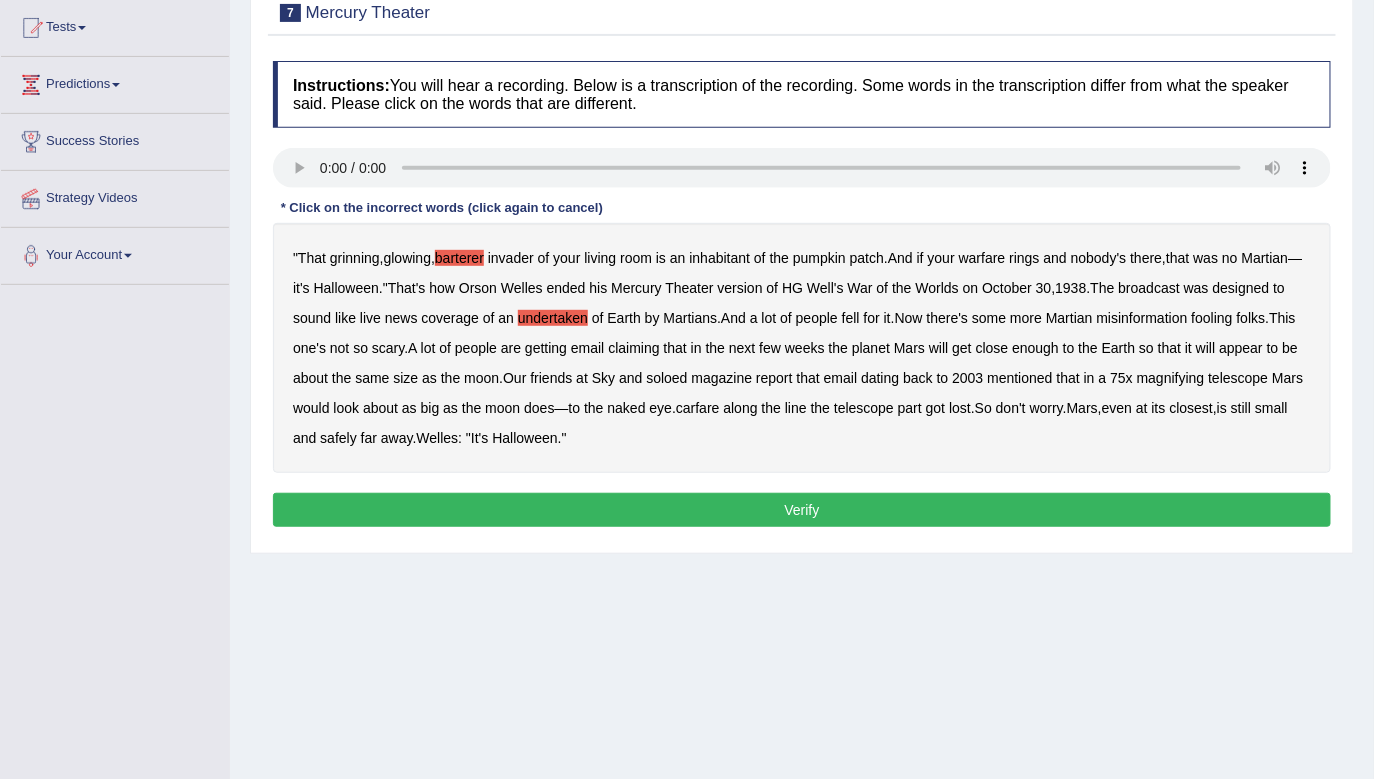 click on "soloed" at bounding box center [666, 378] 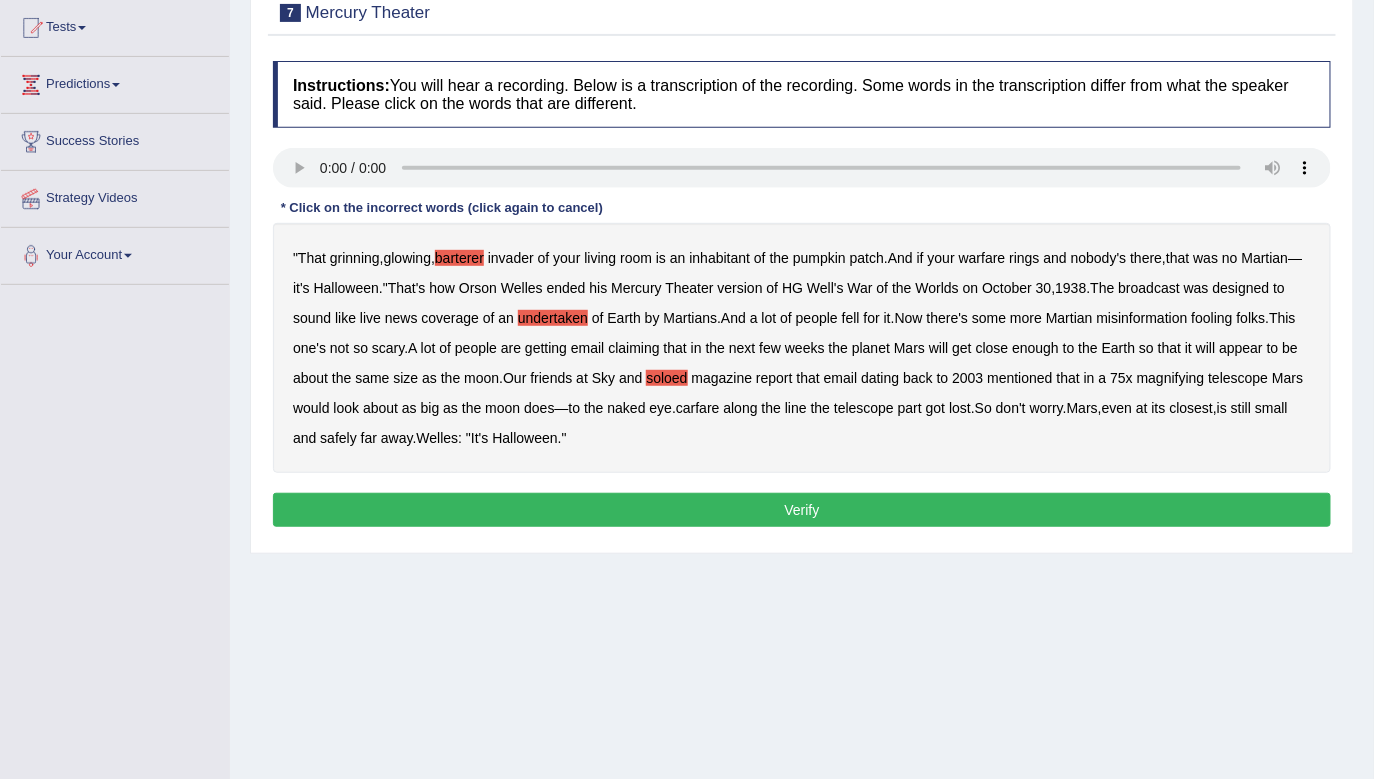 click on "soloed" at bounding box center (666, 378) 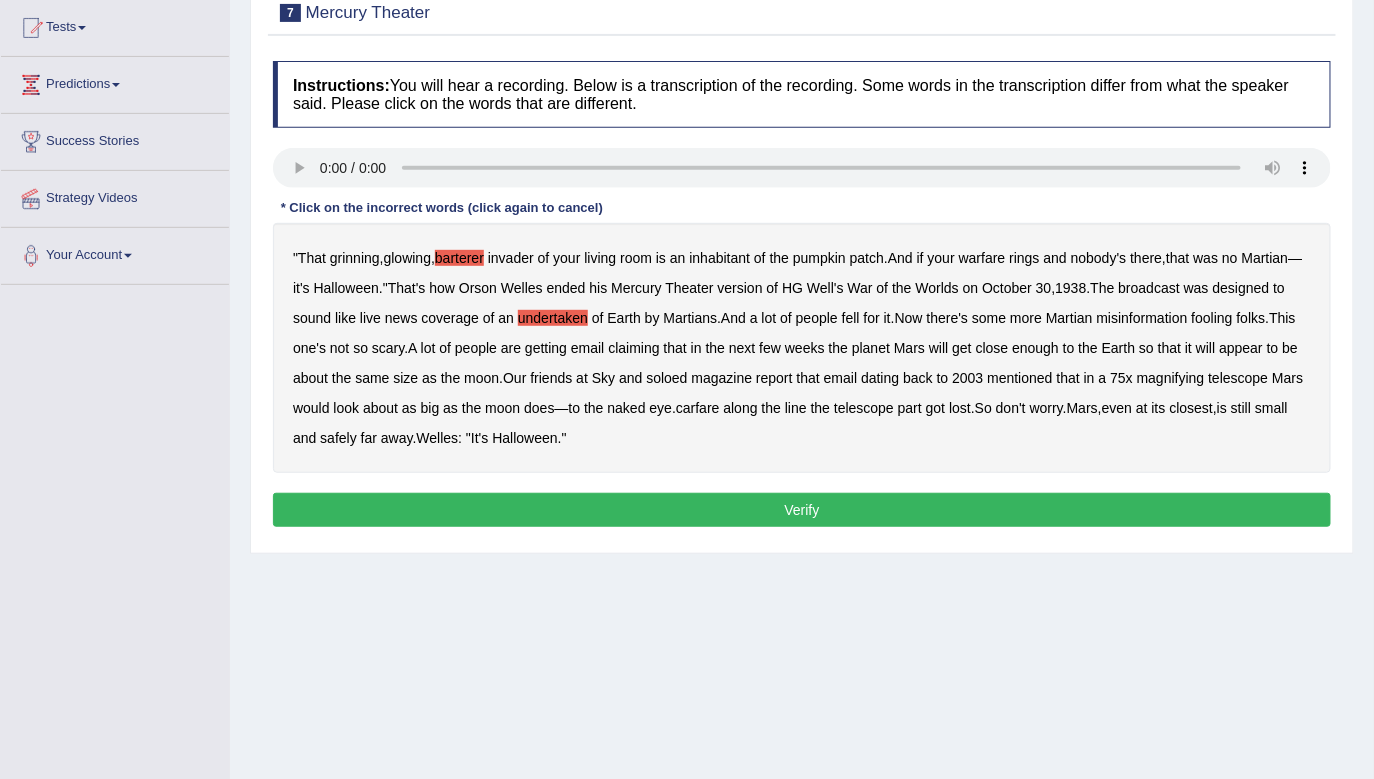 click on "soloed" at bounding box center (666, 378) 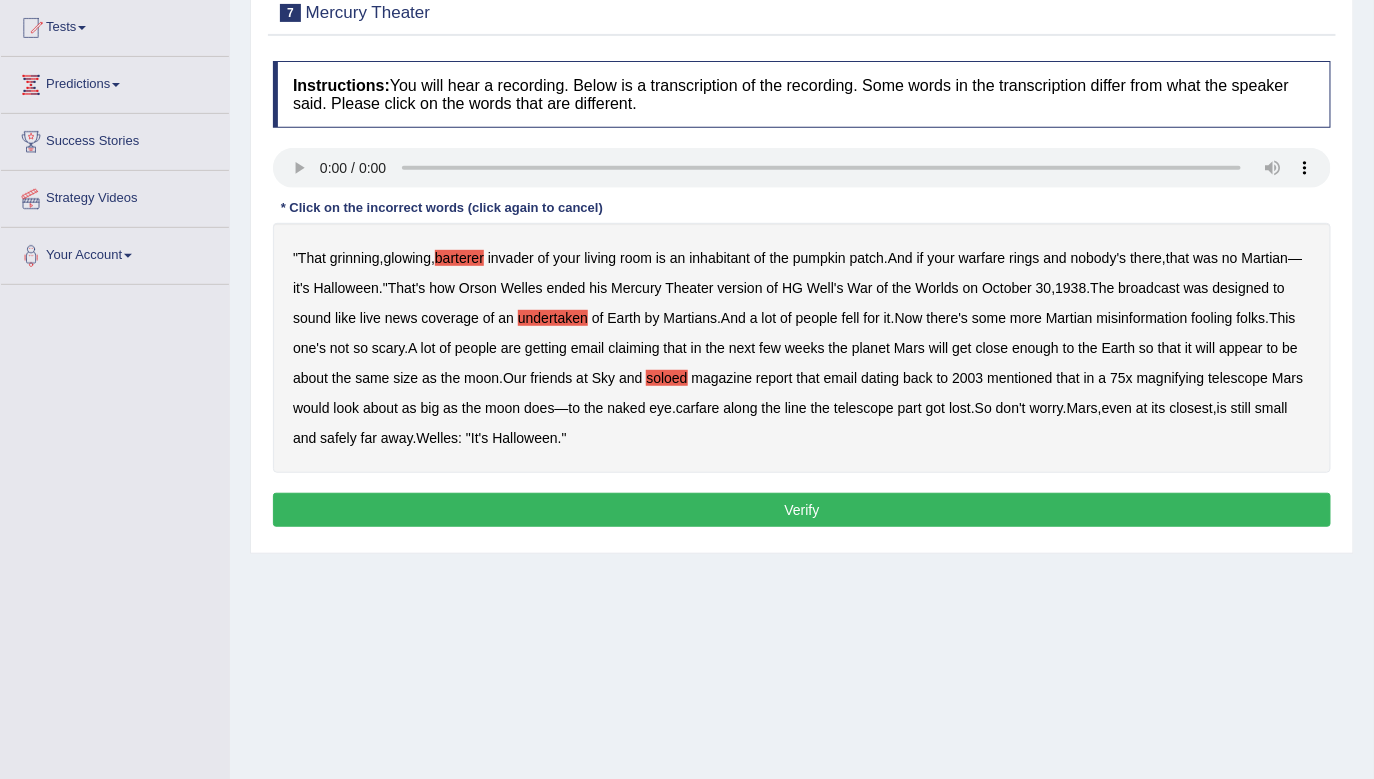 click on "carfare" at bounding box center [698, 408] 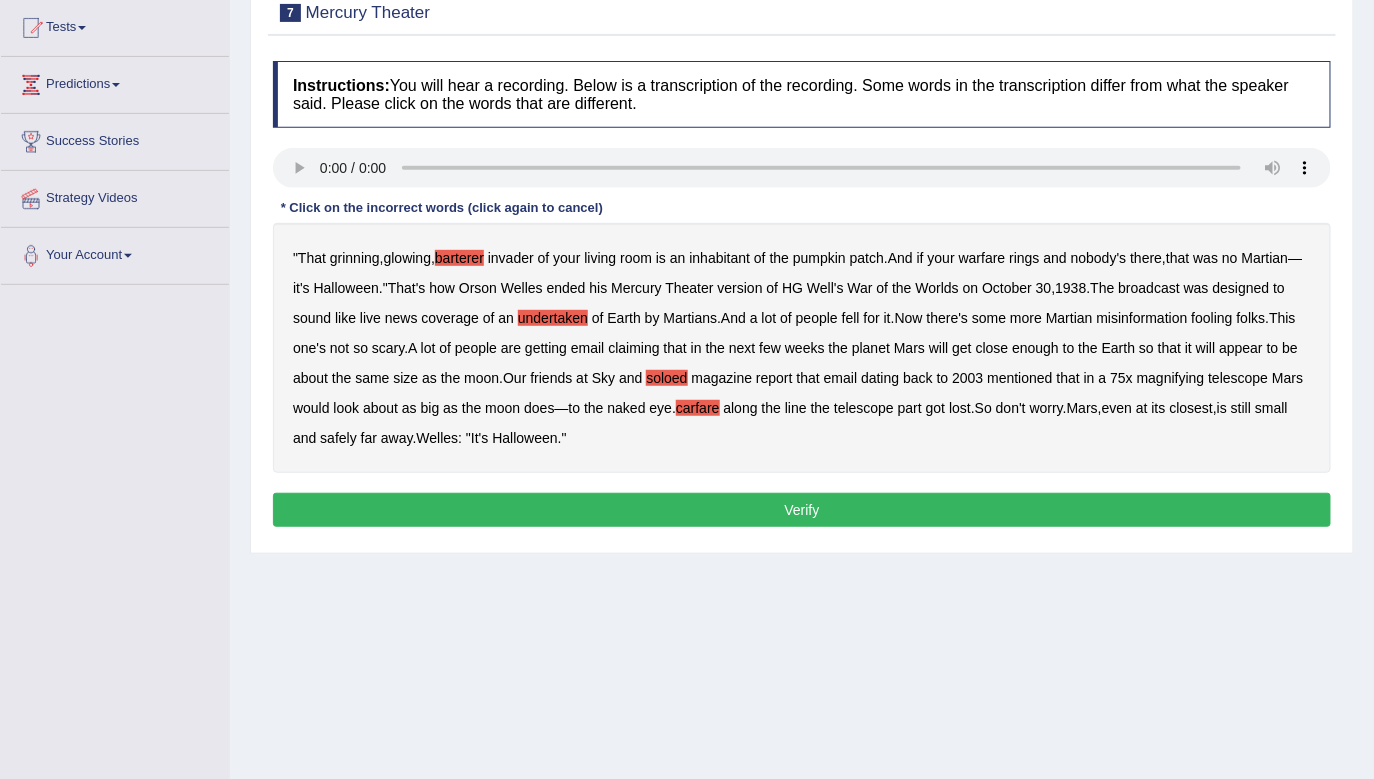 click on "Verify" at bounding box center (802, 510) 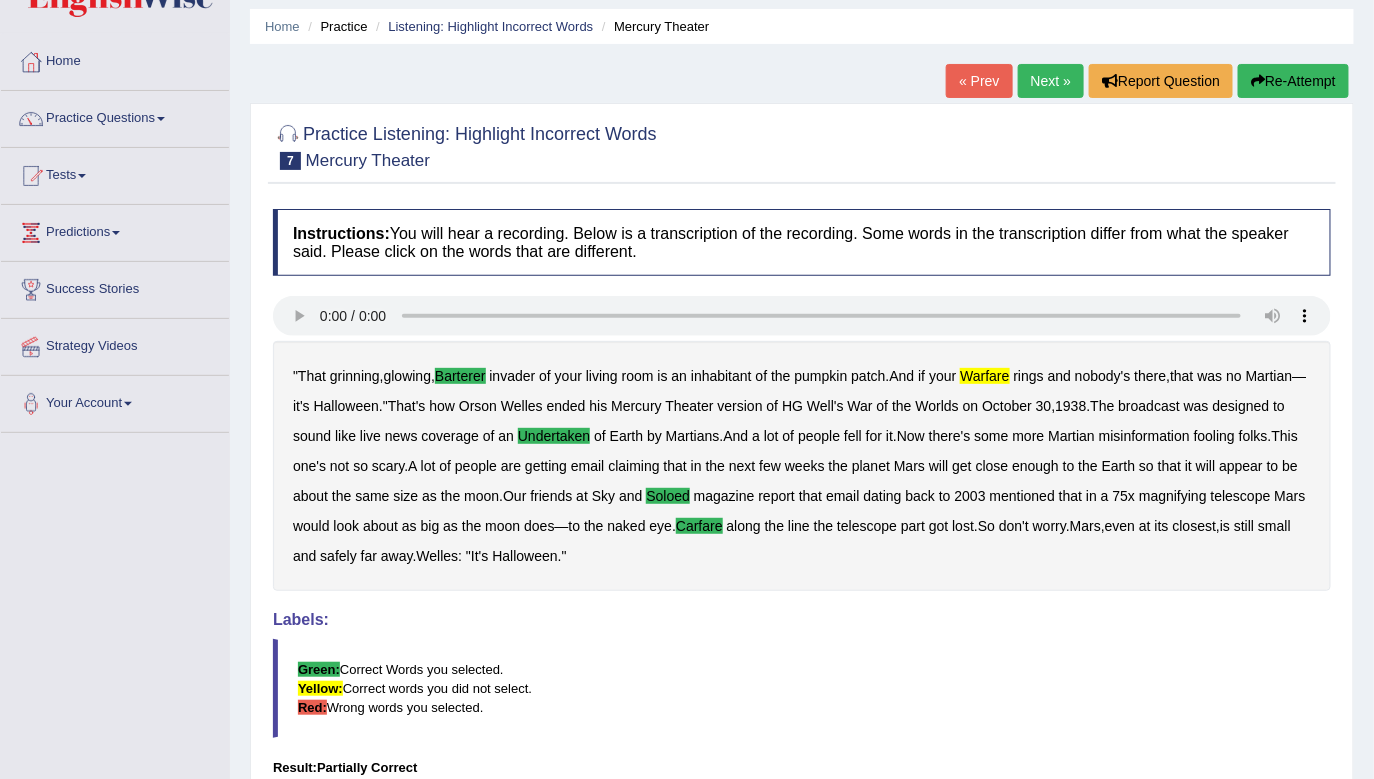 scroll, scrollTop: 0, scrollLeft: 0, axis: both 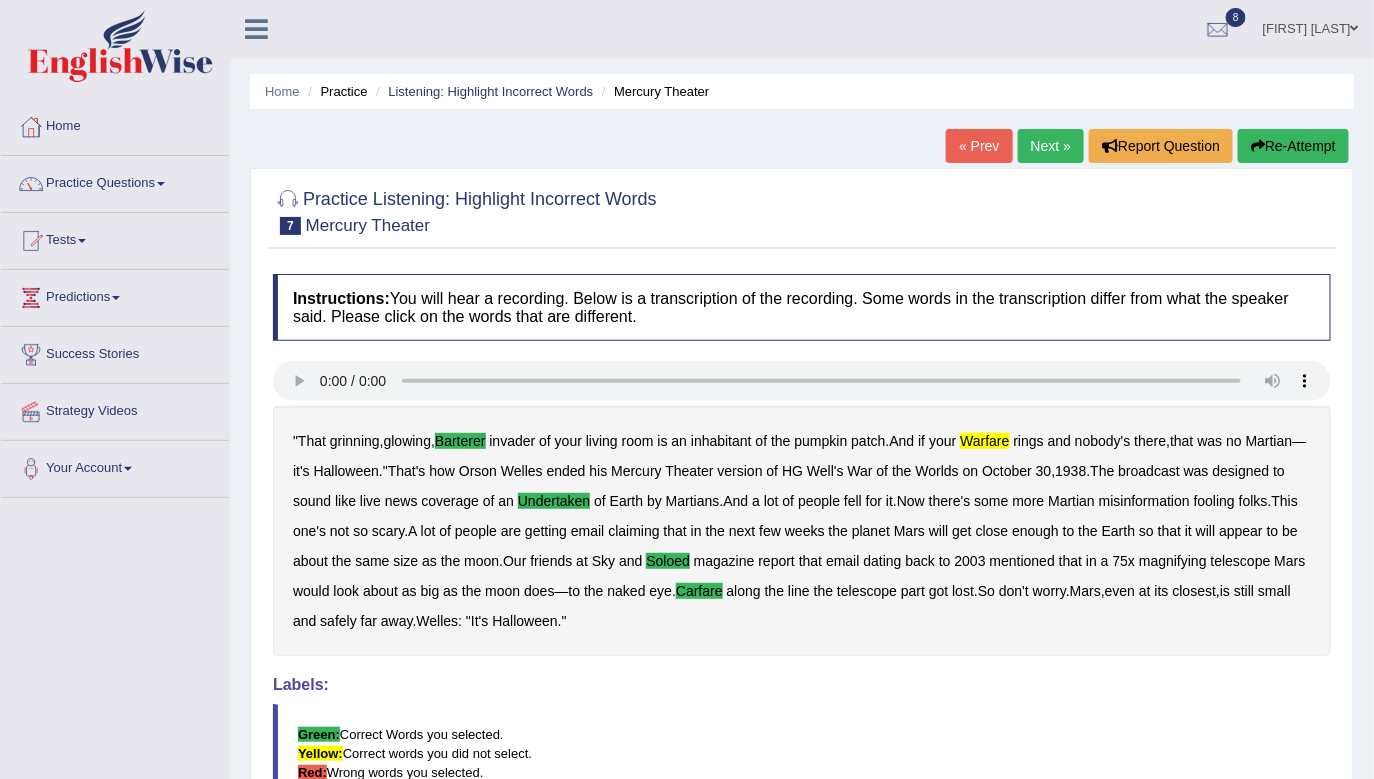 click on "Next »" at bounding box center [1051, 146] 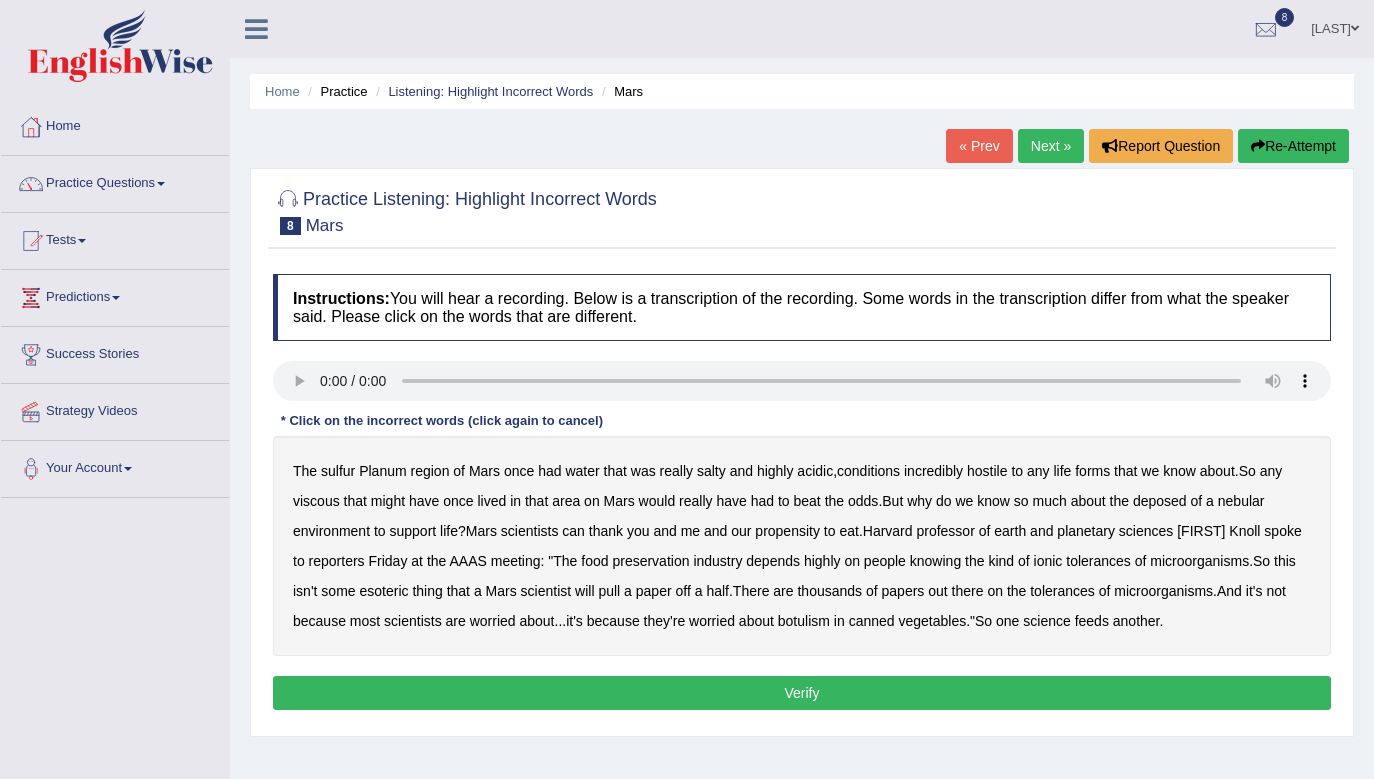 scroll, scrollTop: 0, scrollLeft: 0, axis: both 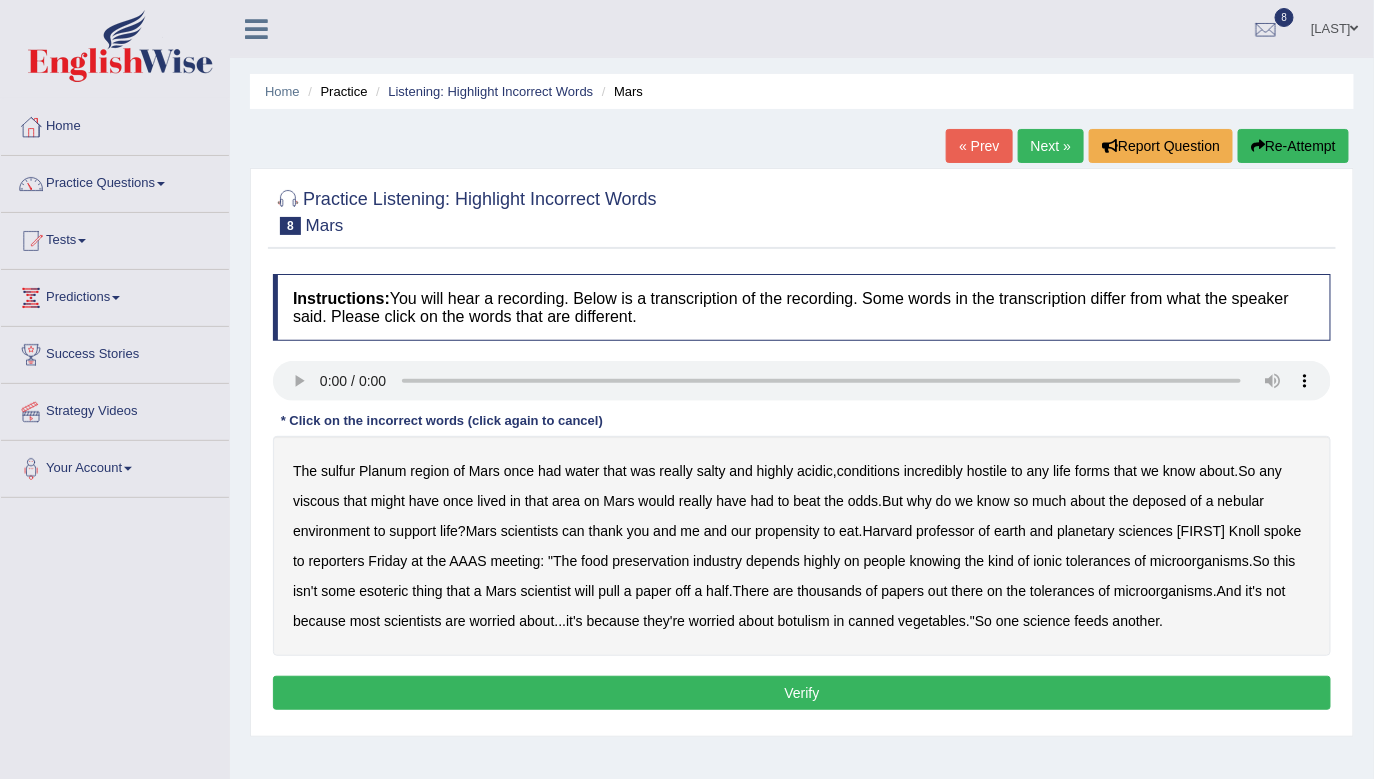 click on "viscous" at bounding box center [316, 501] 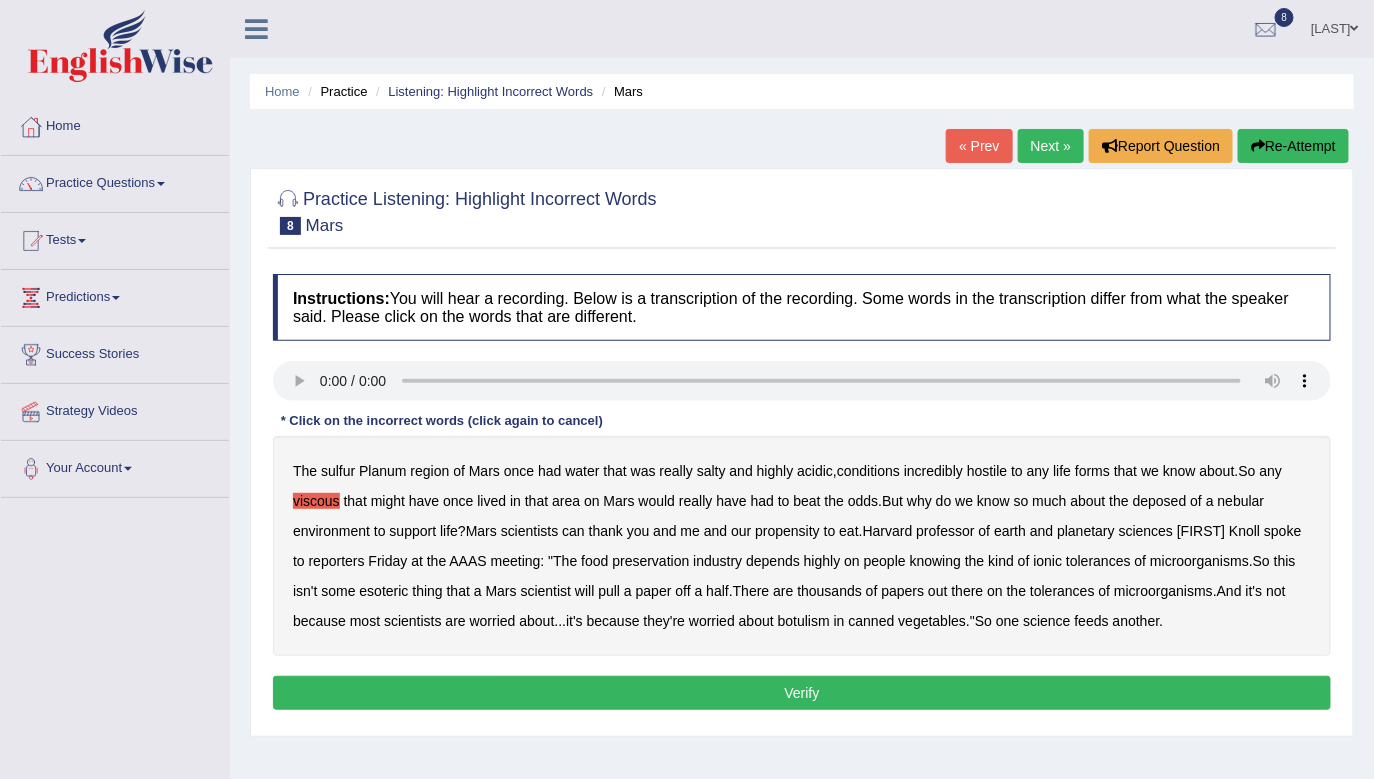 click on "nebular" at bounding box center (1241, 501) 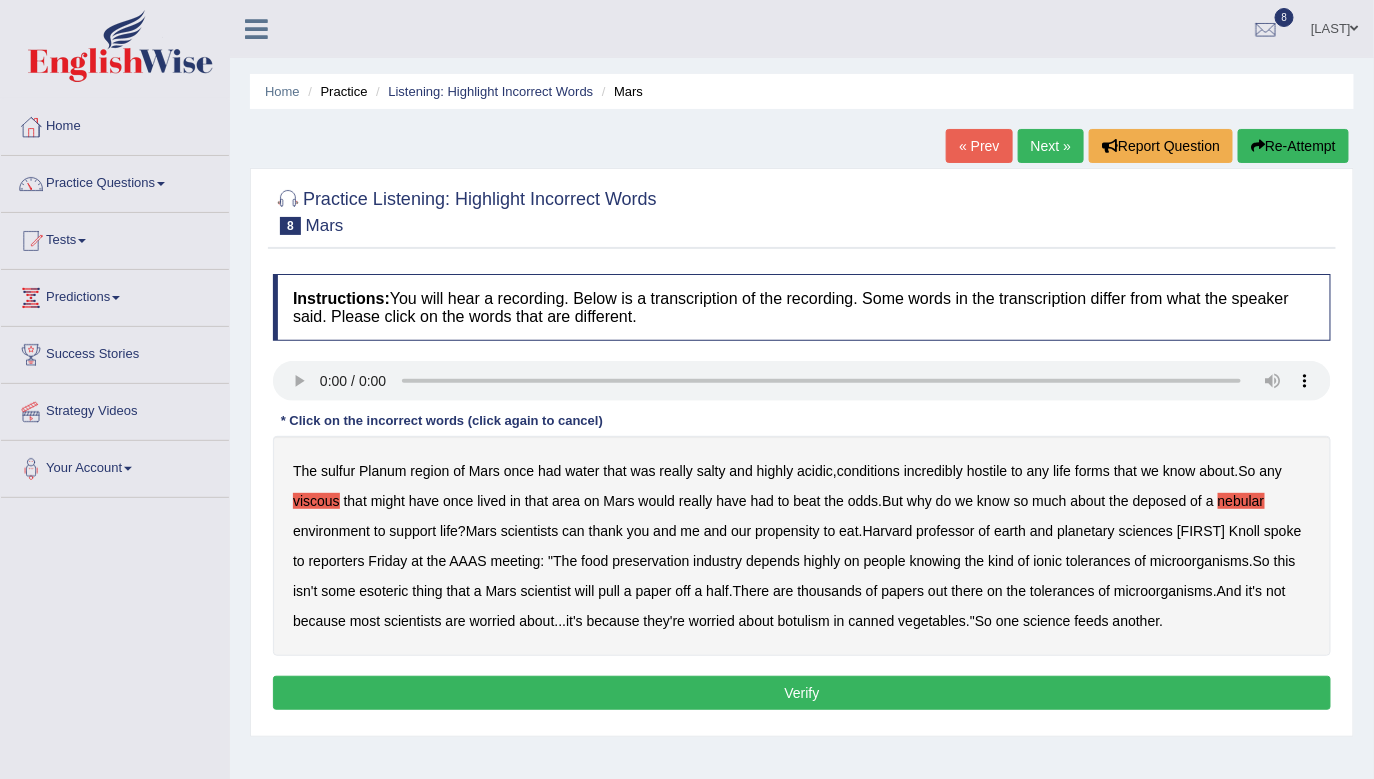 click on "Verify" at bounding box center (802, 693) 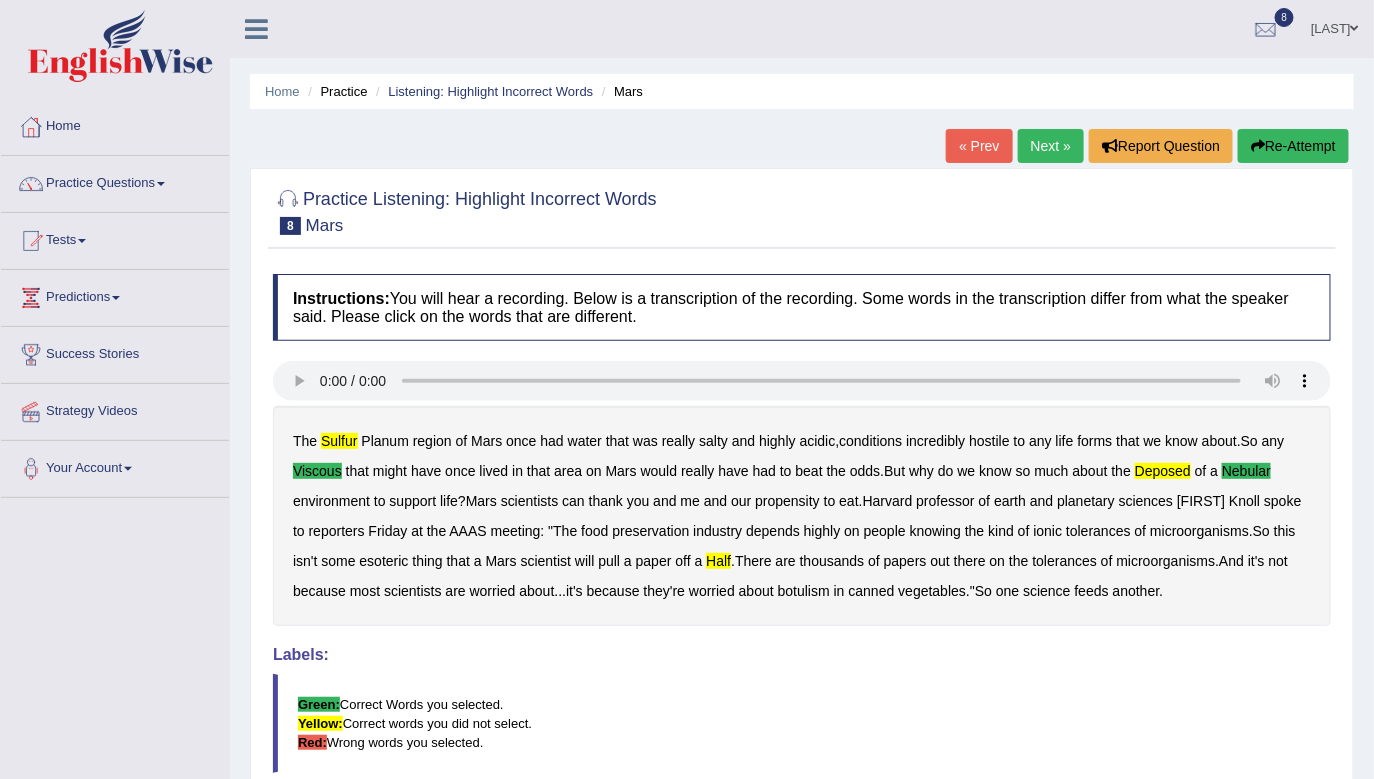 click on "Next »" at bounding box center [1051, 146] 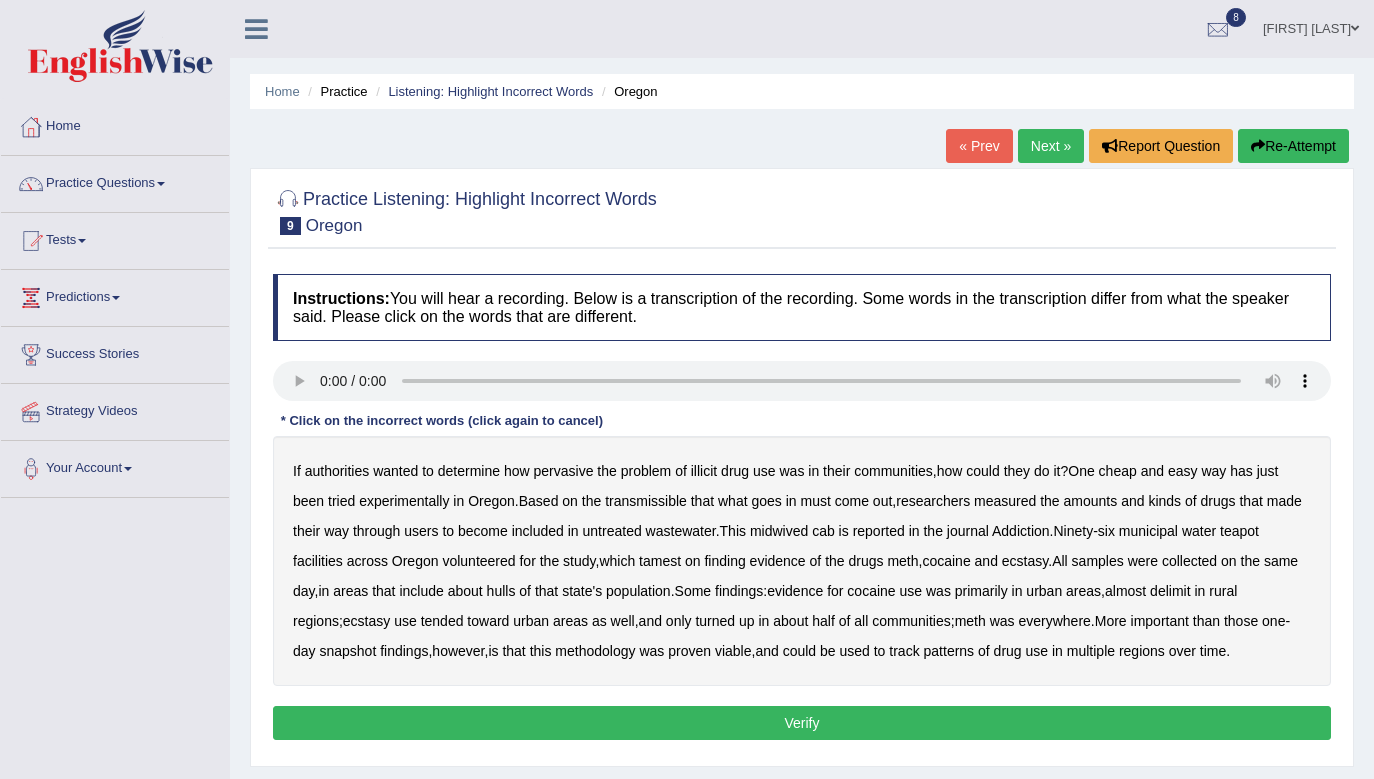 scroll, scrollTop: 0, scrollLeft: 0, axis: both 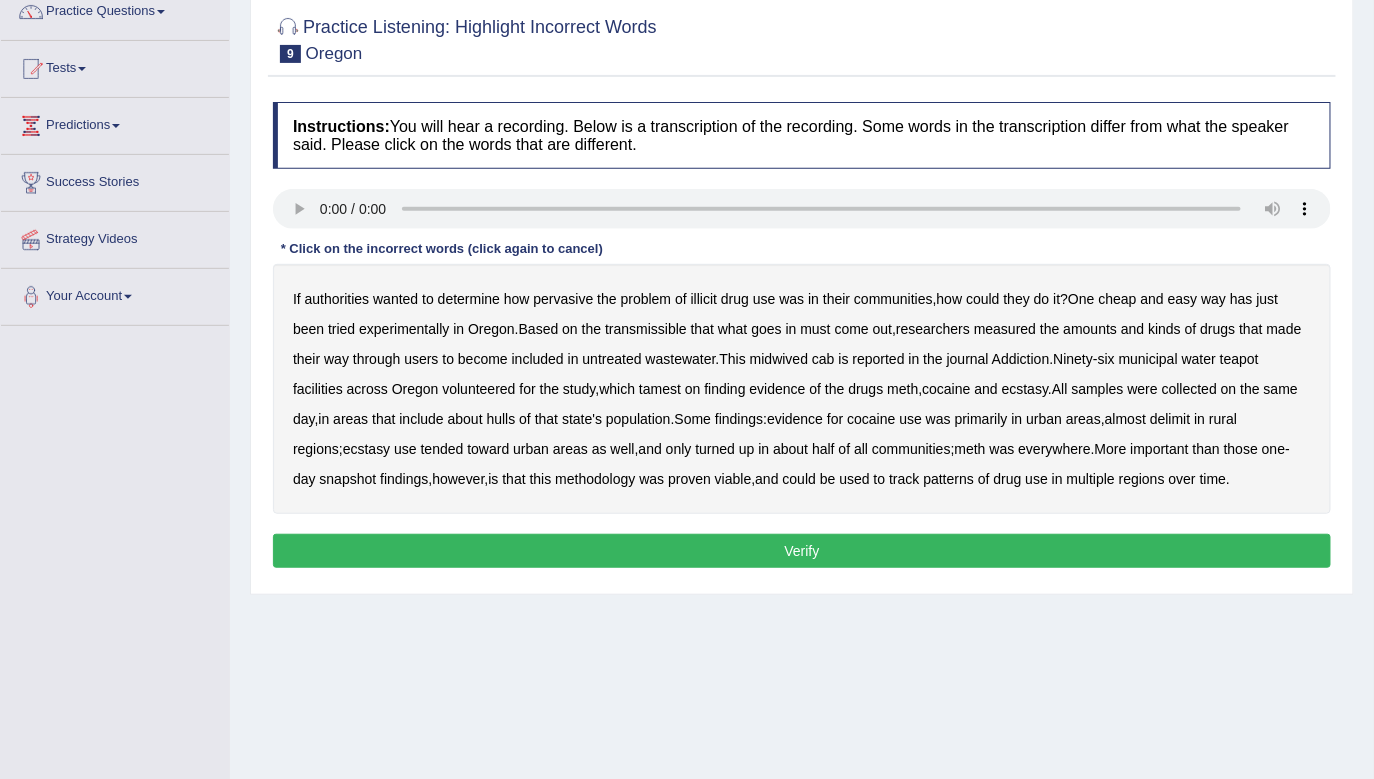 click on "midwived" at bounding box center (779, 359) 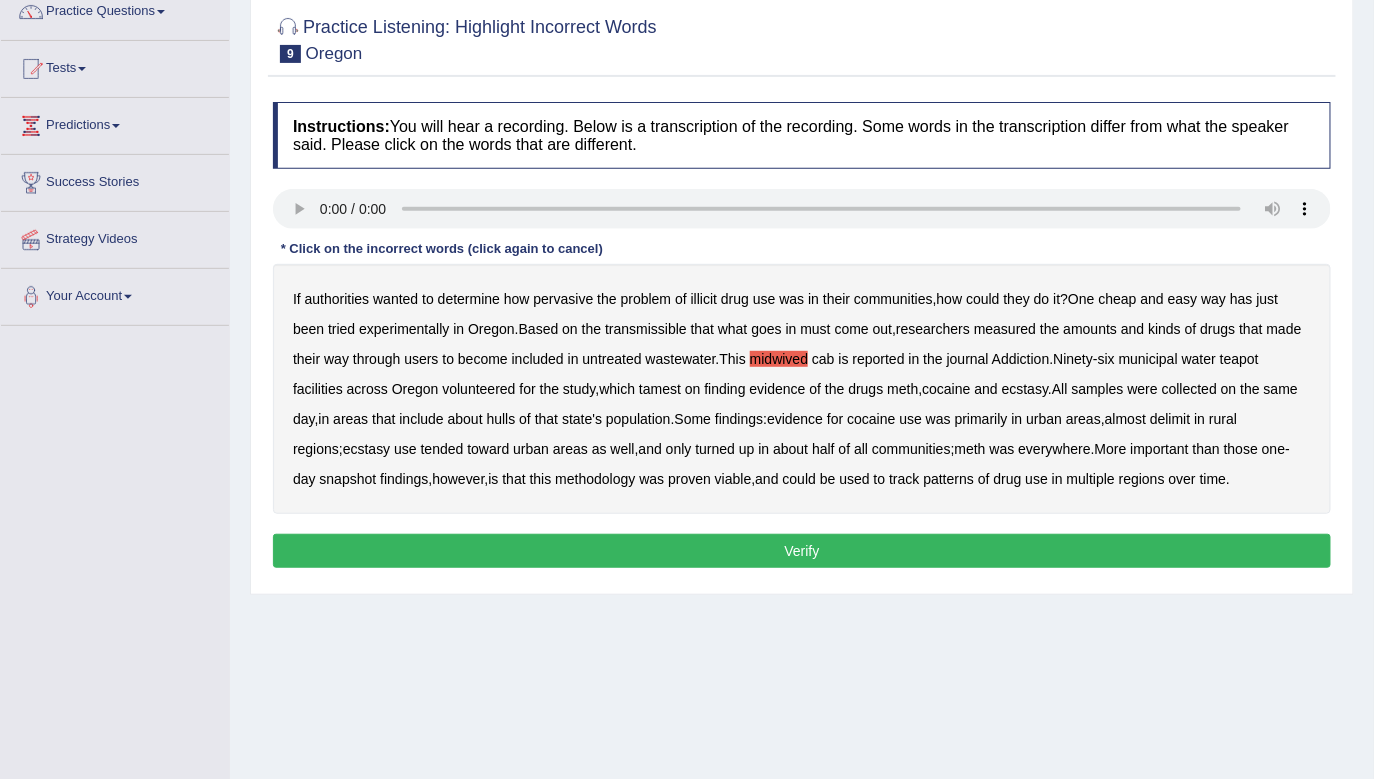 click on "tamest" at bounding box center [660, 389] 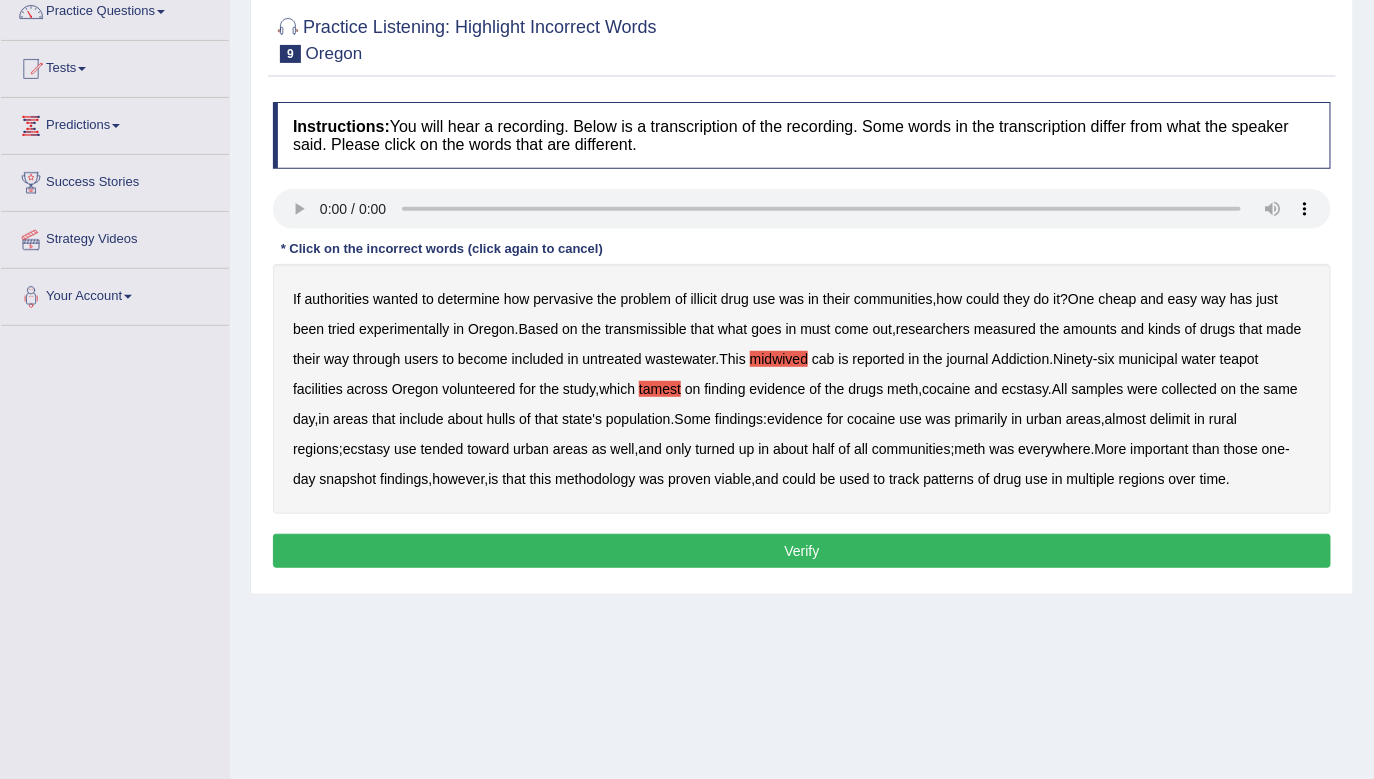 click on "hulls" at bounding box center [501, 419] 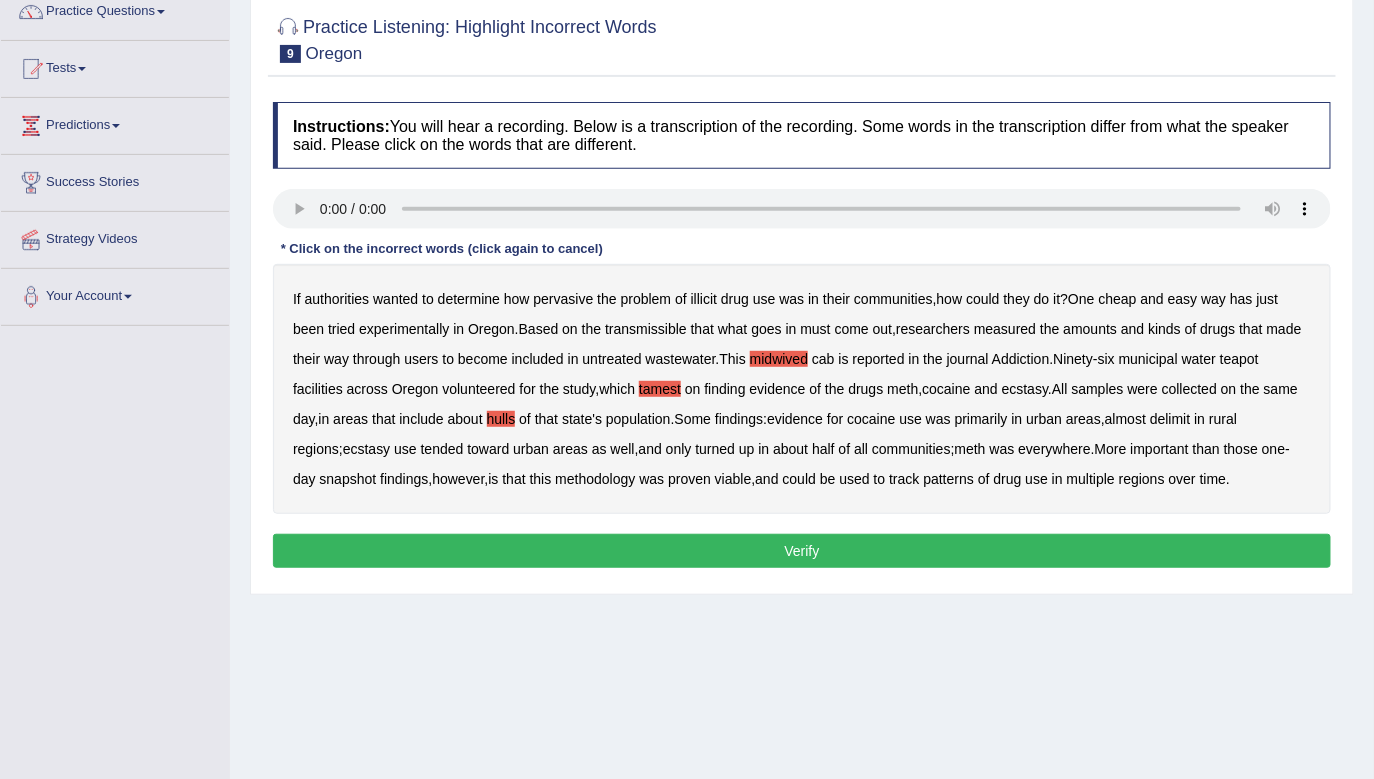 click on "delimit" at bounding box center (1170, 419) 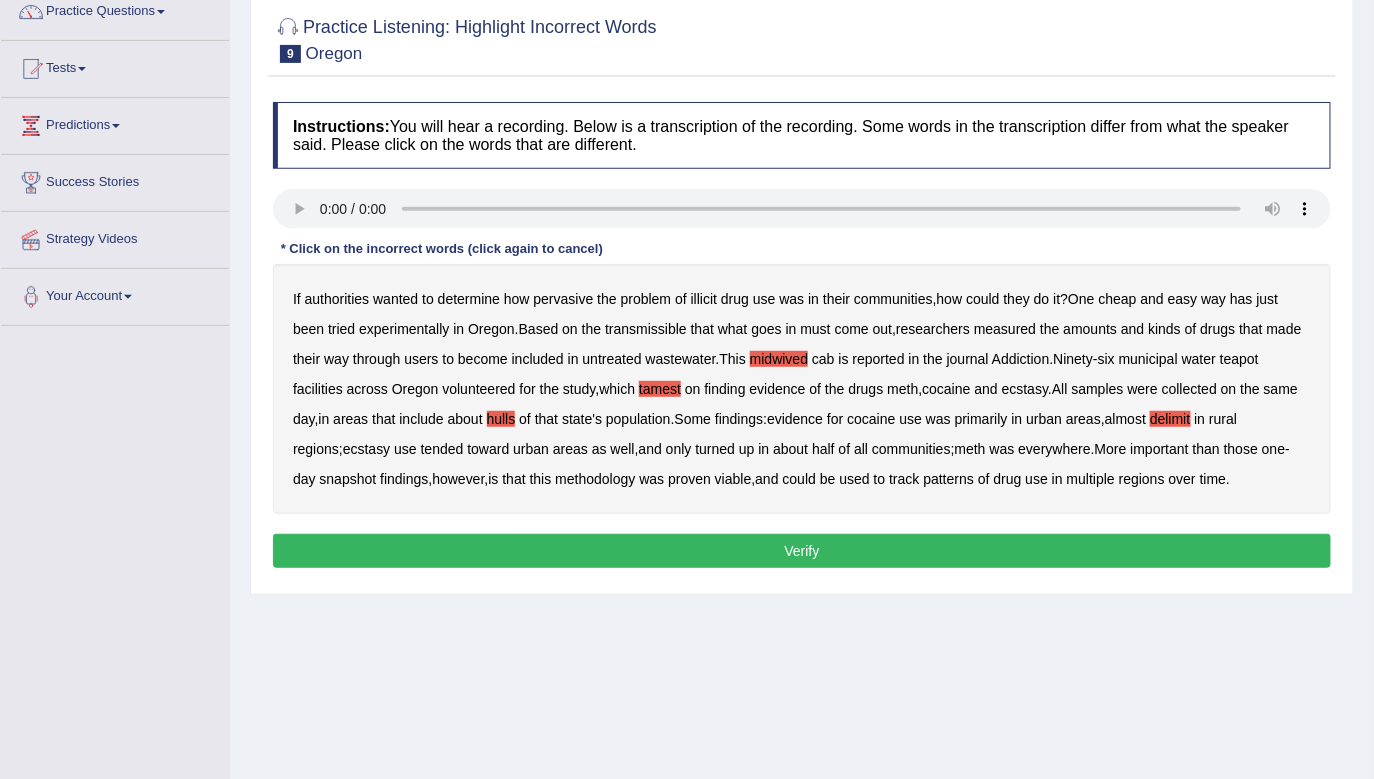 click on "Verify" at bounding box center (802, 551) 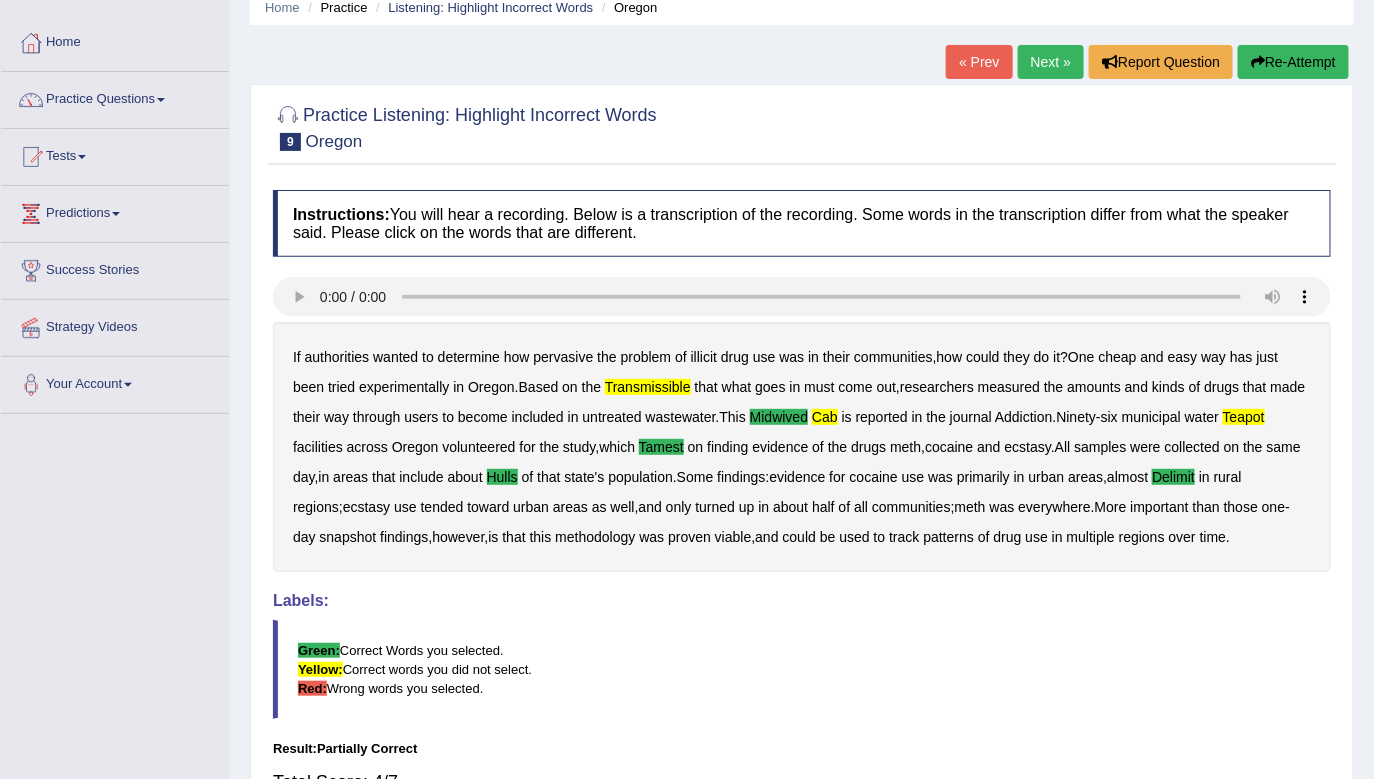 scroll, scrollTop: 0, scrollLeft: 0, axis: both 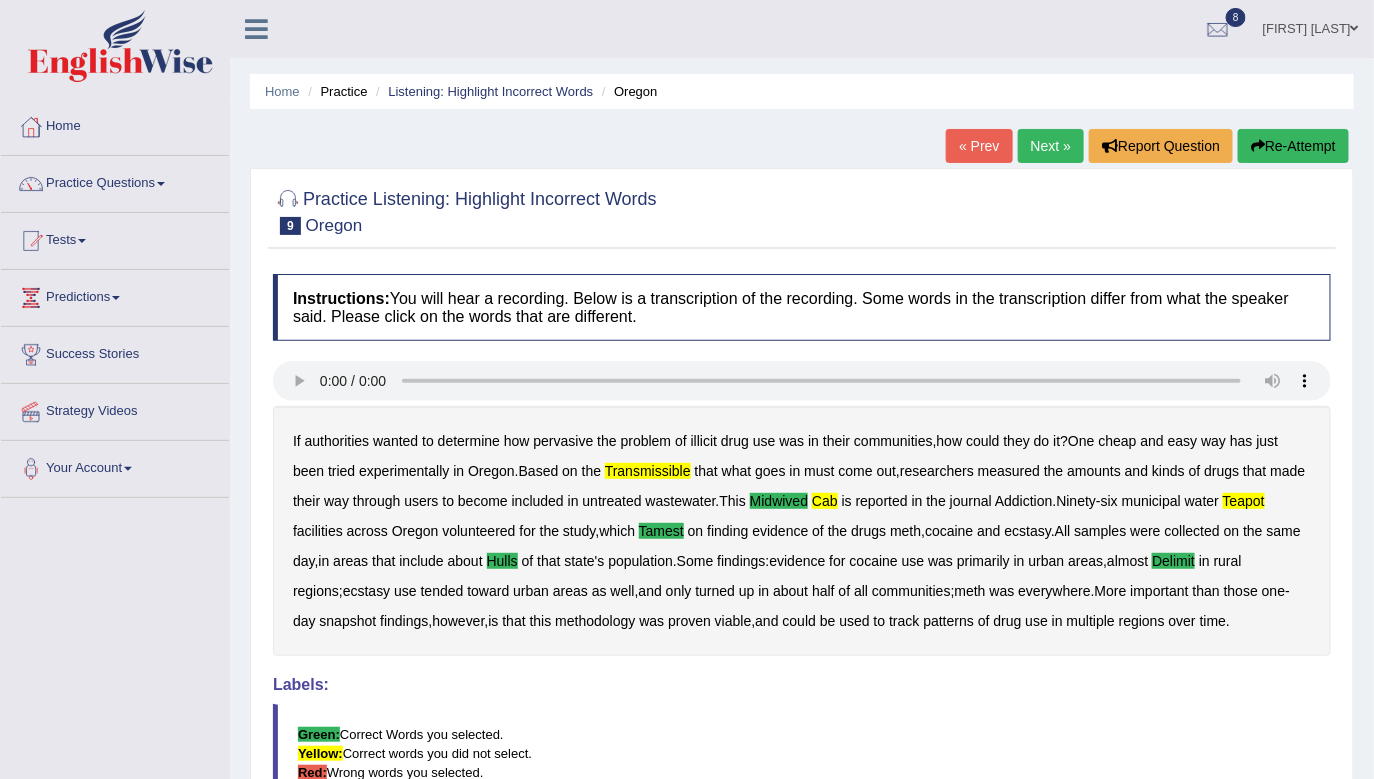 click on "Re-Attempt" at bounding box center [1293, 146] 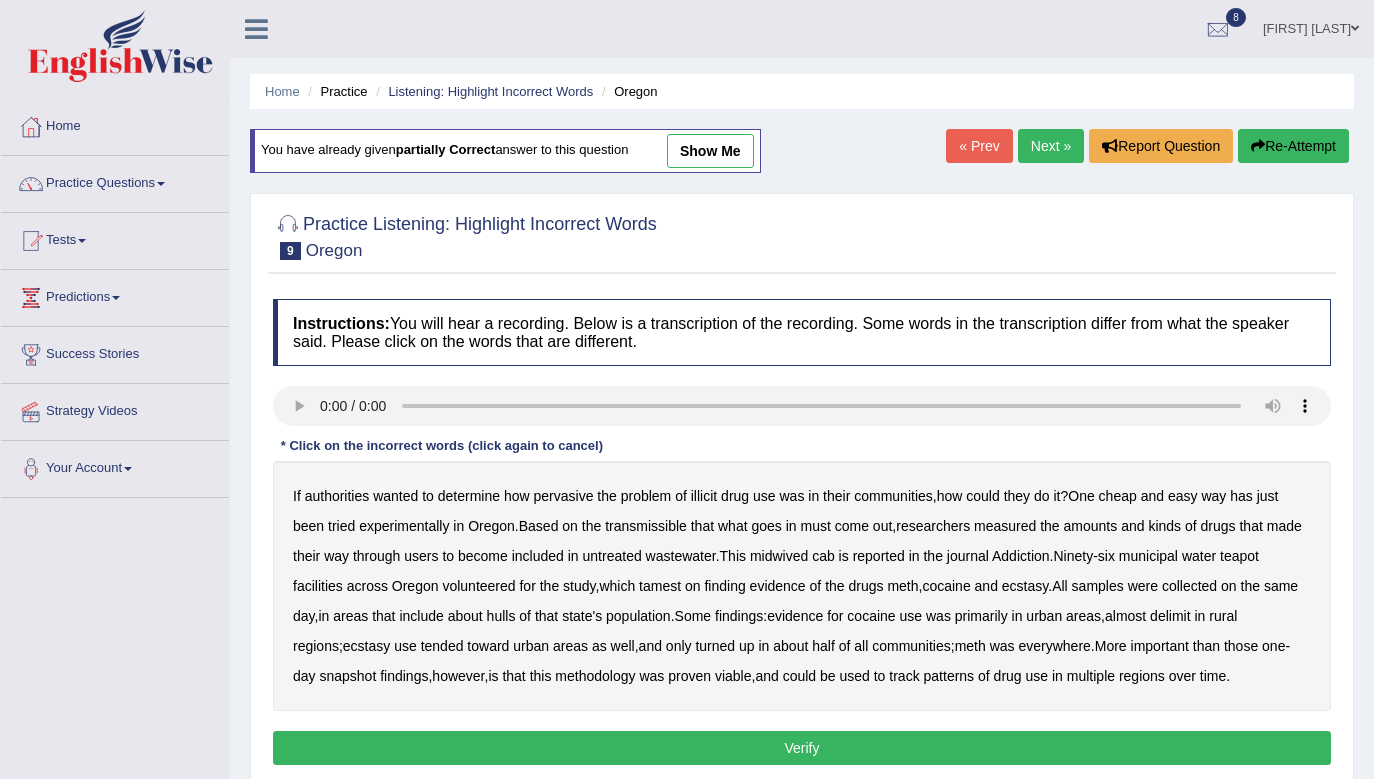 scroll, scrollTop: 0, scrollLeft: 0, axis: both 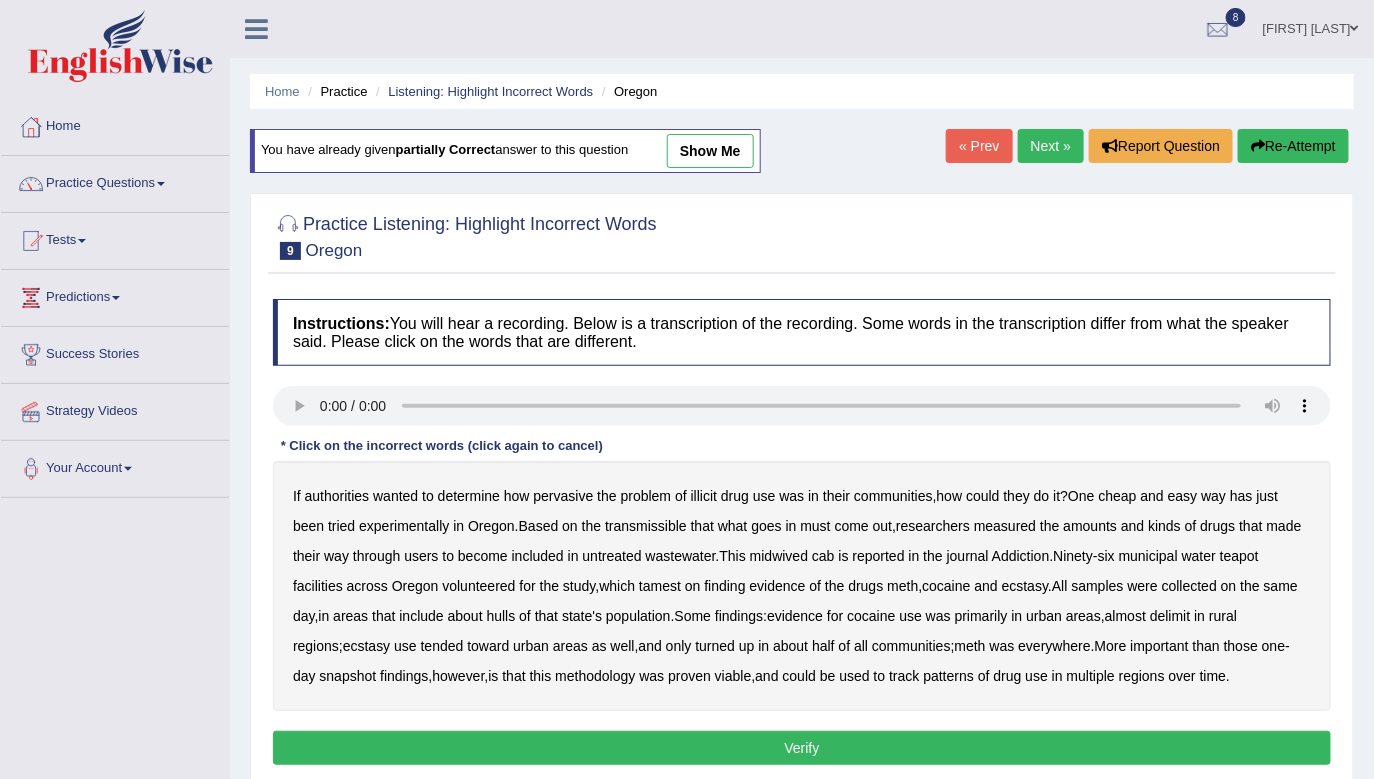 click on "transmissible" at bounding box center (646, 526) 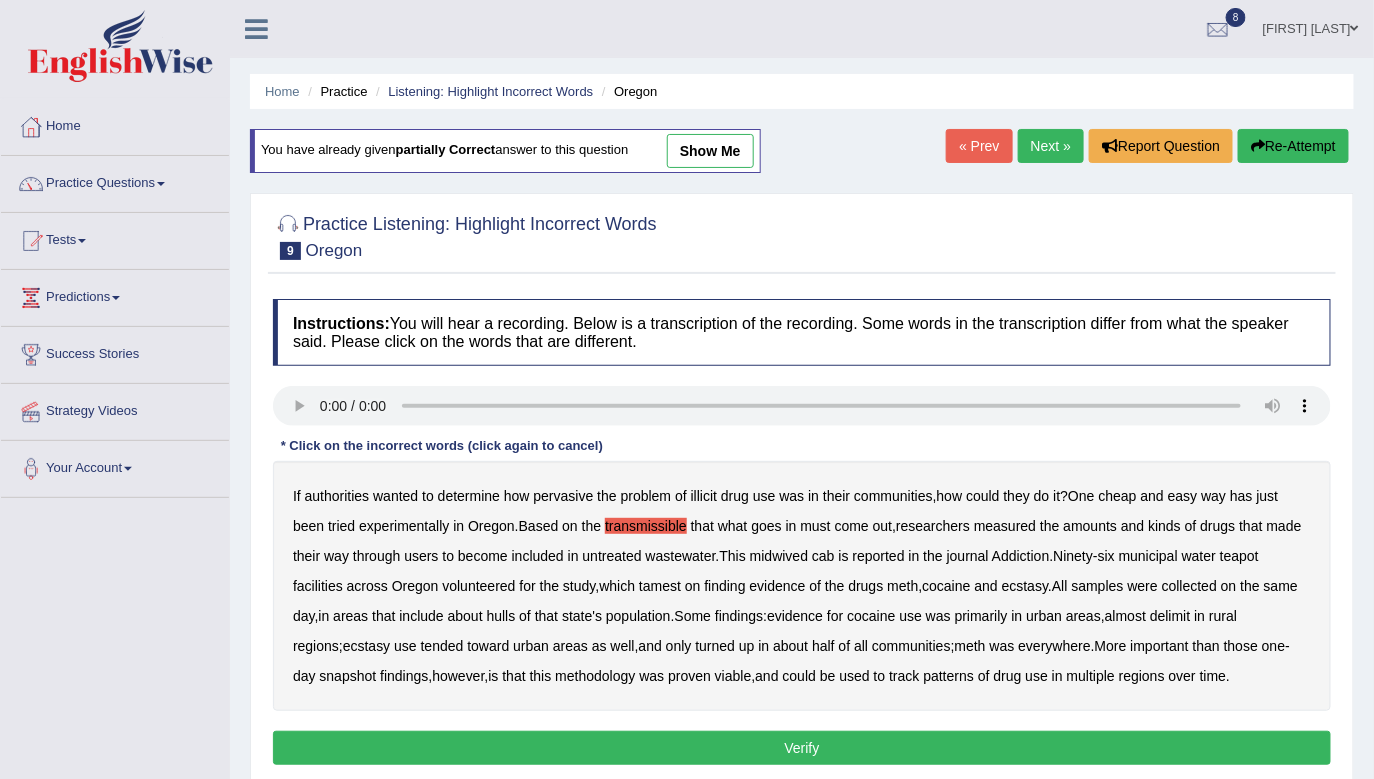 click on "midwived" at bounding box center (779, 556) 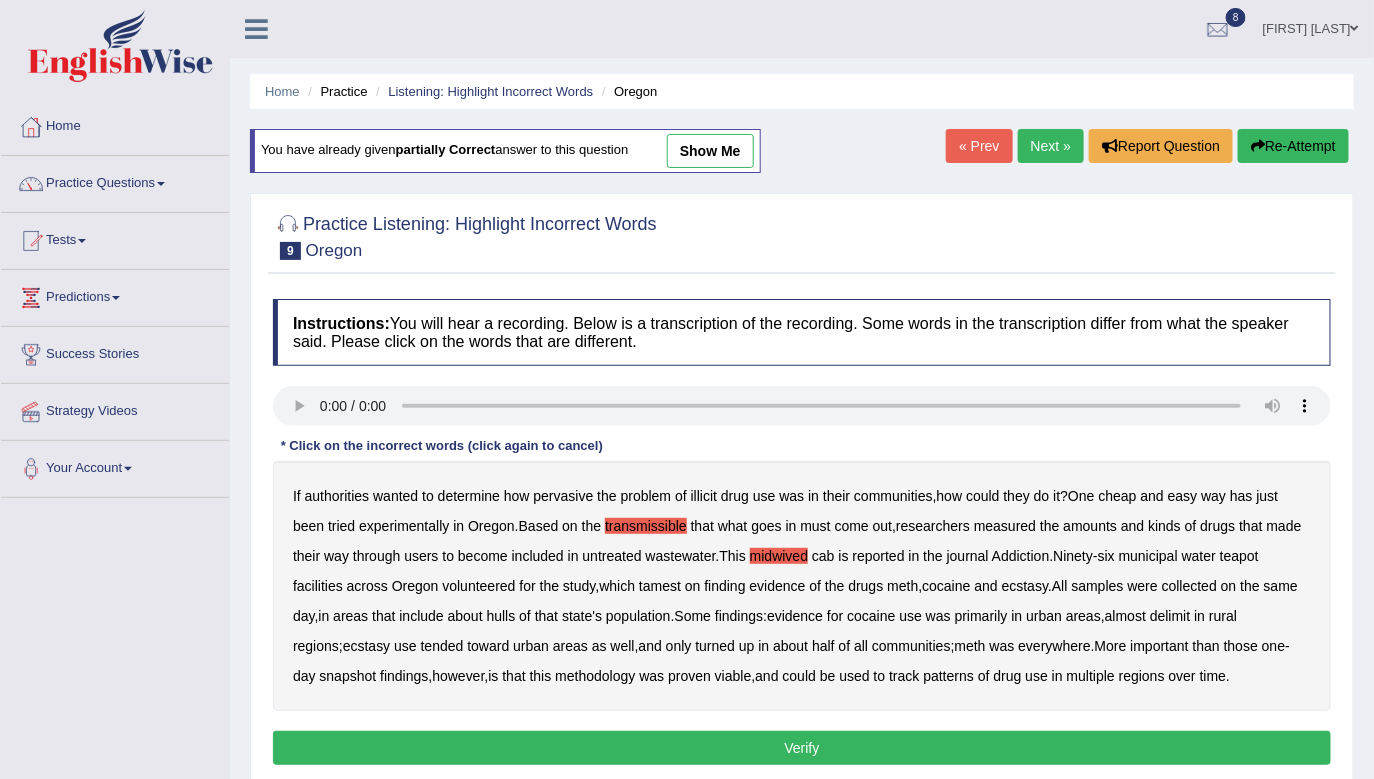 click on "cab" at bounding box center (823, 556) 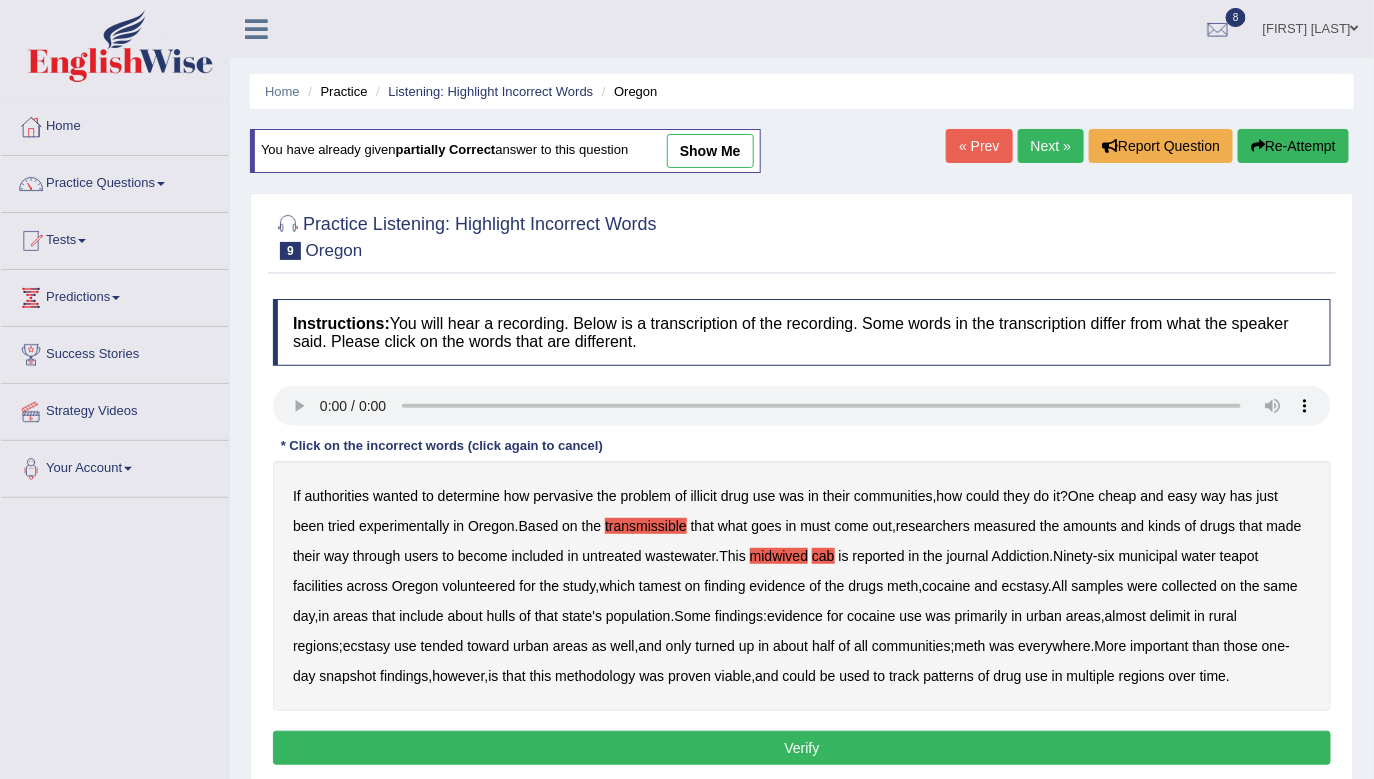 click on "tamest" at bounding box center [660, 586] 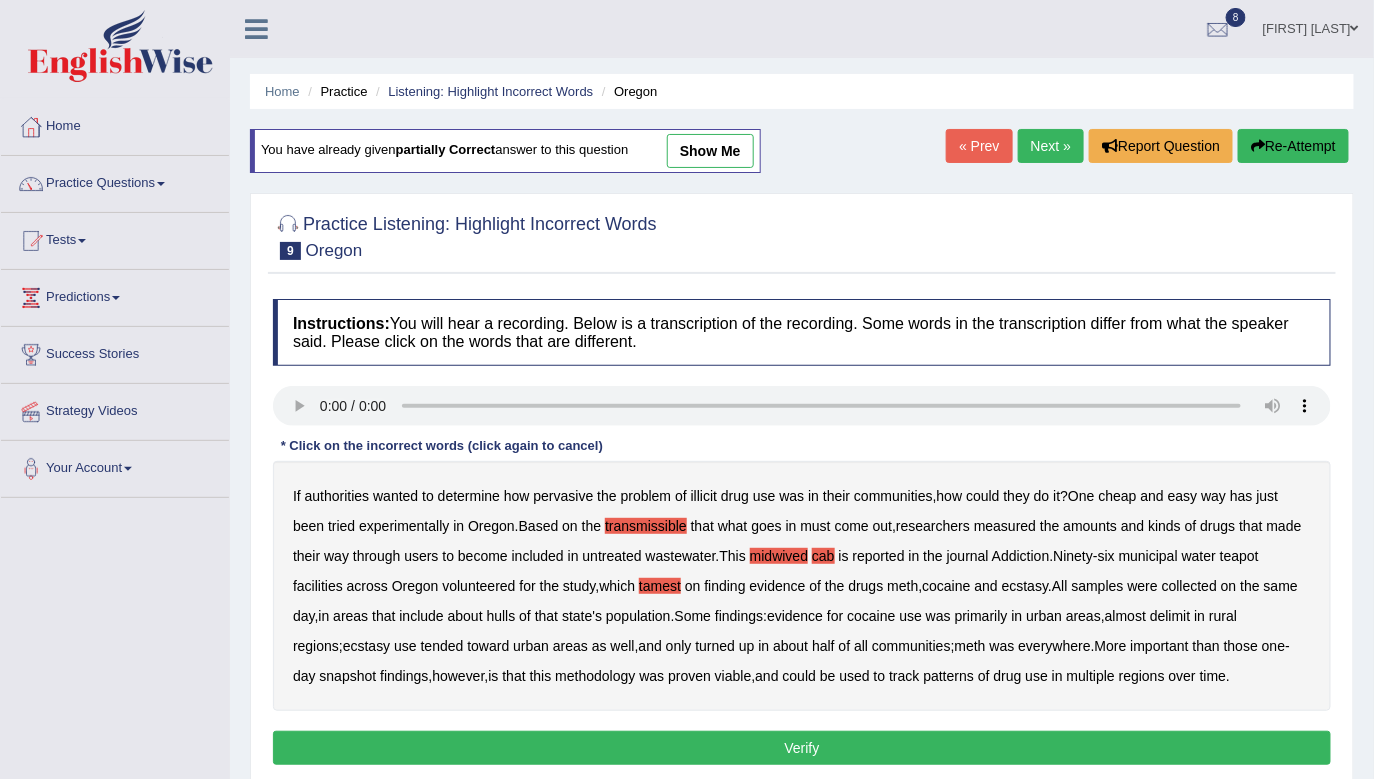 click on "hulls" at bounding box center (501, 616) 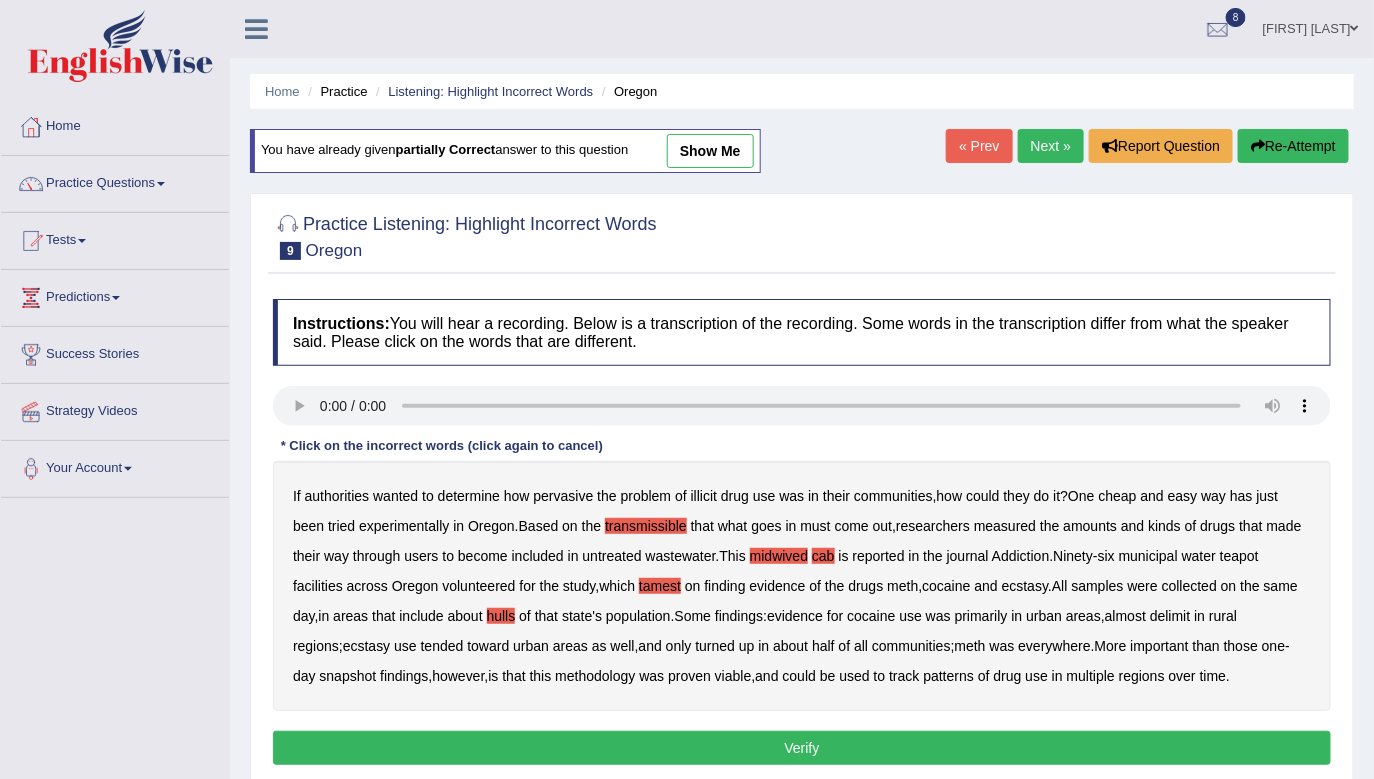 click on "delimit" at bounding box center (1170, 616) 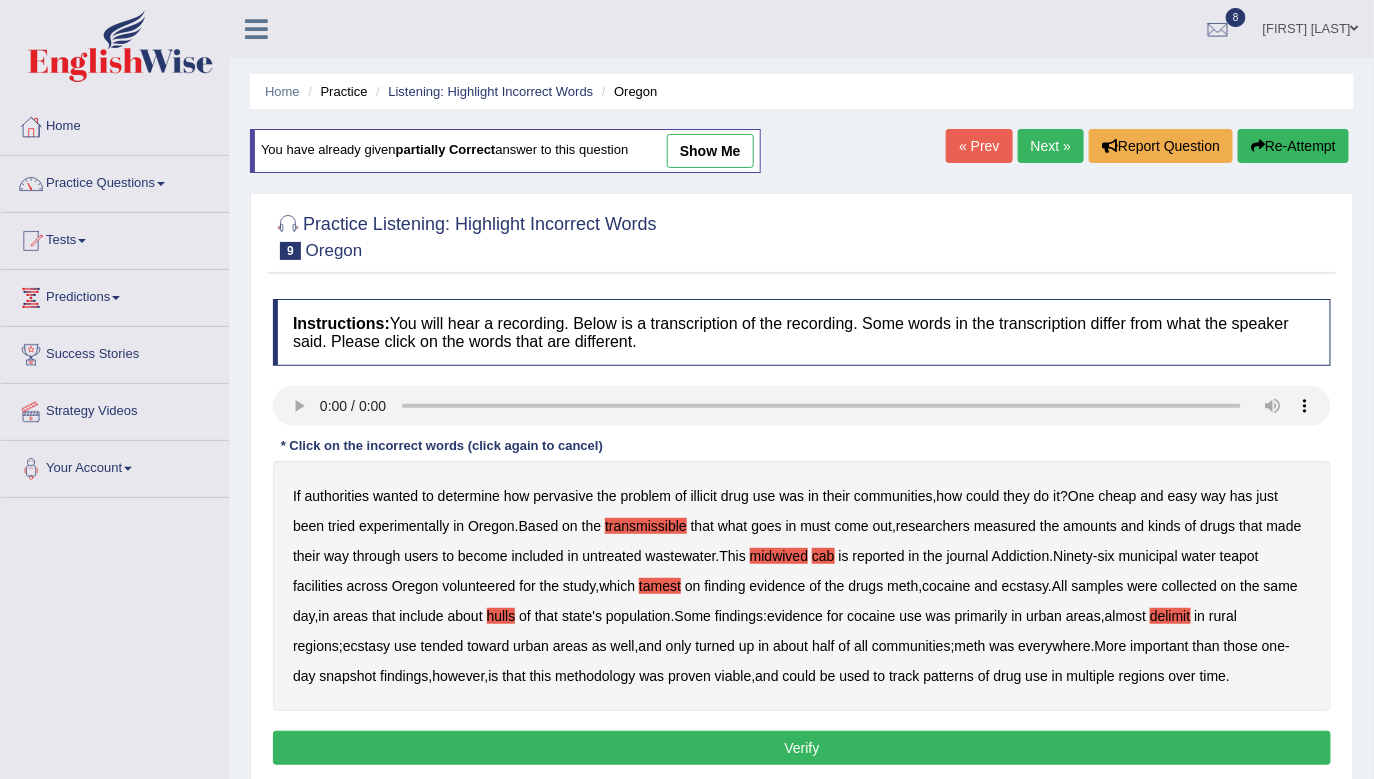 click on "Verify" at bounding box center [802, 748] 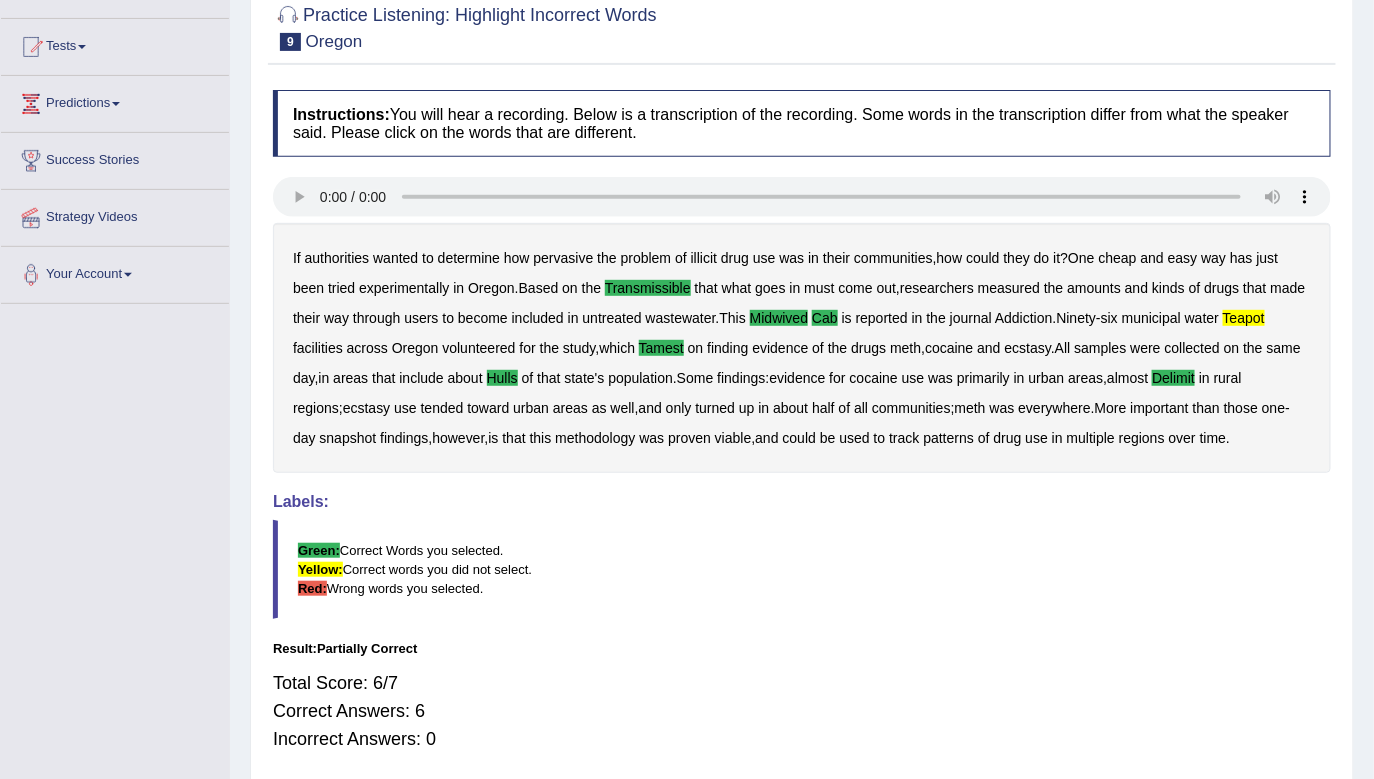 scroll, scrollTop: 0, scrollLeft: 0, axis: both 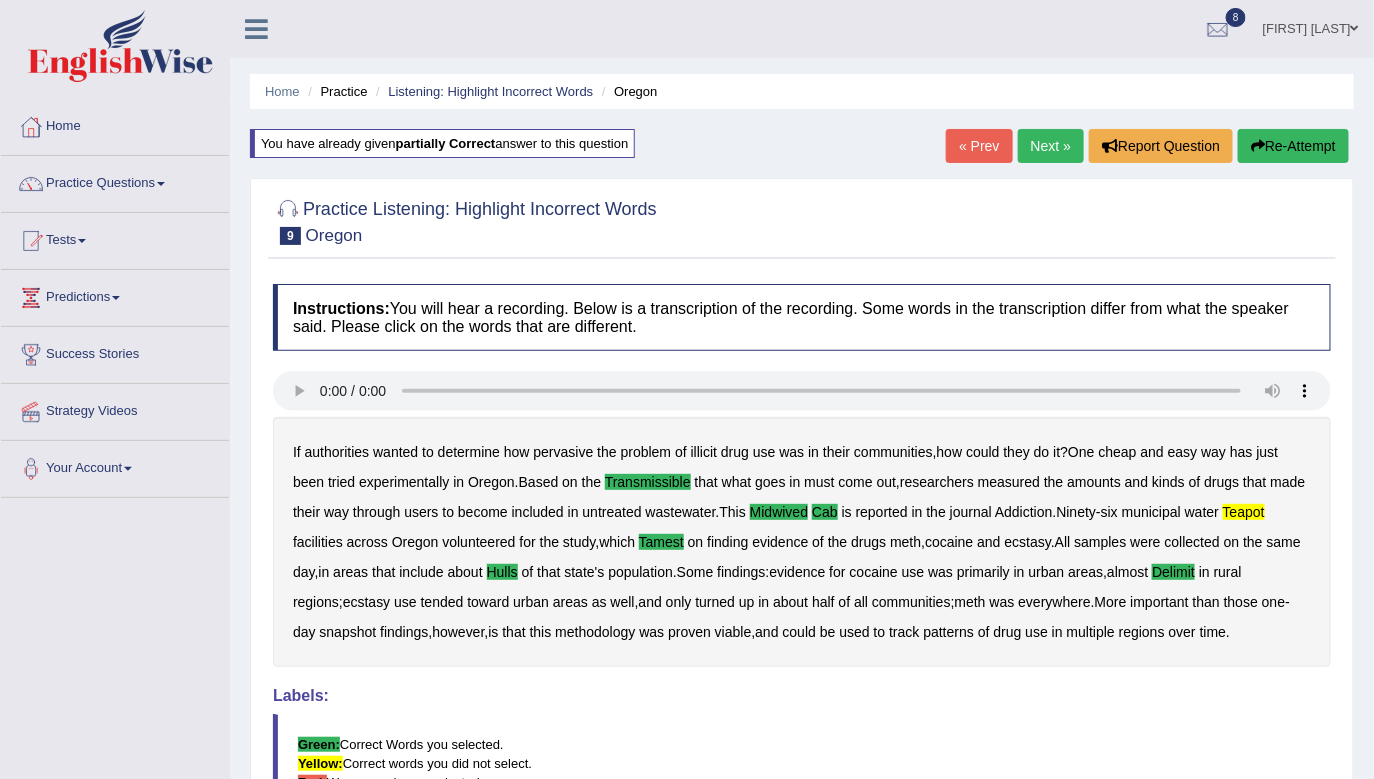 click on "Next »" at bounding box center (1051, 146) 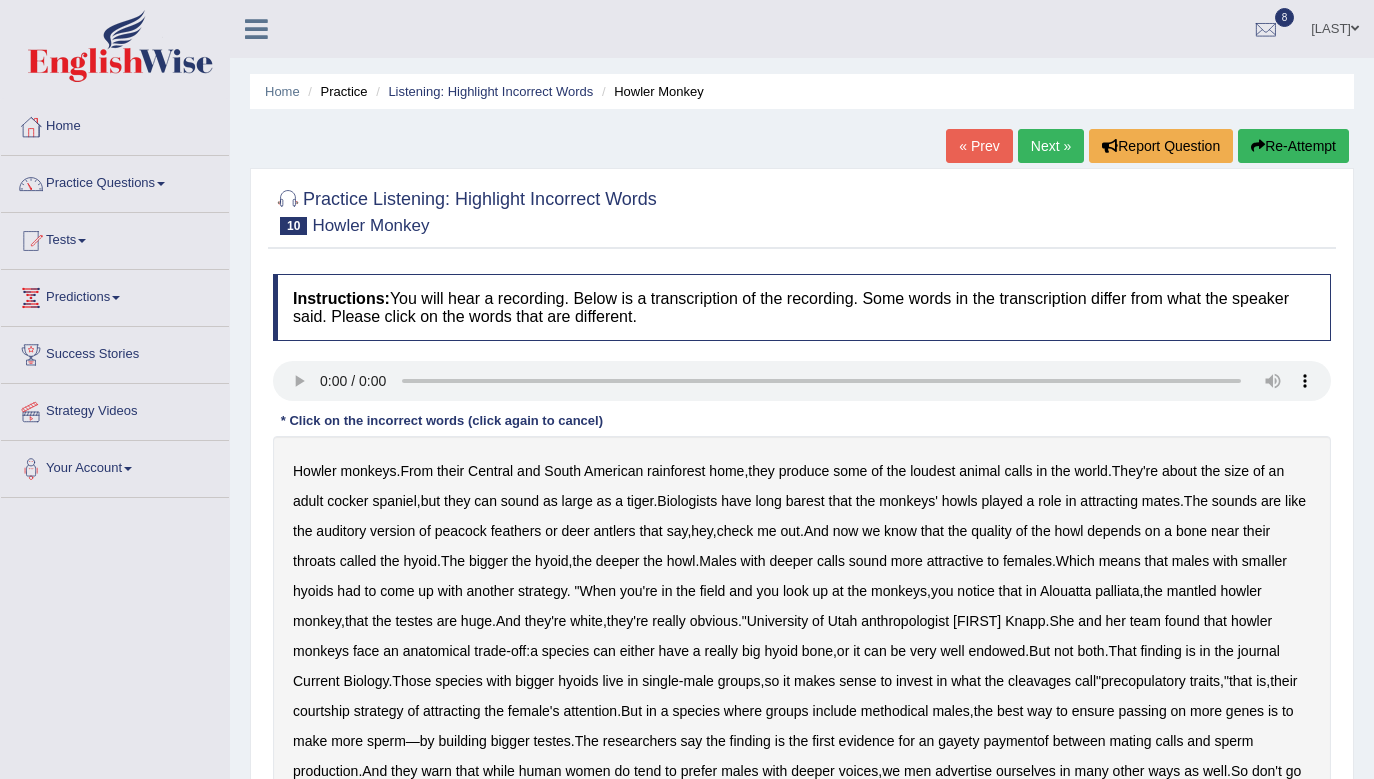 scroll, scrollTop: 0, scrollLeft: 0, axis: both 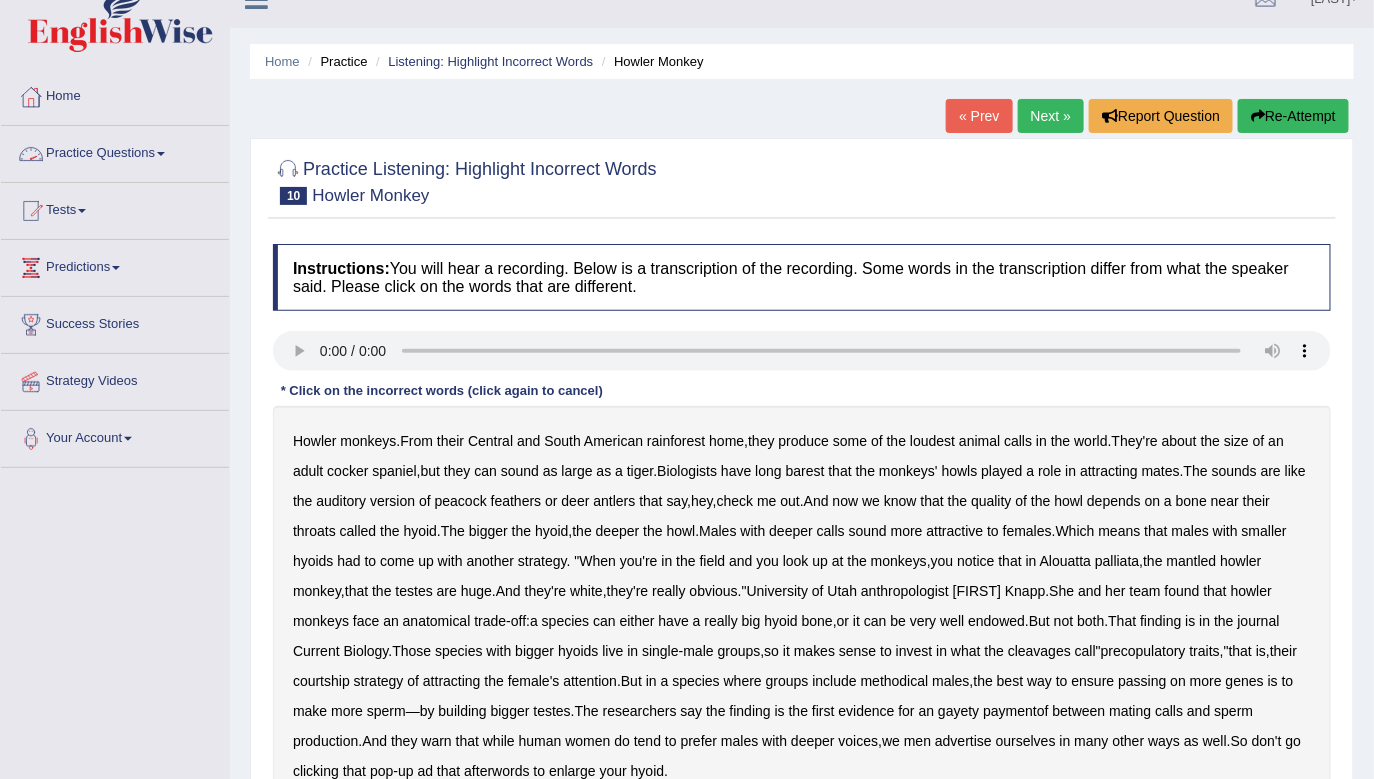 click at bounding box center (161, 154) 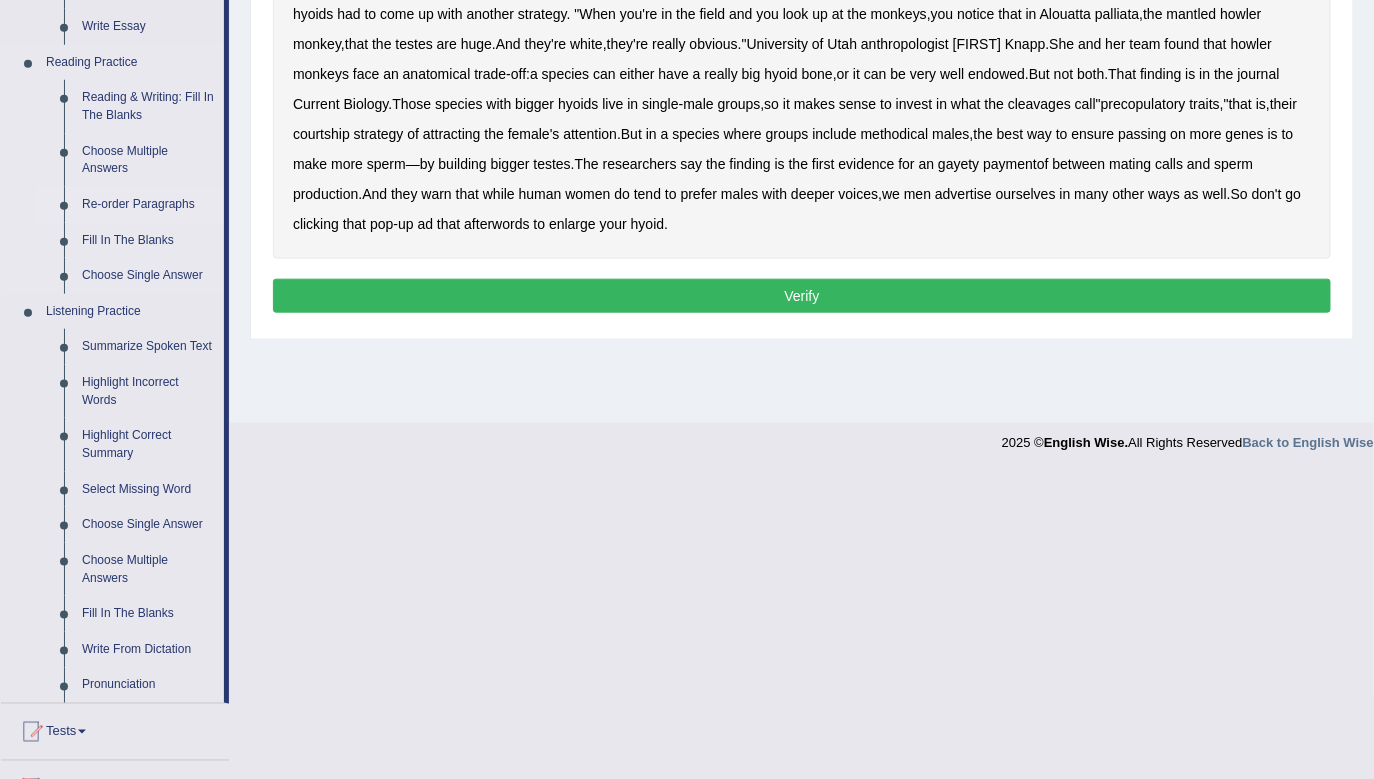 scroll, scrollTop: 590, scrollLeft: 0, axis: vertical 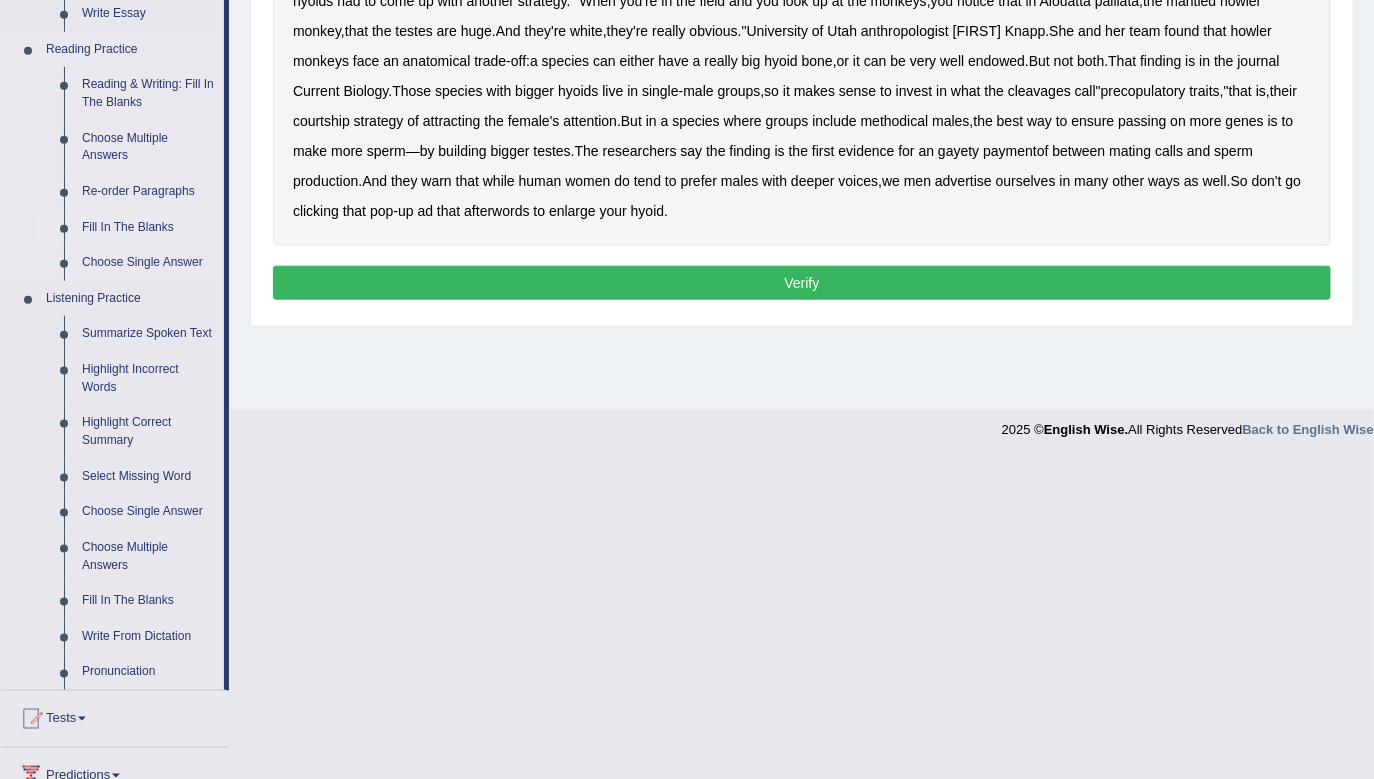 click on "Fill In The Blanks" at bounding box center (148, 228) 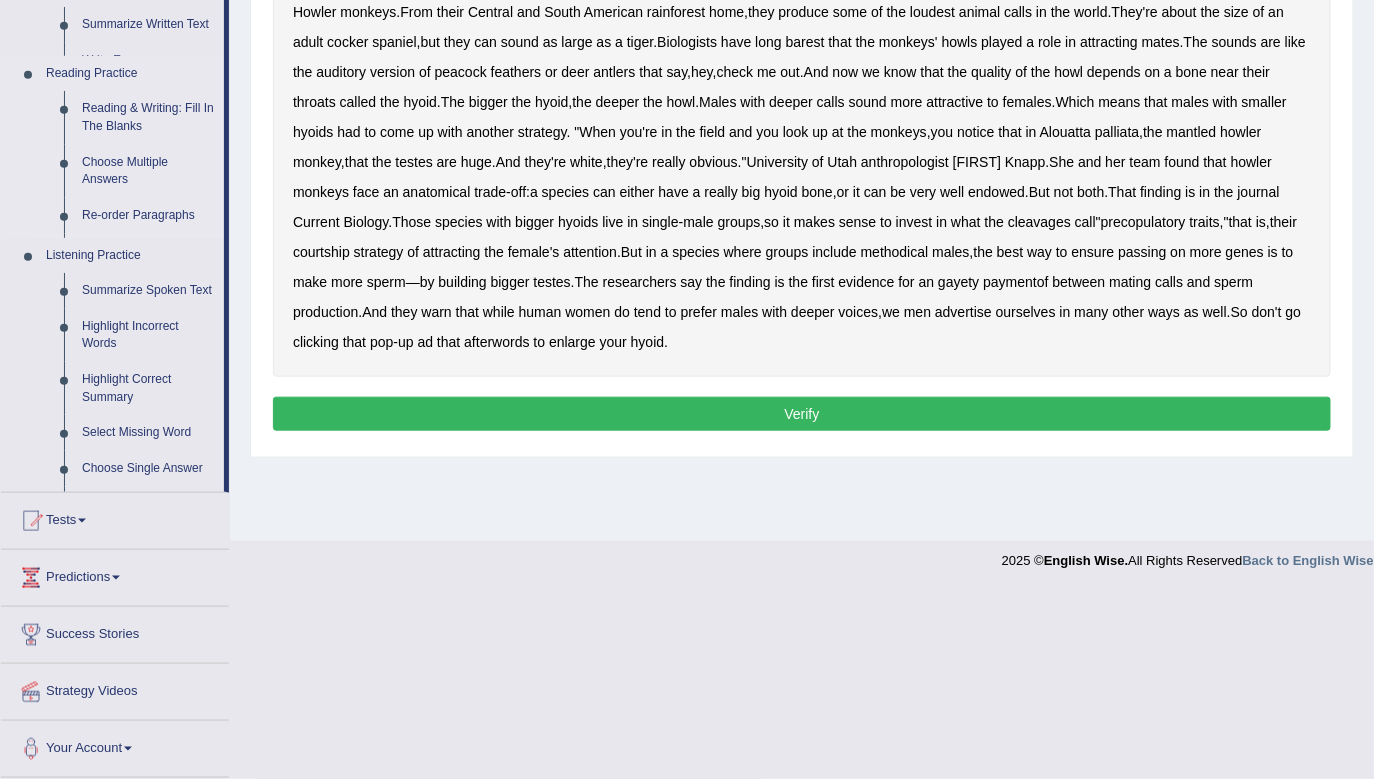 scroll, scrollTop: 270, scrollLeft: 0, axis: vertical 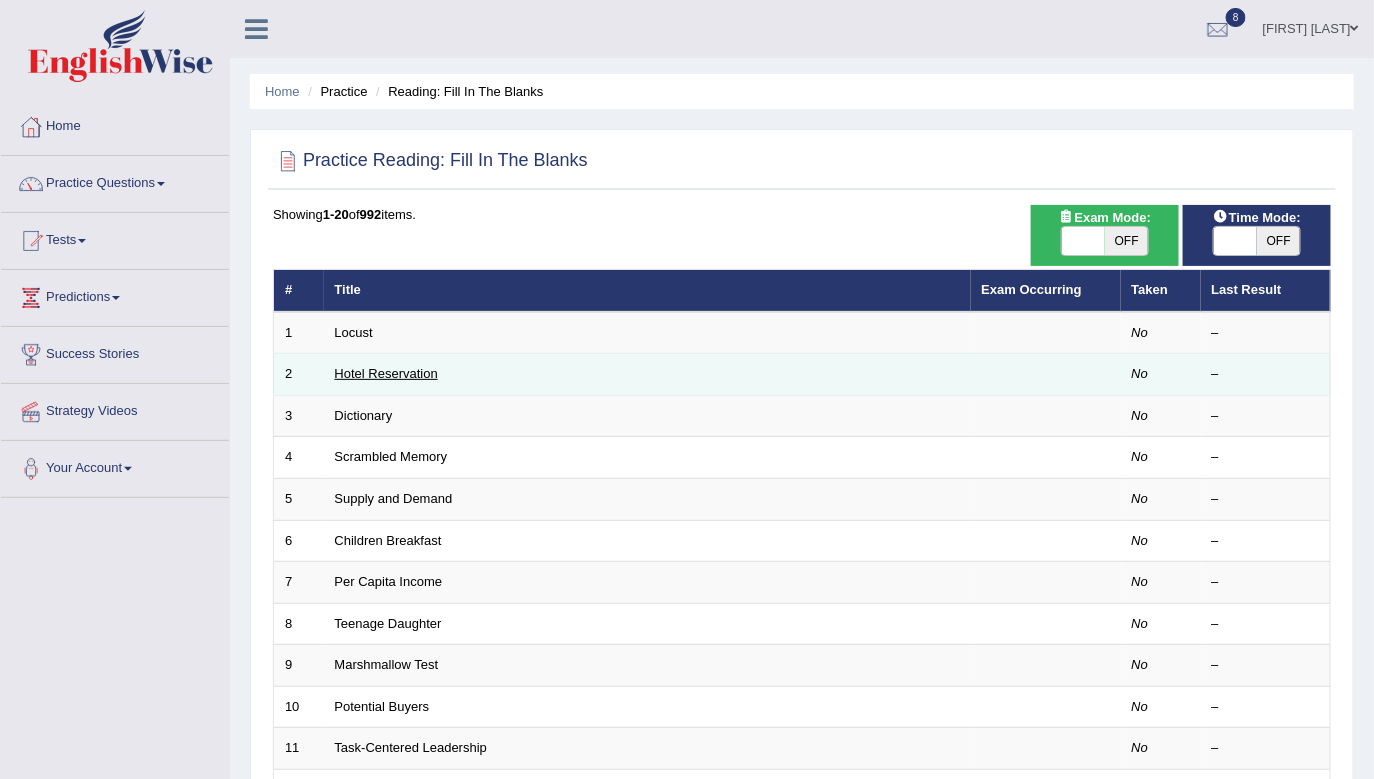 click on "Hotel Reservation" at bounding box center (386, 373) 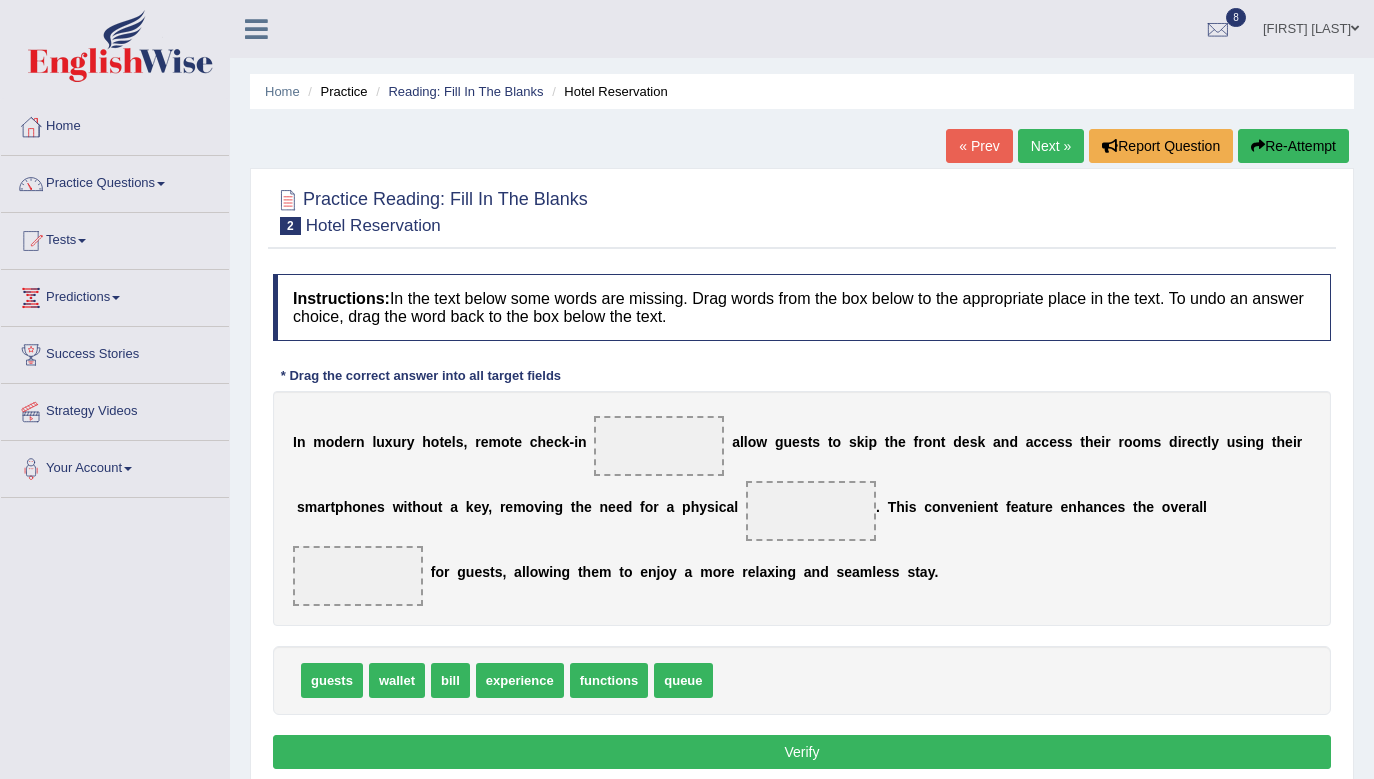 scroll, scrollTop: 0, scrollLeft: 0, axis: both 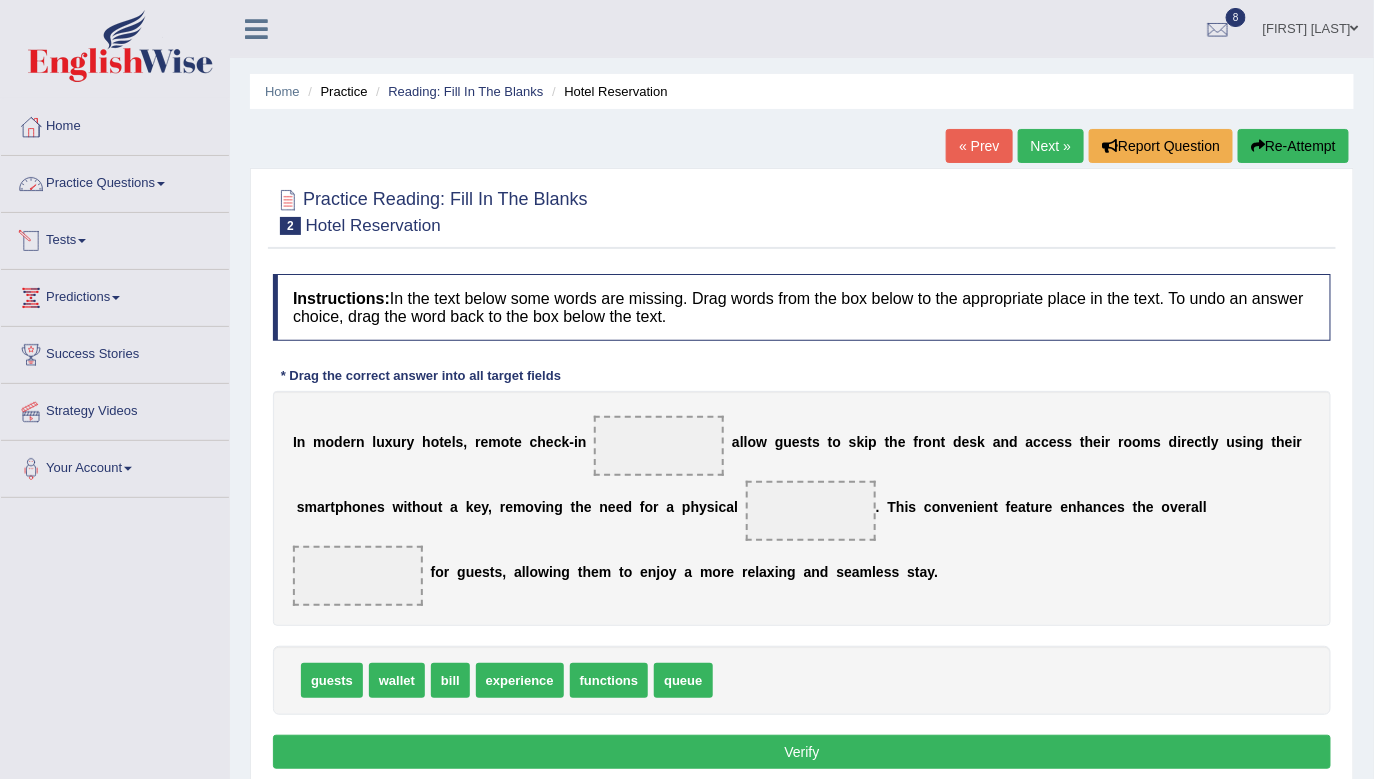 click on "Practice Questions" at bounding box center (115, 181) 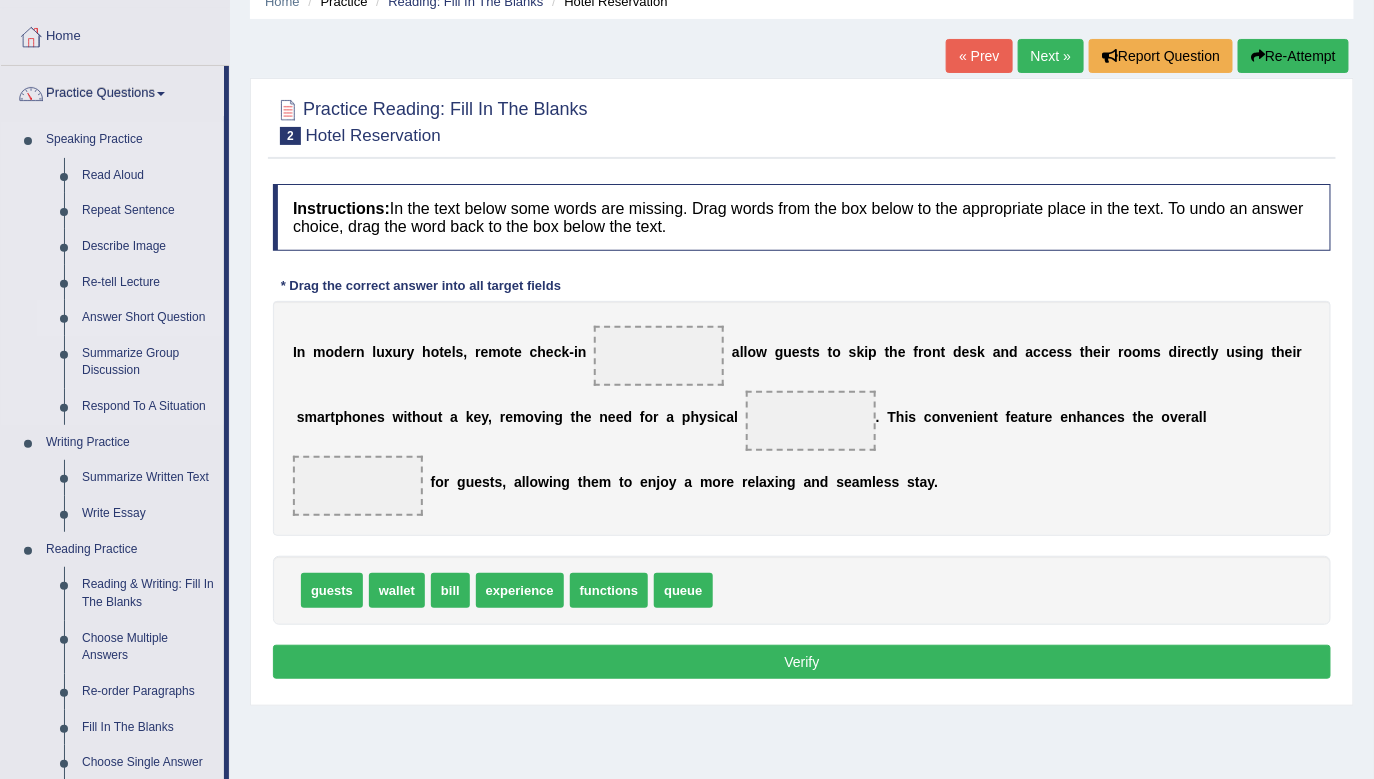scroll, scrollTop: 81, scrollLeft: 0, axis: vertical 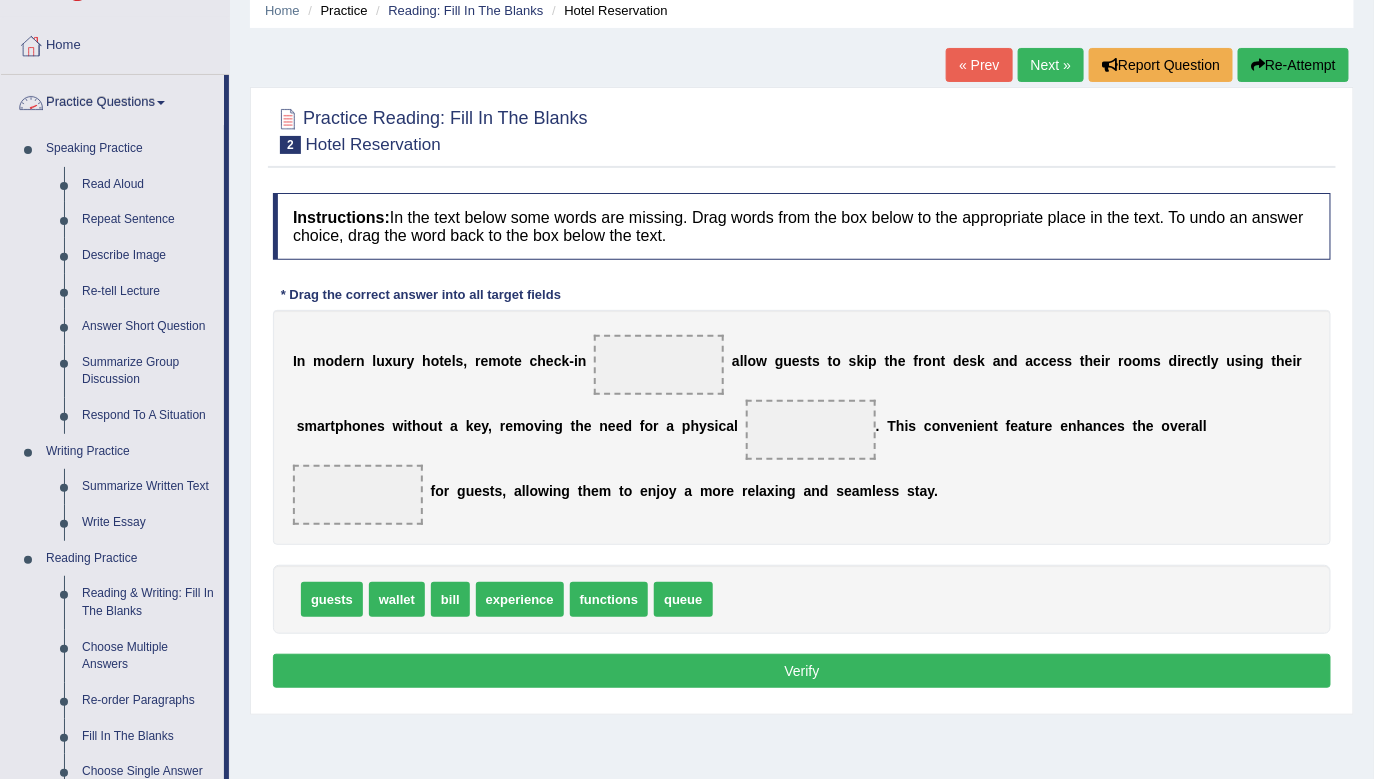 click at bounding box center (161, 103) 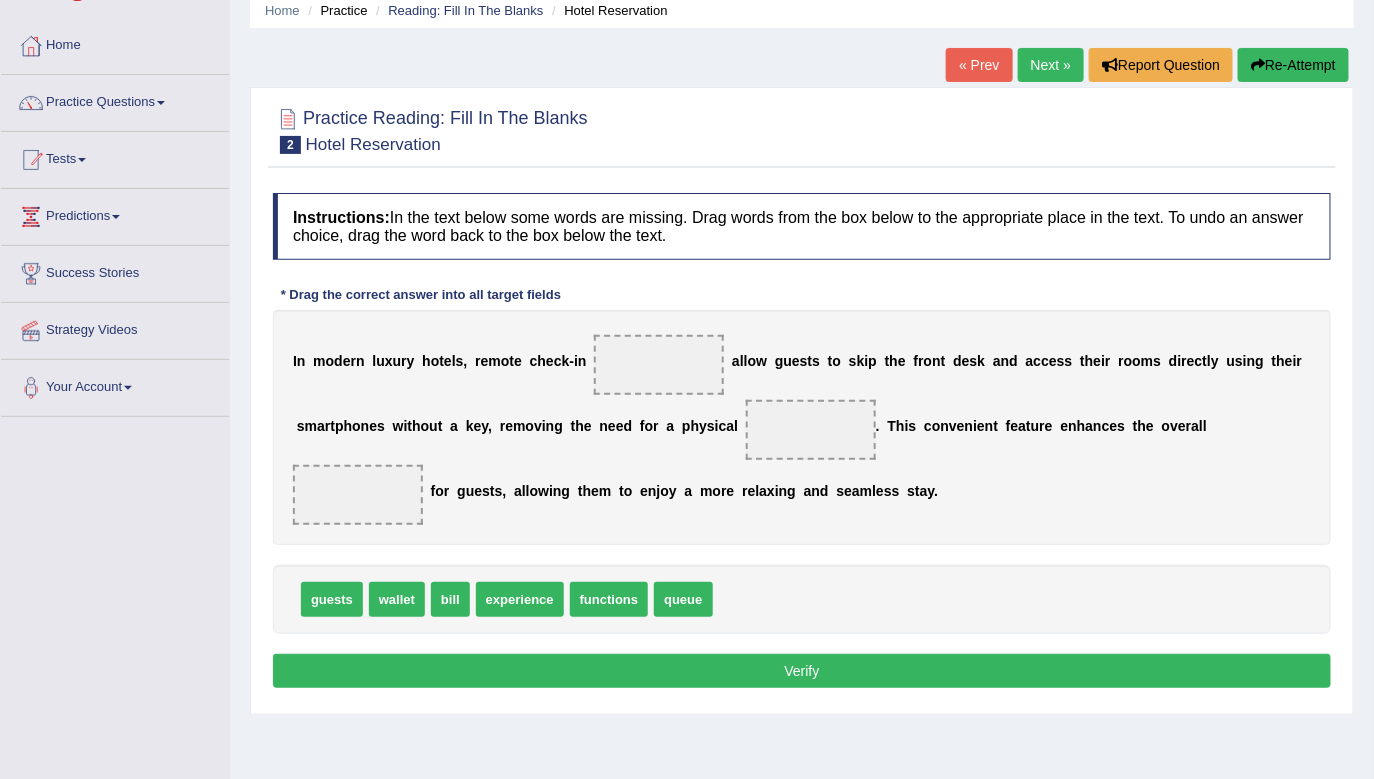 click on "Tests" at bounding box center [115, 157] 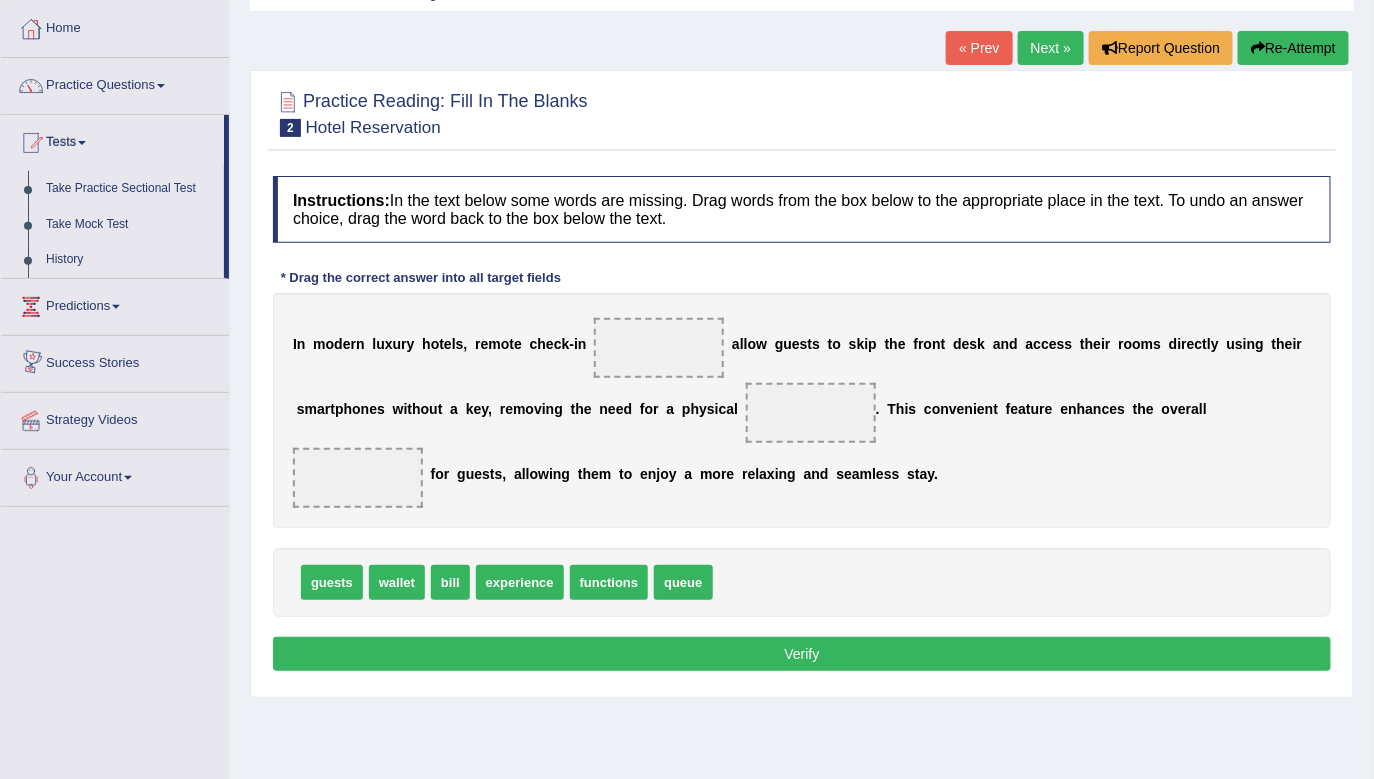 scroll, scrollTop: 50, scrollLeft: 0, axis: vertical 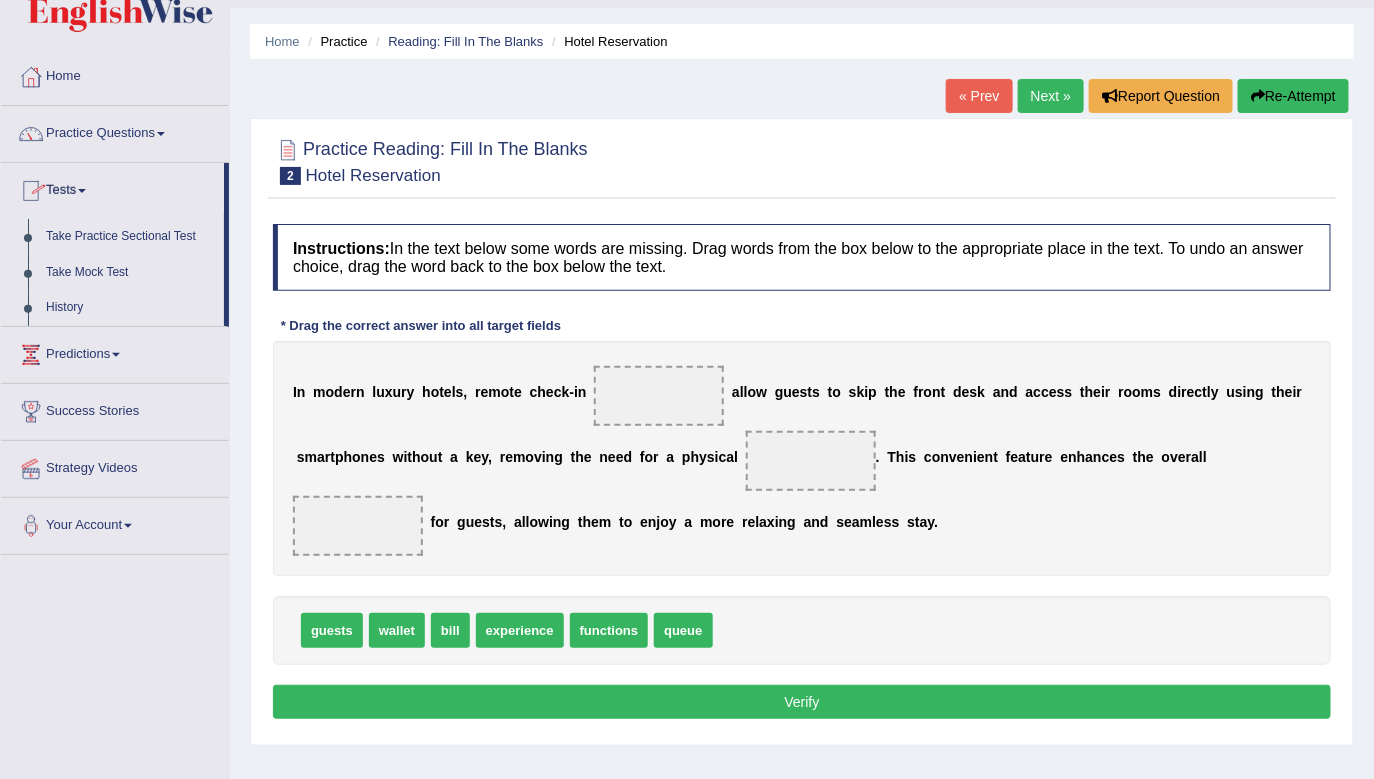 click at bounding box center (82, 191) 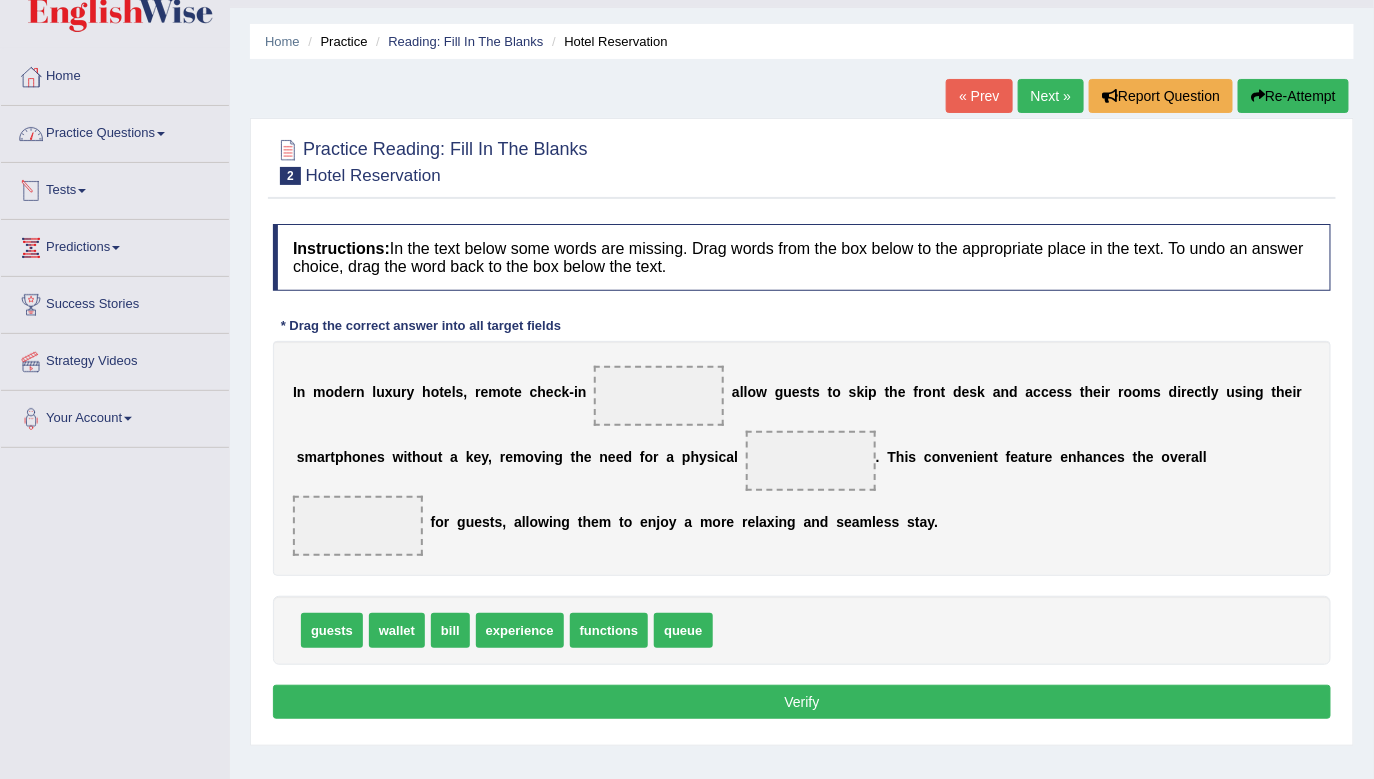 click on "Practice Questions" at bounding box center [115, 131] 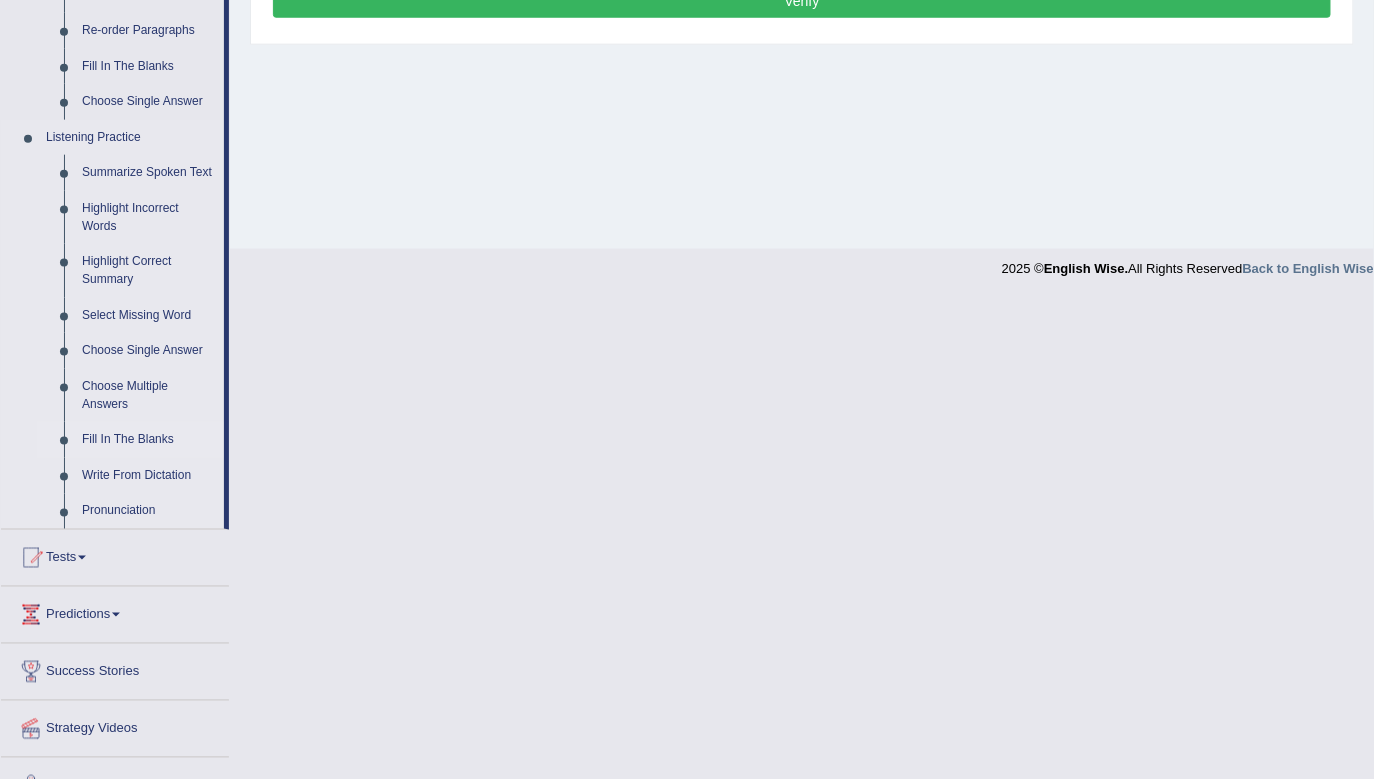 scroll, scrollTop: 753, scrollLeft: 0, axis: vertical 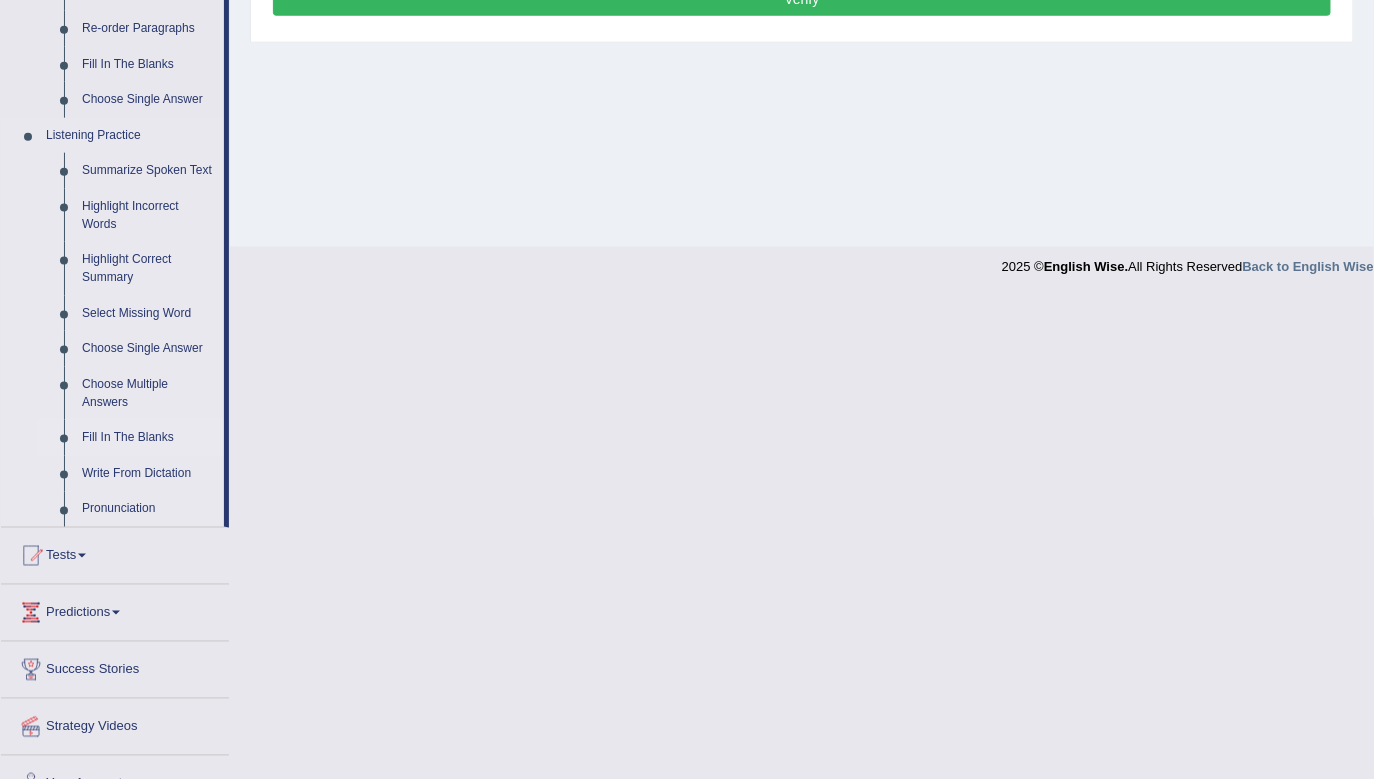 click on "Fill In The Blanks" at bounding box center (148, 438) 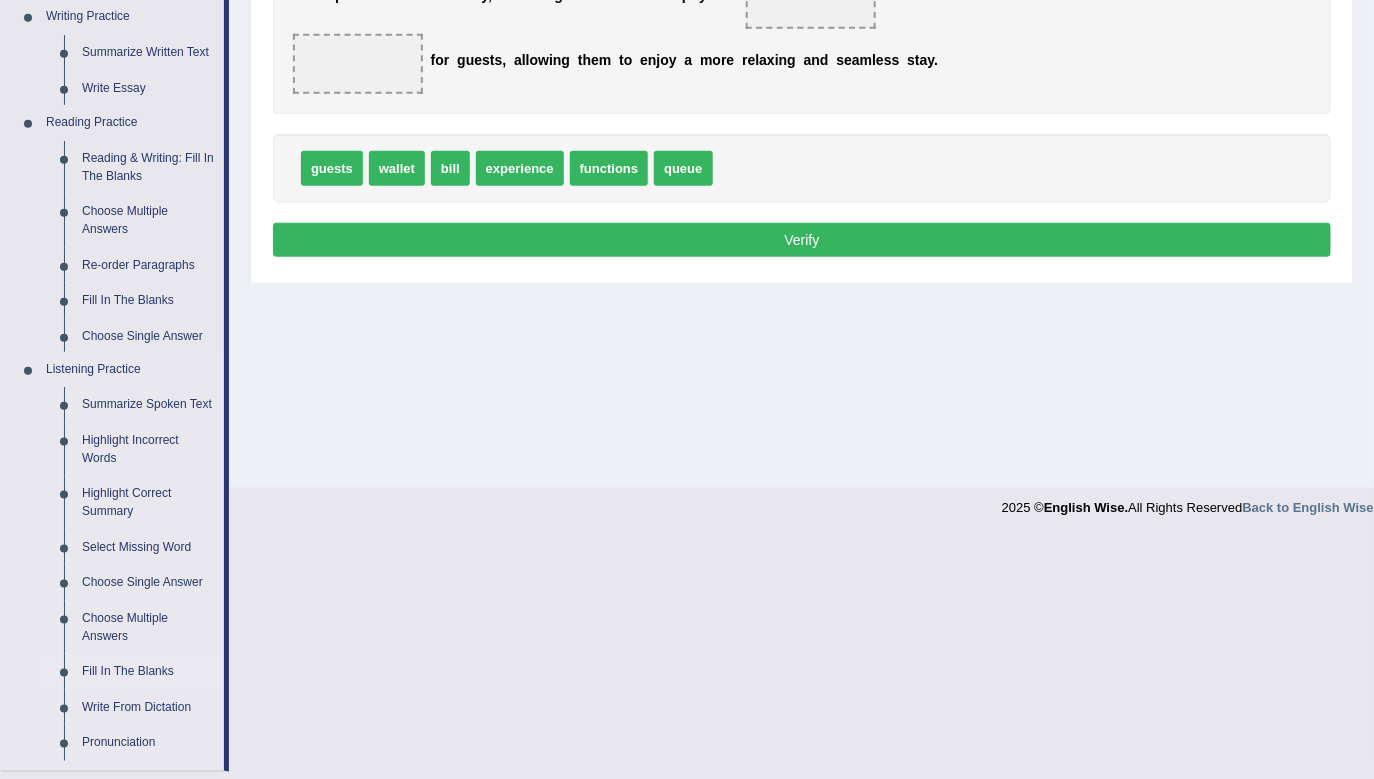 scroll, scrollTop: 270, scrollLeft: 0, axis: vertical 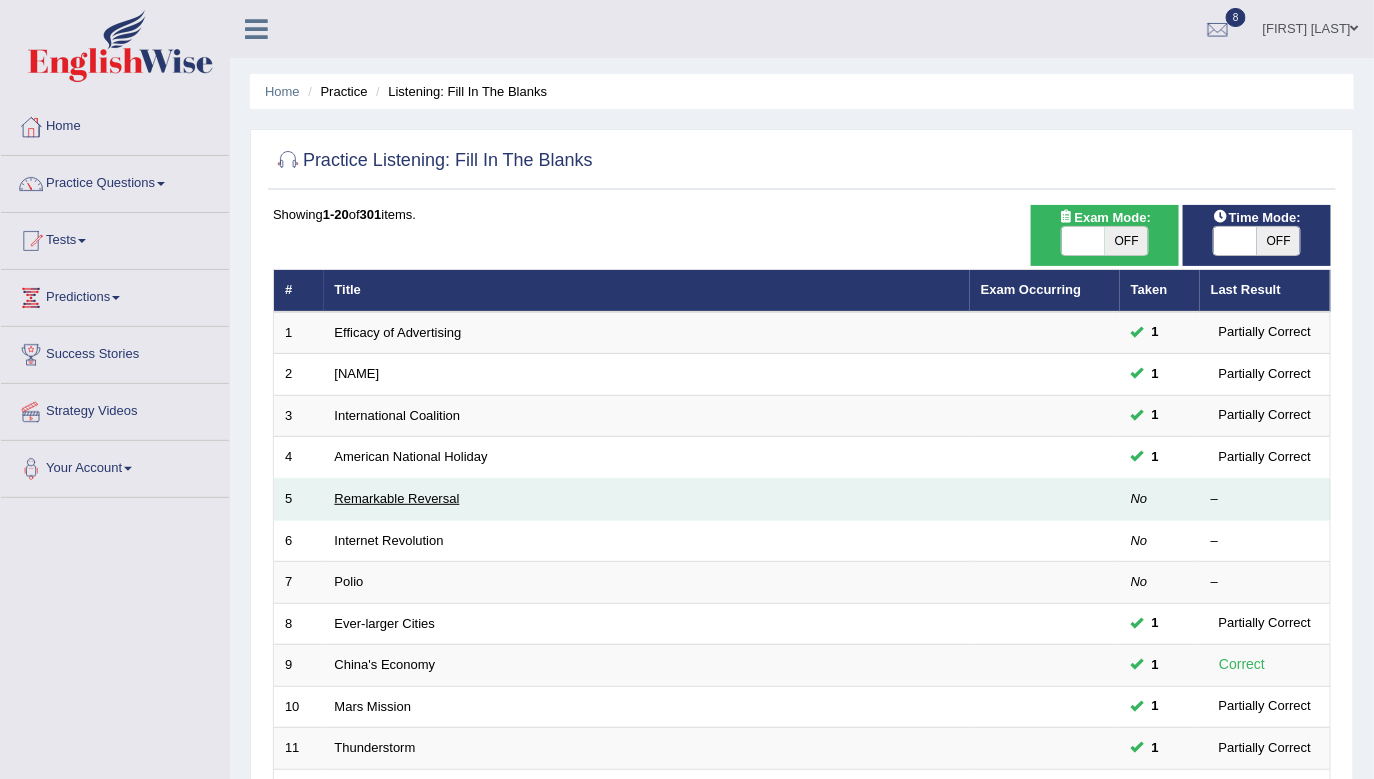 click on "Remarkable Reversal" at bounding box center (397, 498) 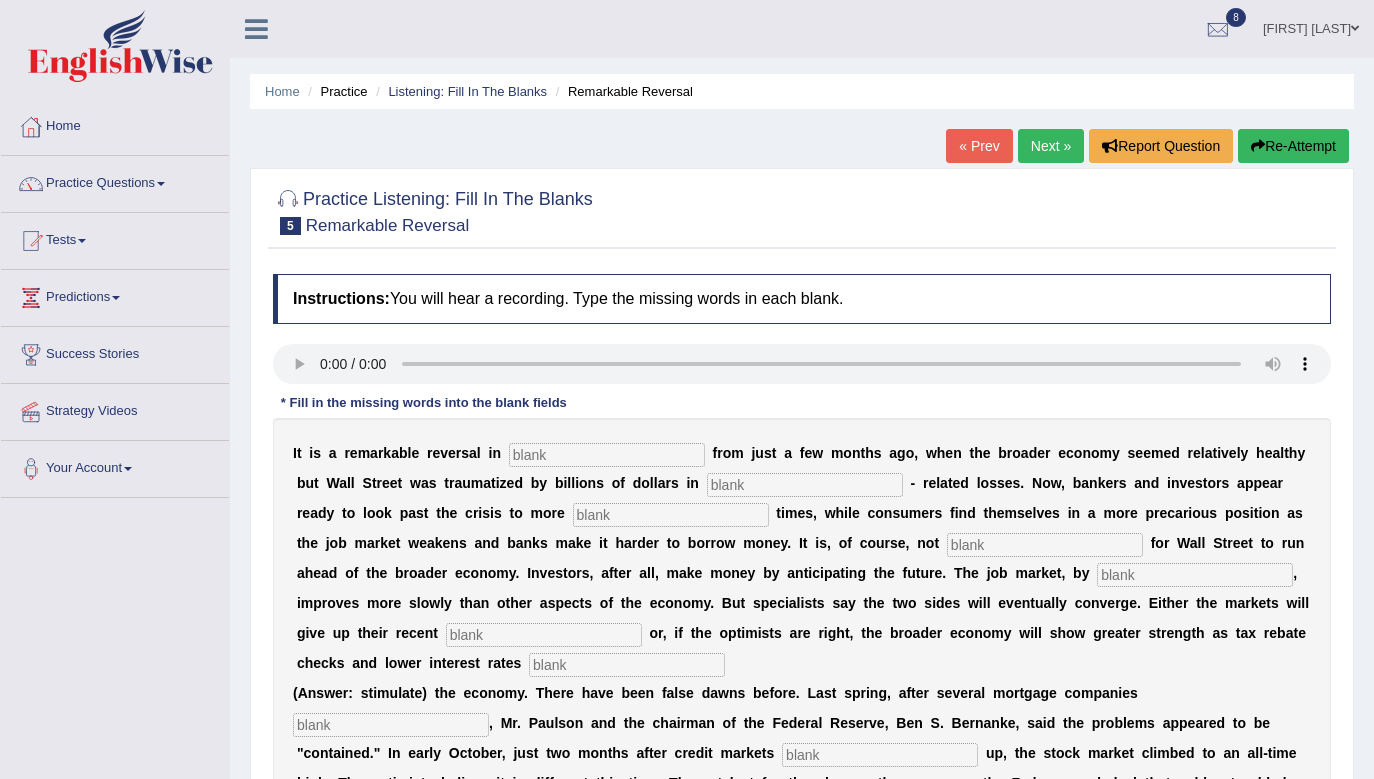 scroll, scrollTop: 0, scrollLeft: 0, axis: both 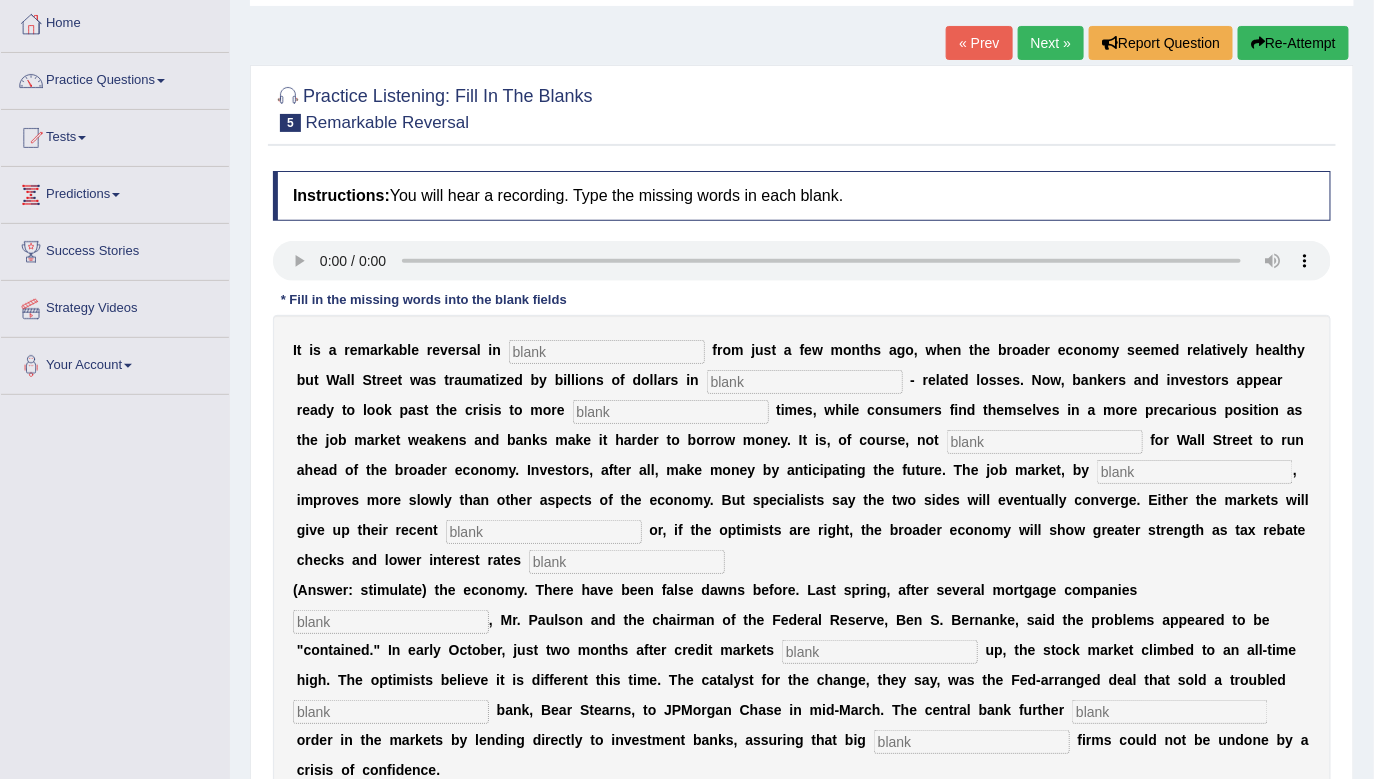 click at bounding box center (607, 352) 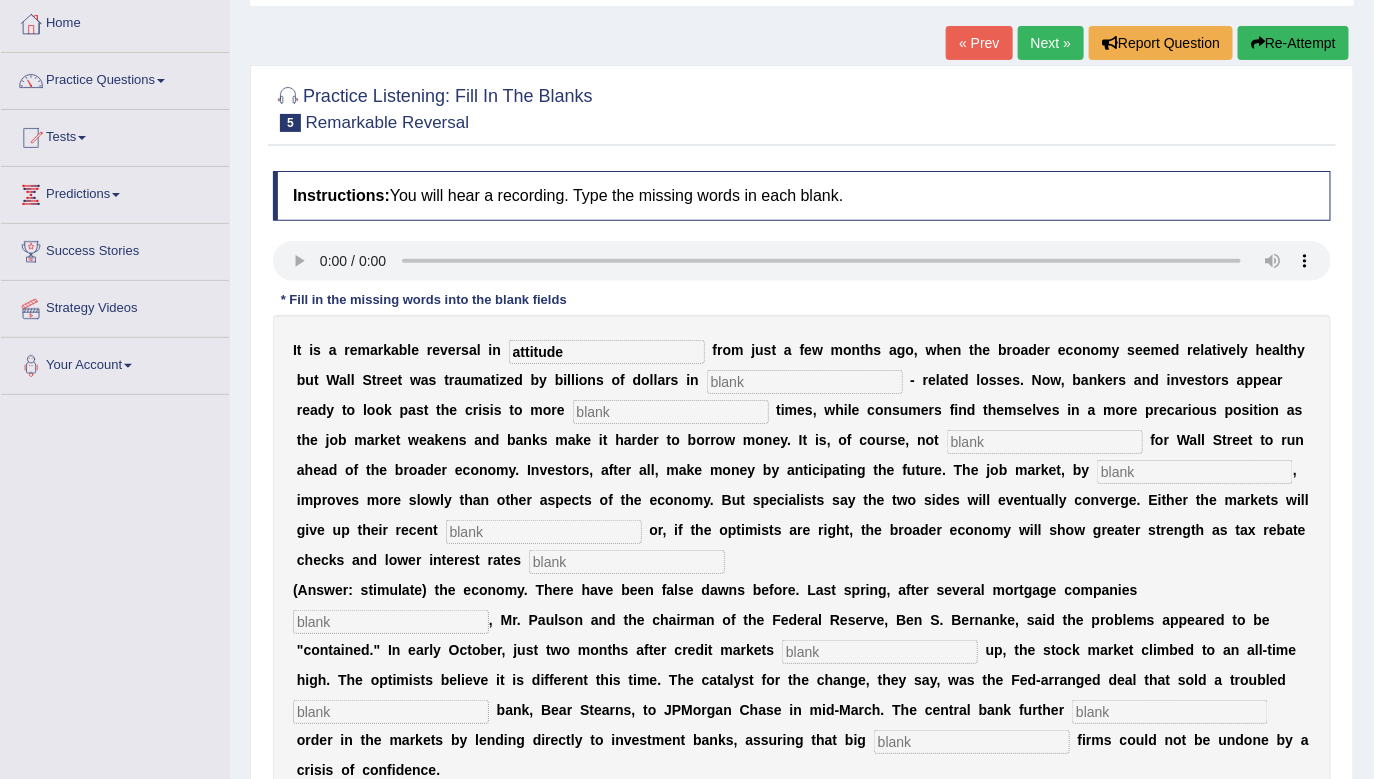 type on "attitude" 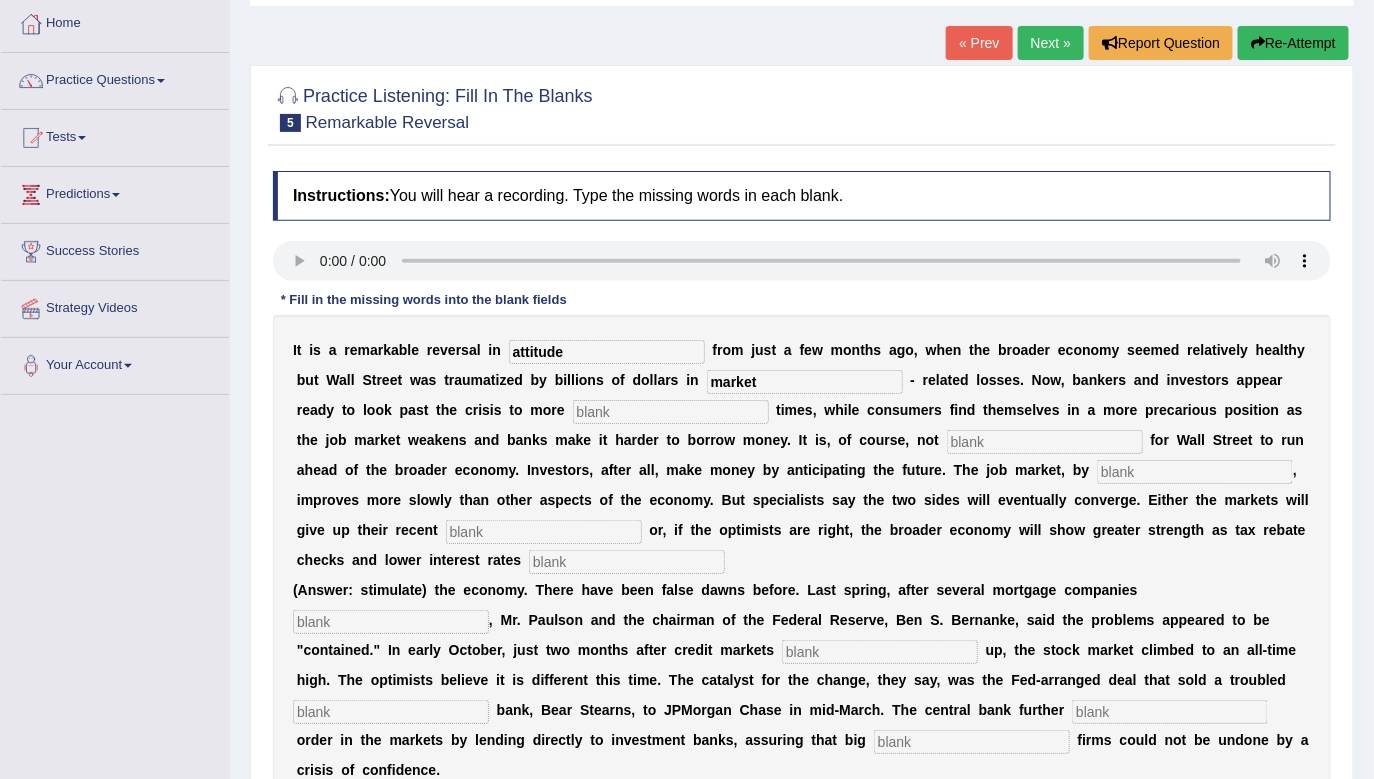 type on "market" 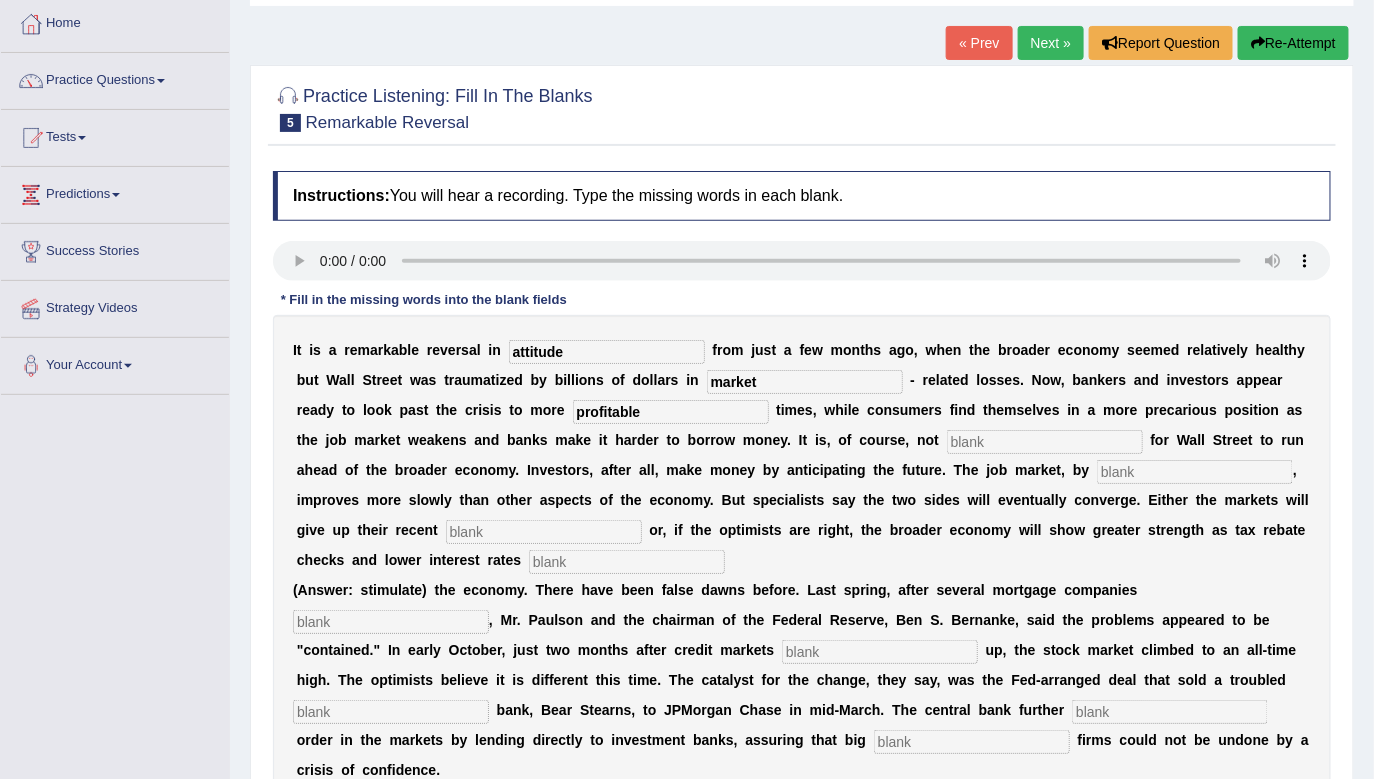 type on "profitable" 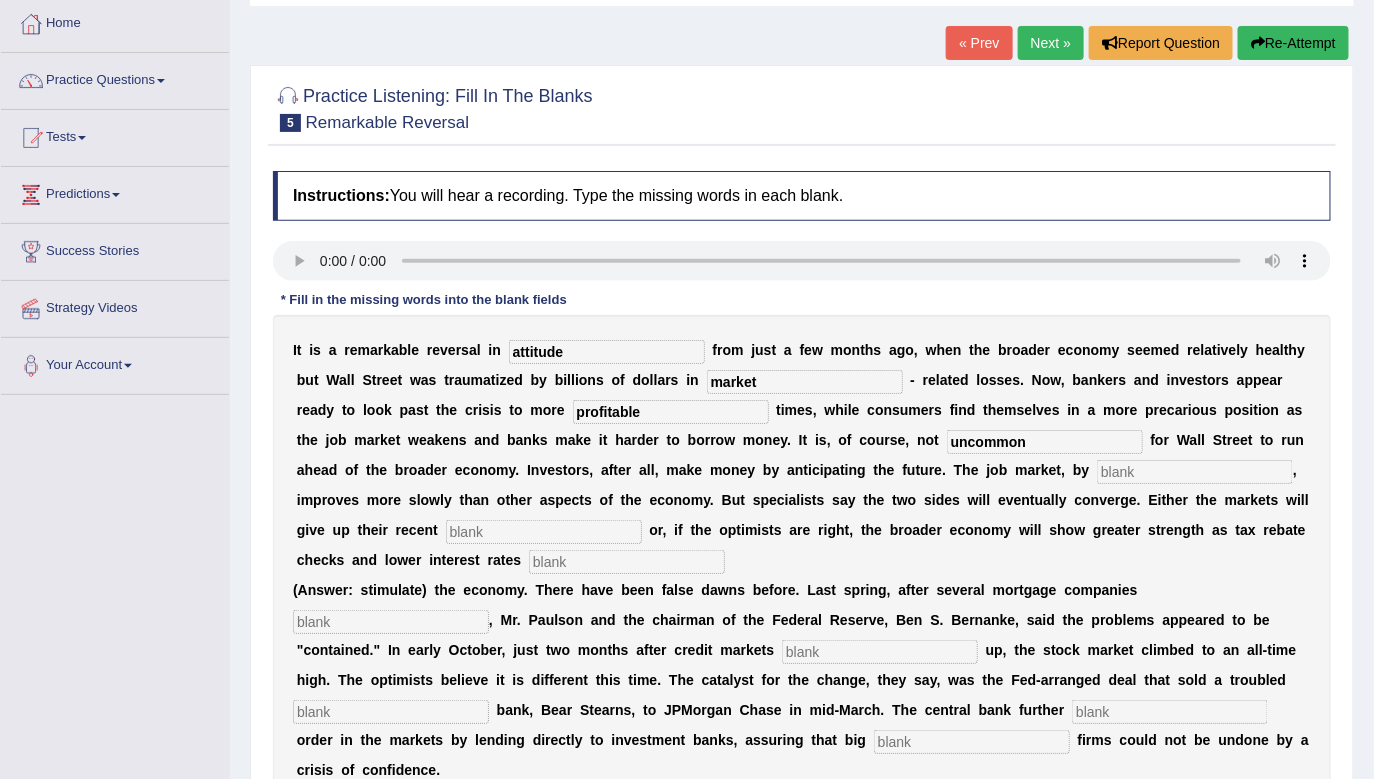 type on "uncommon" 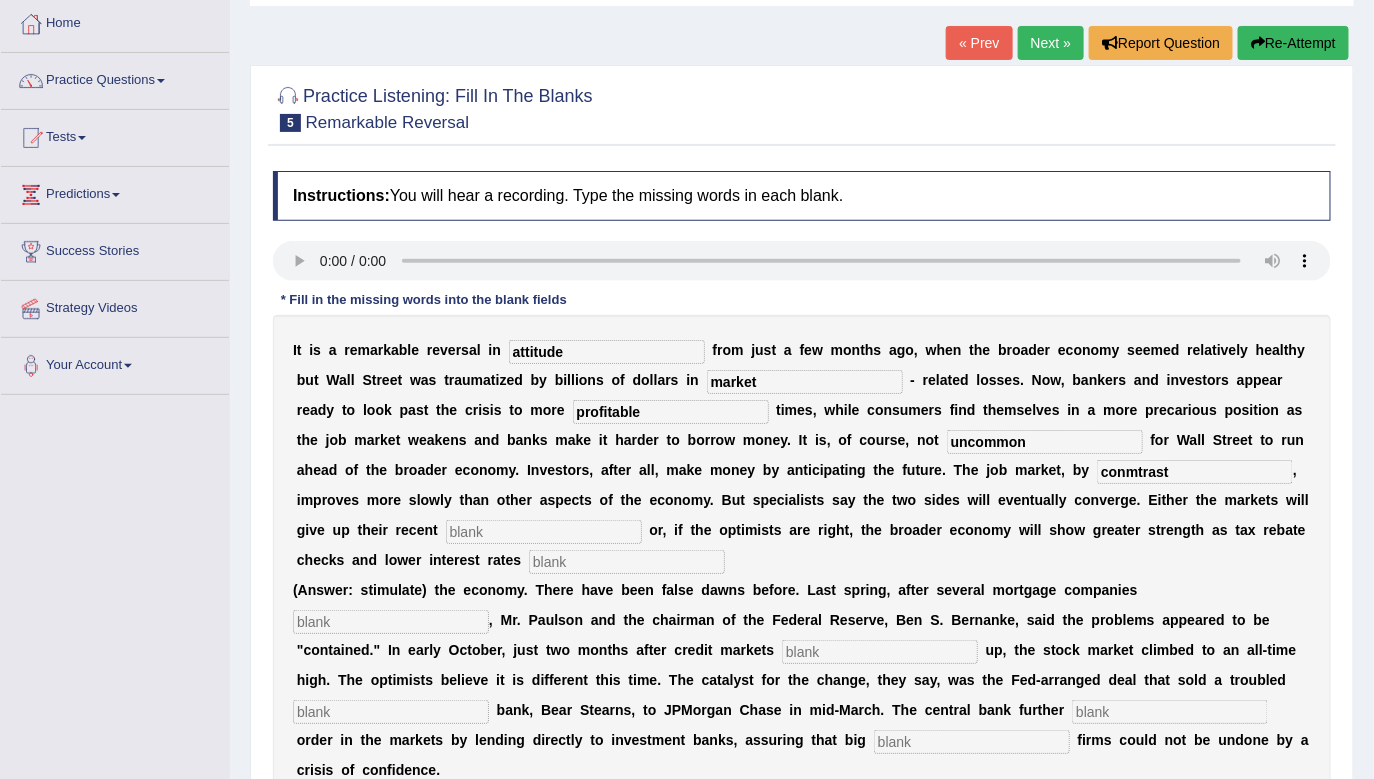 type on "conmtrast" 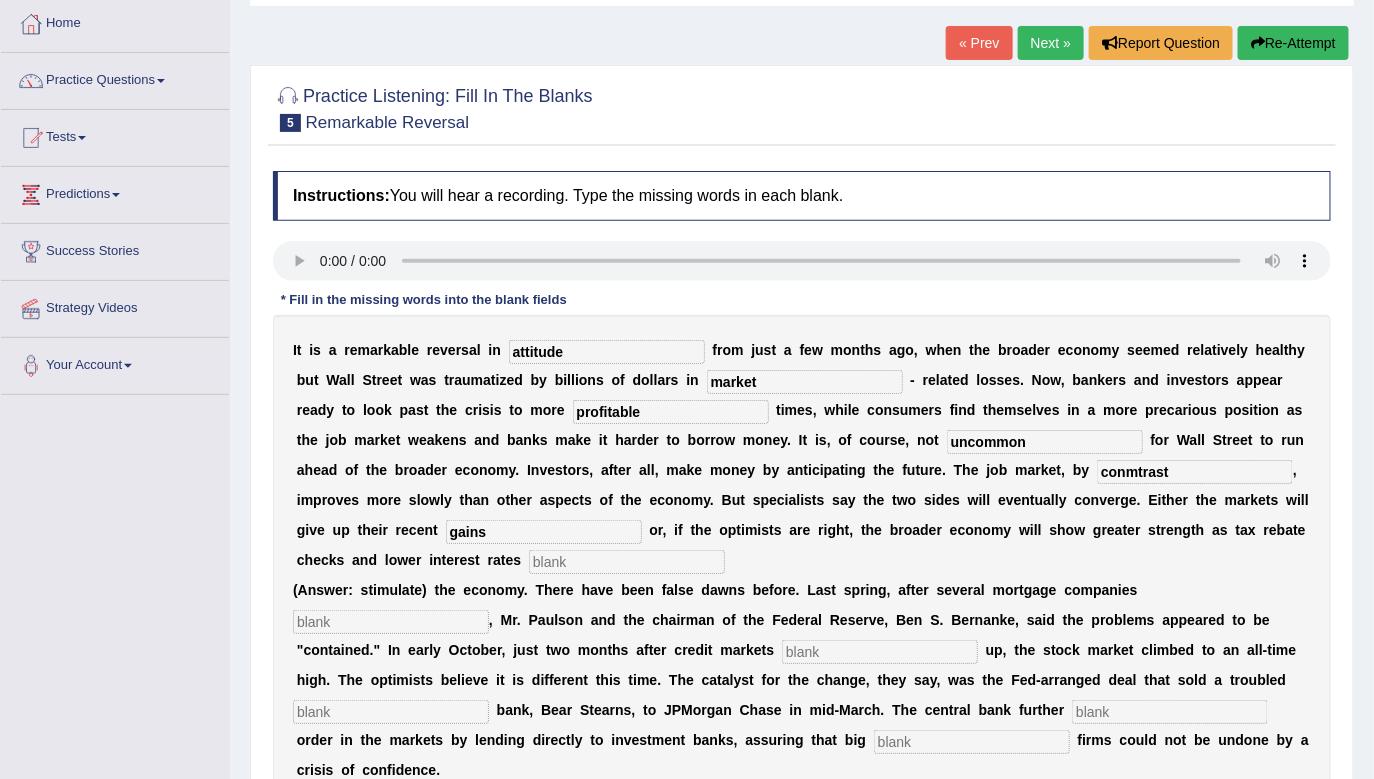 type on "gains" 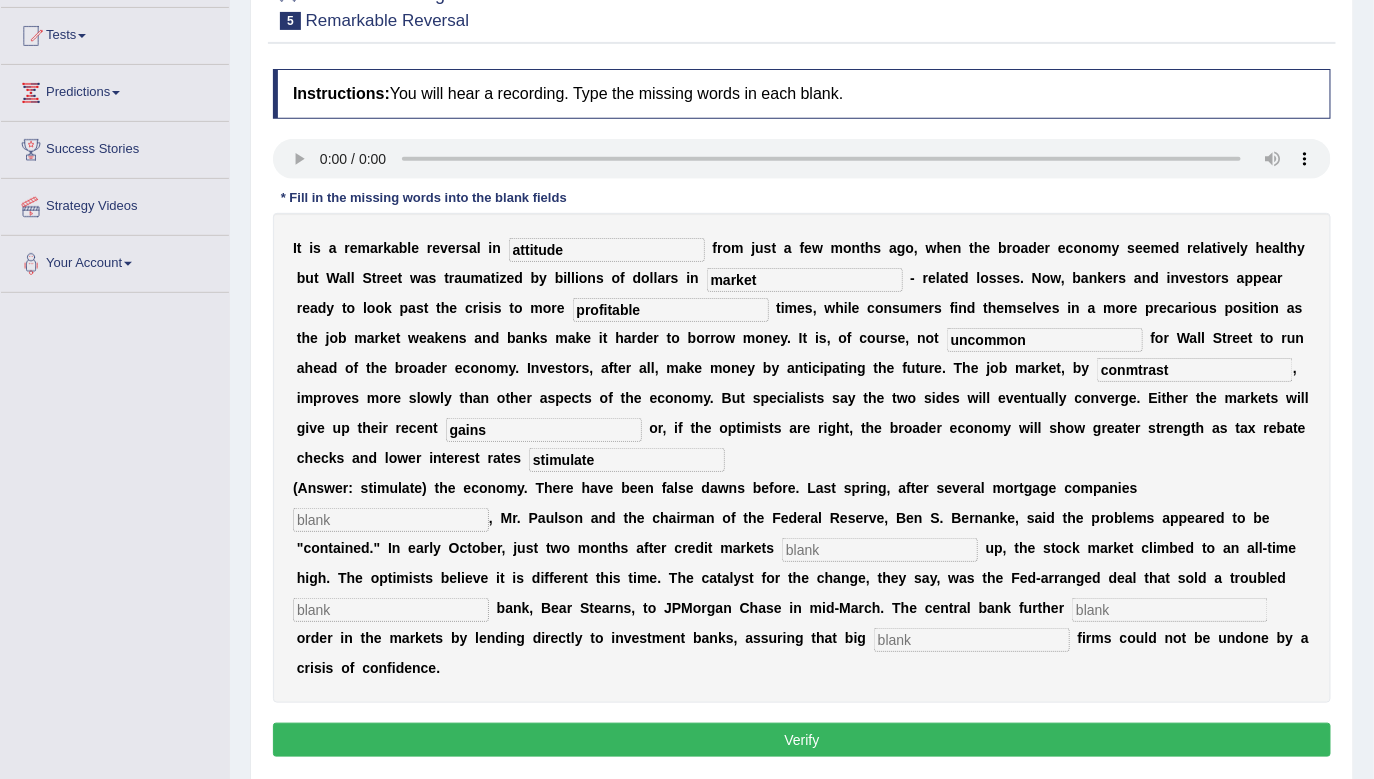 scroll, scrollTop: 275, scrollLeft: 0, axis: vertical 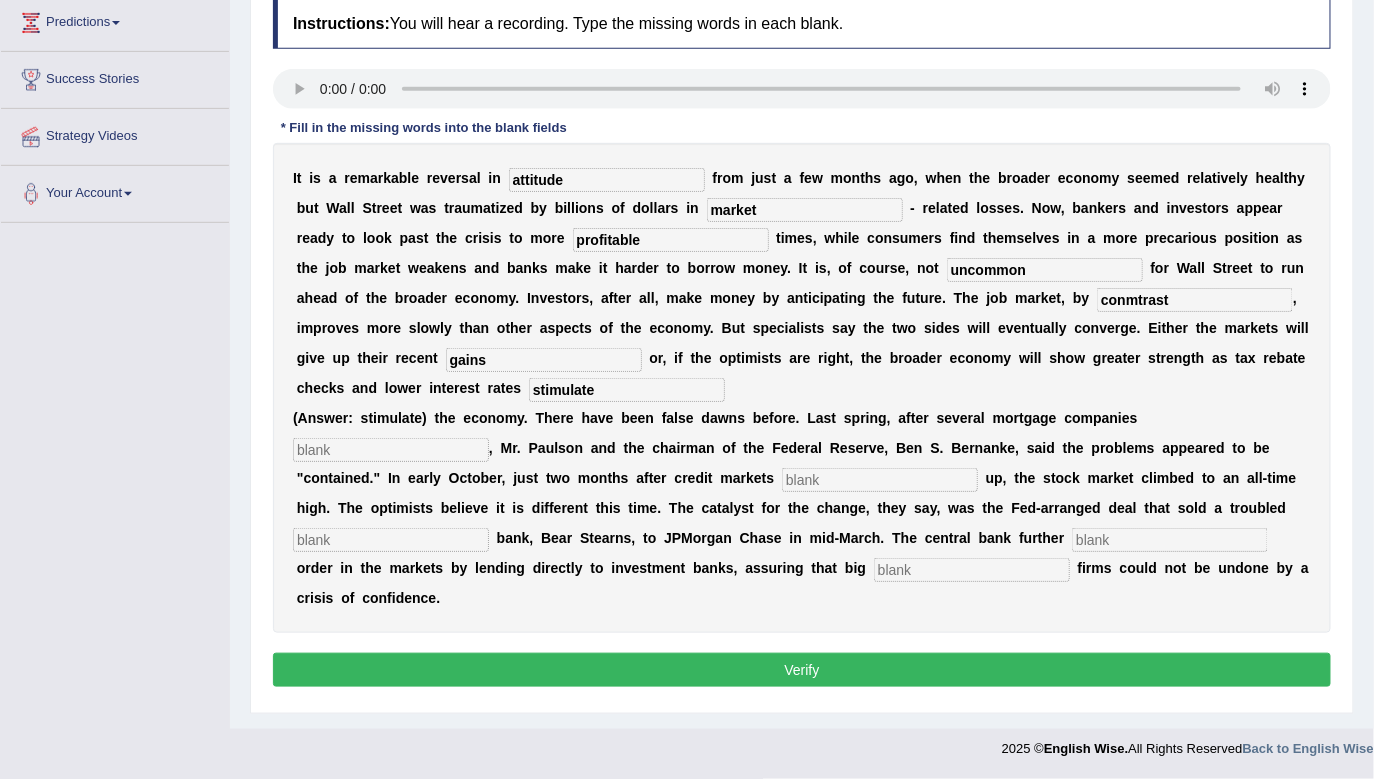 type on "stimulate" 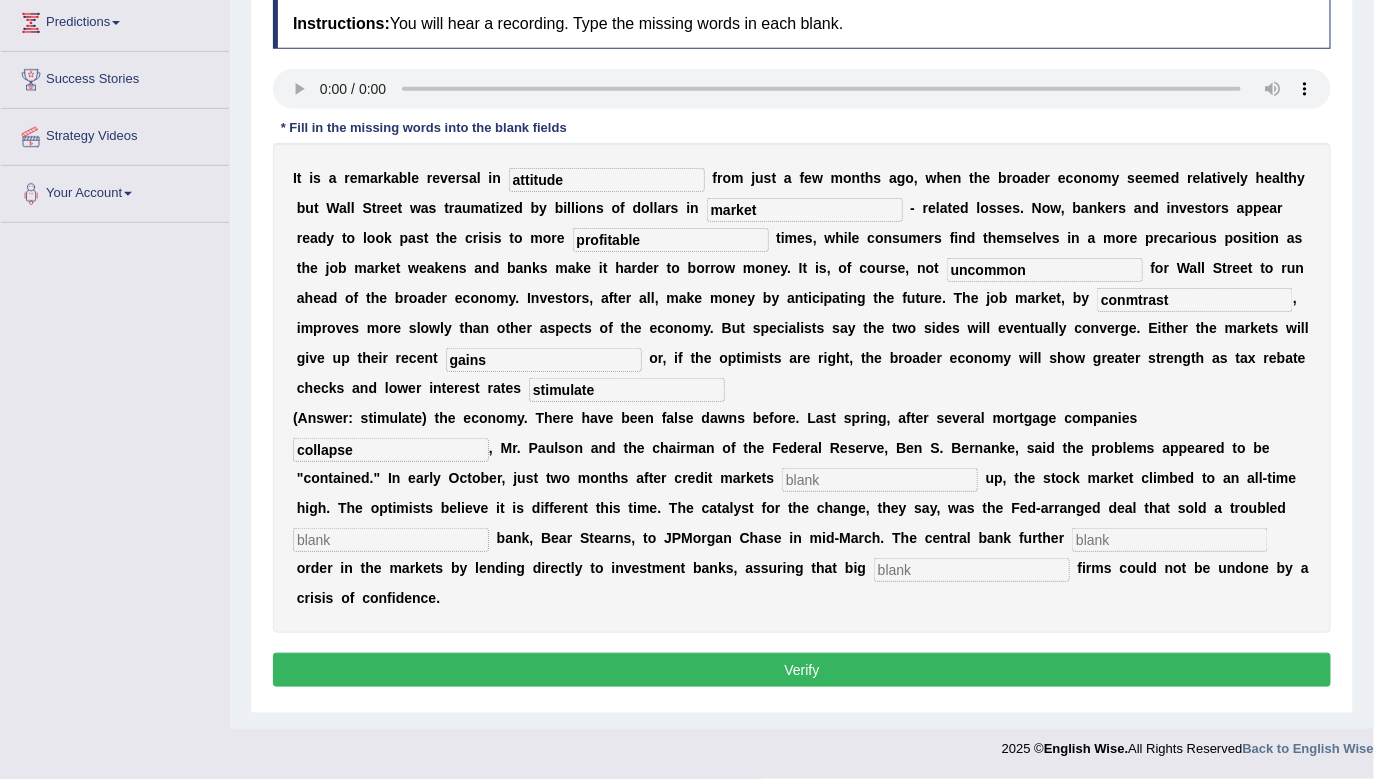 type on "collapse" 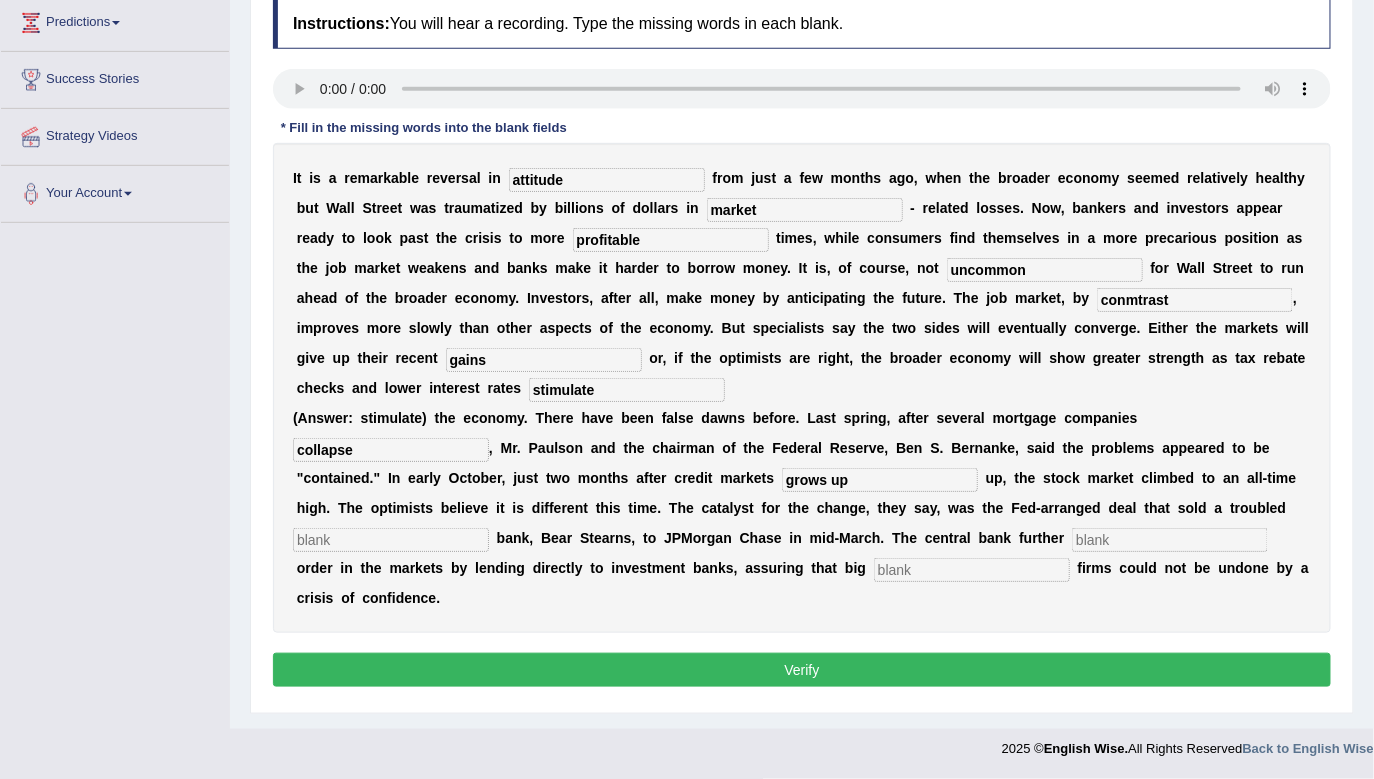 type on "grows up" 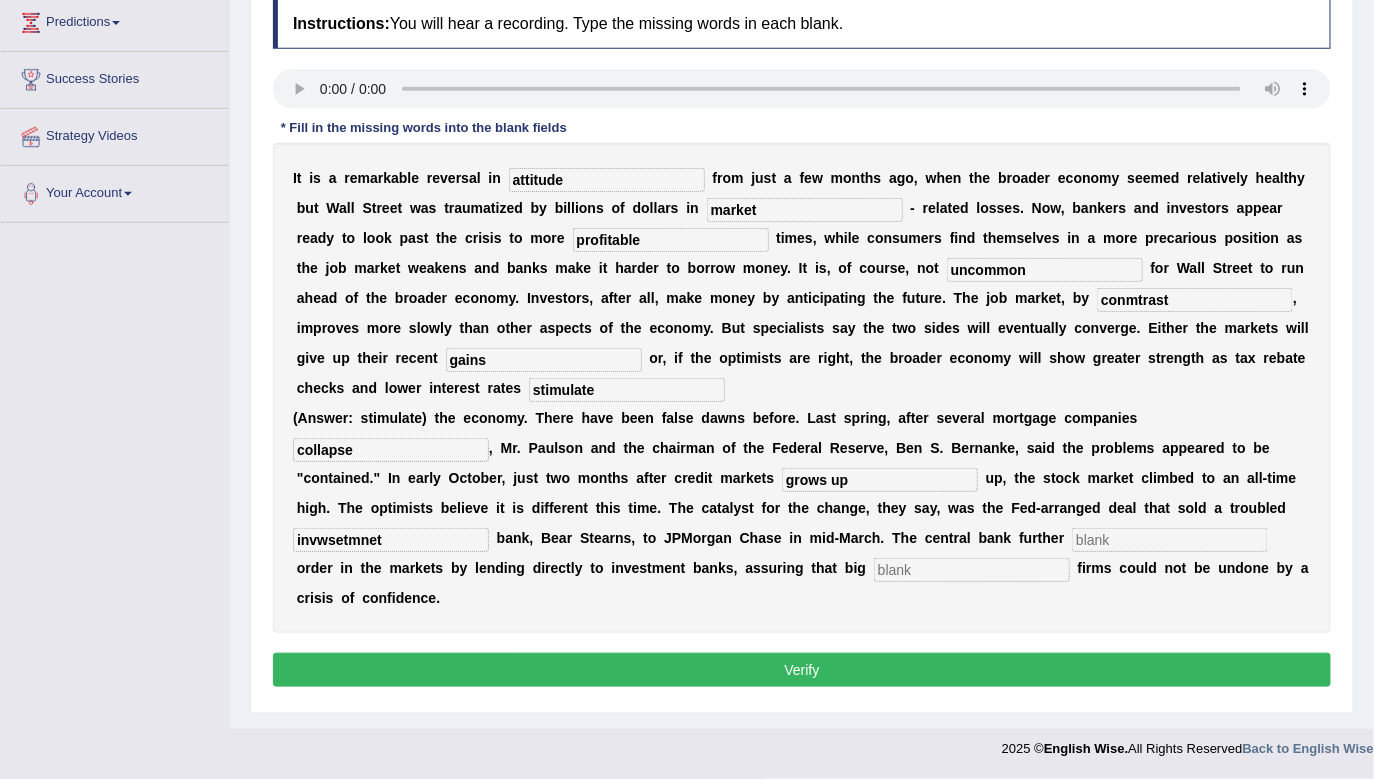 type on "invwsetmnet" 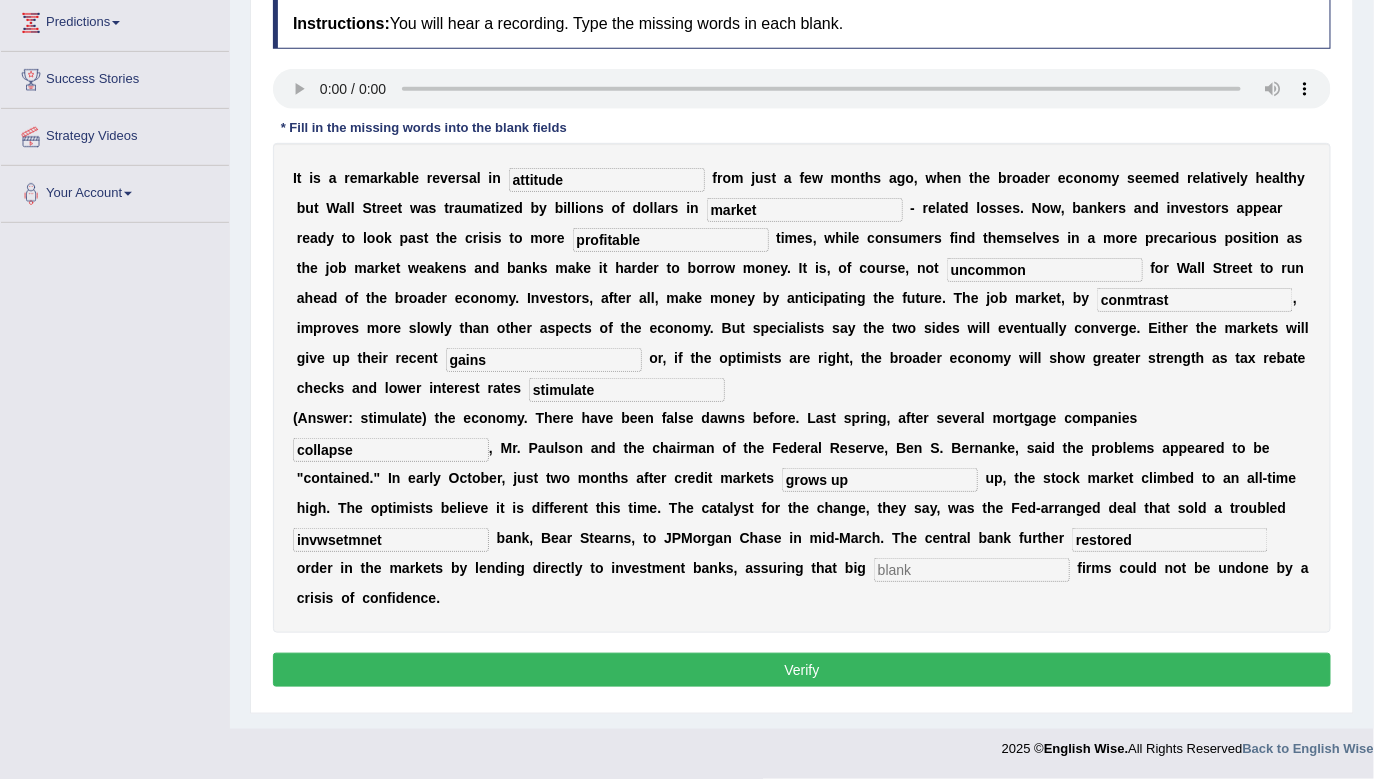 type on "restored" 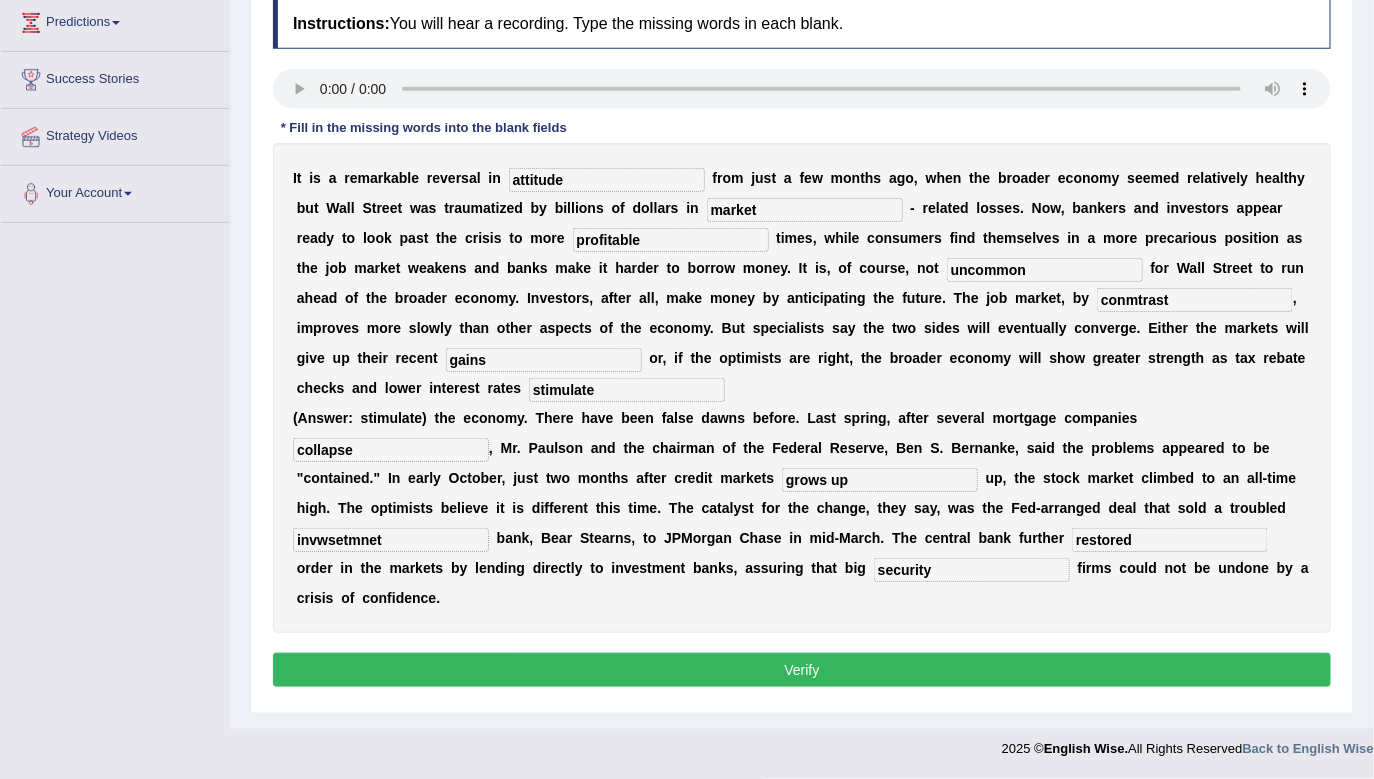 type on "security" 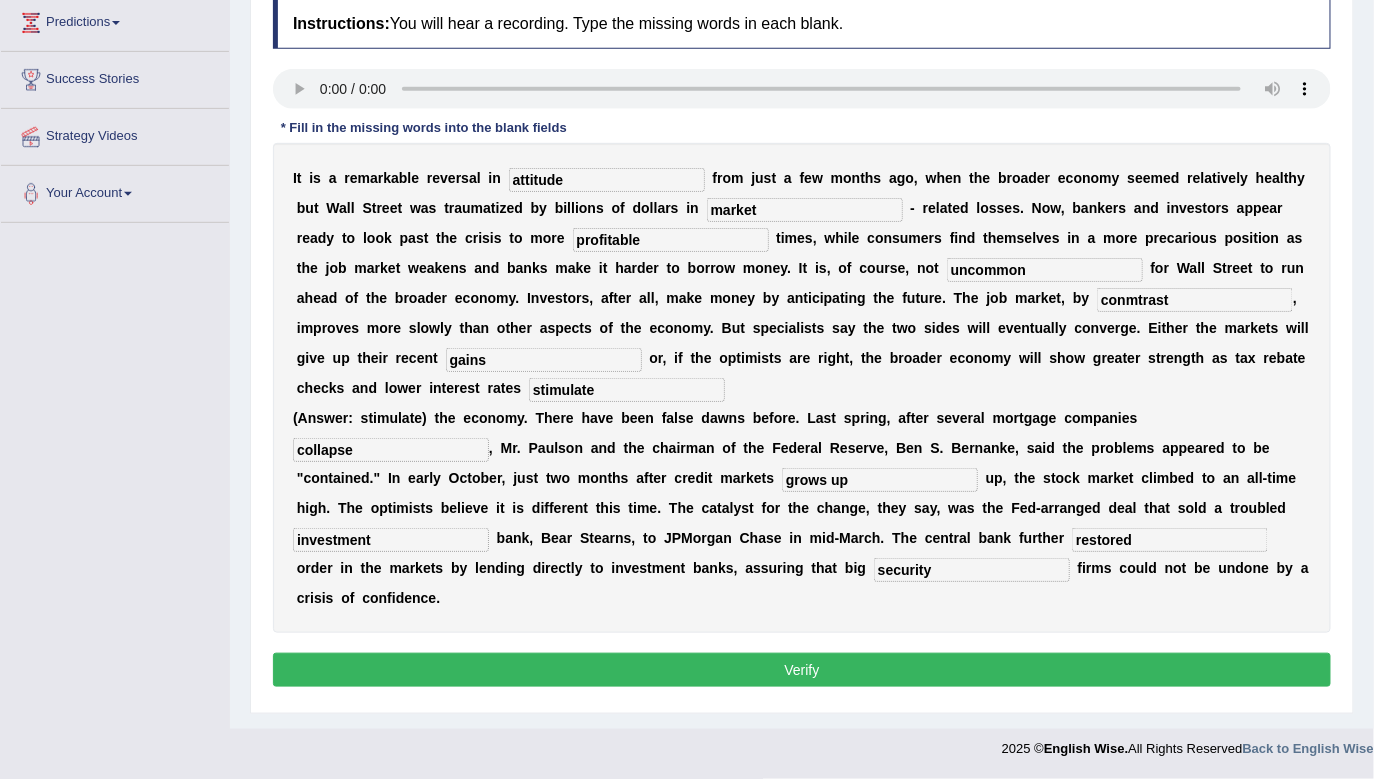 type on "investment" 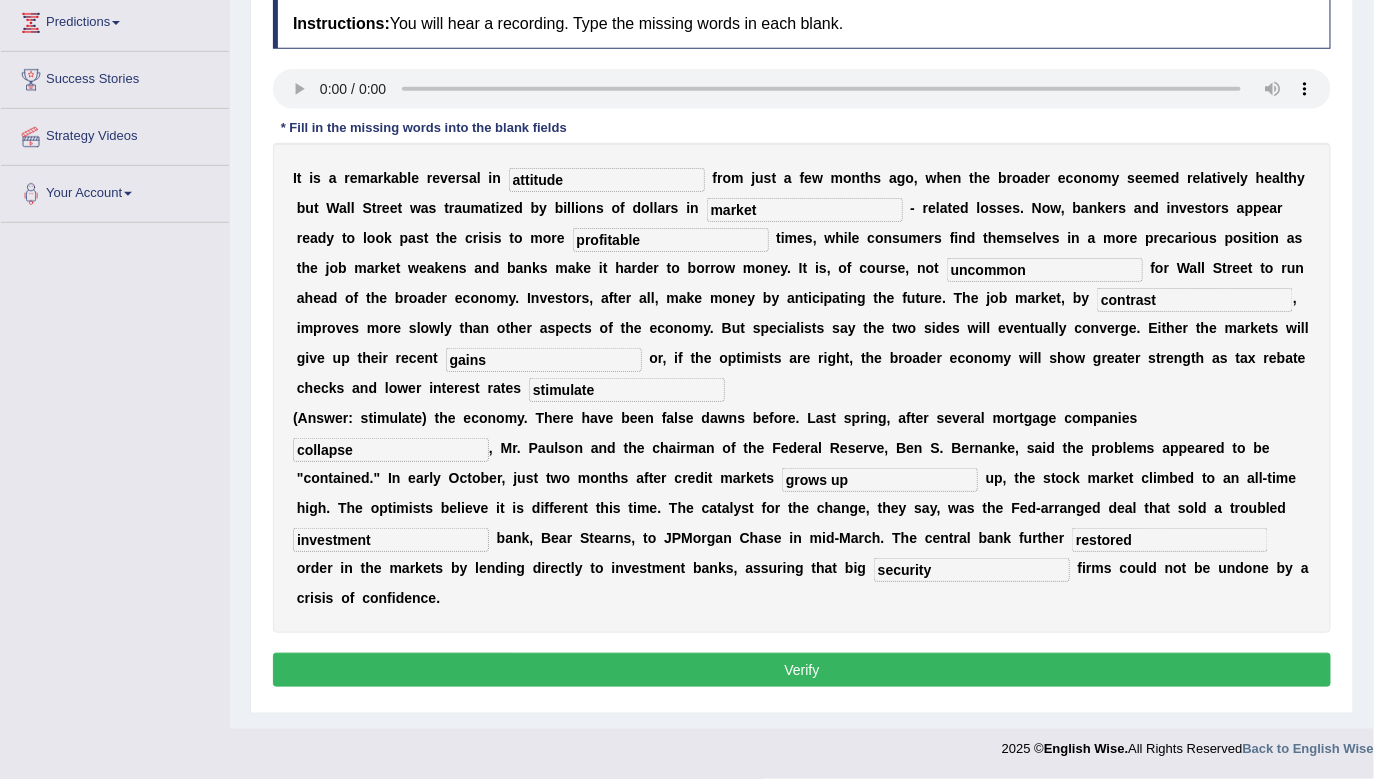 type on "contrast" 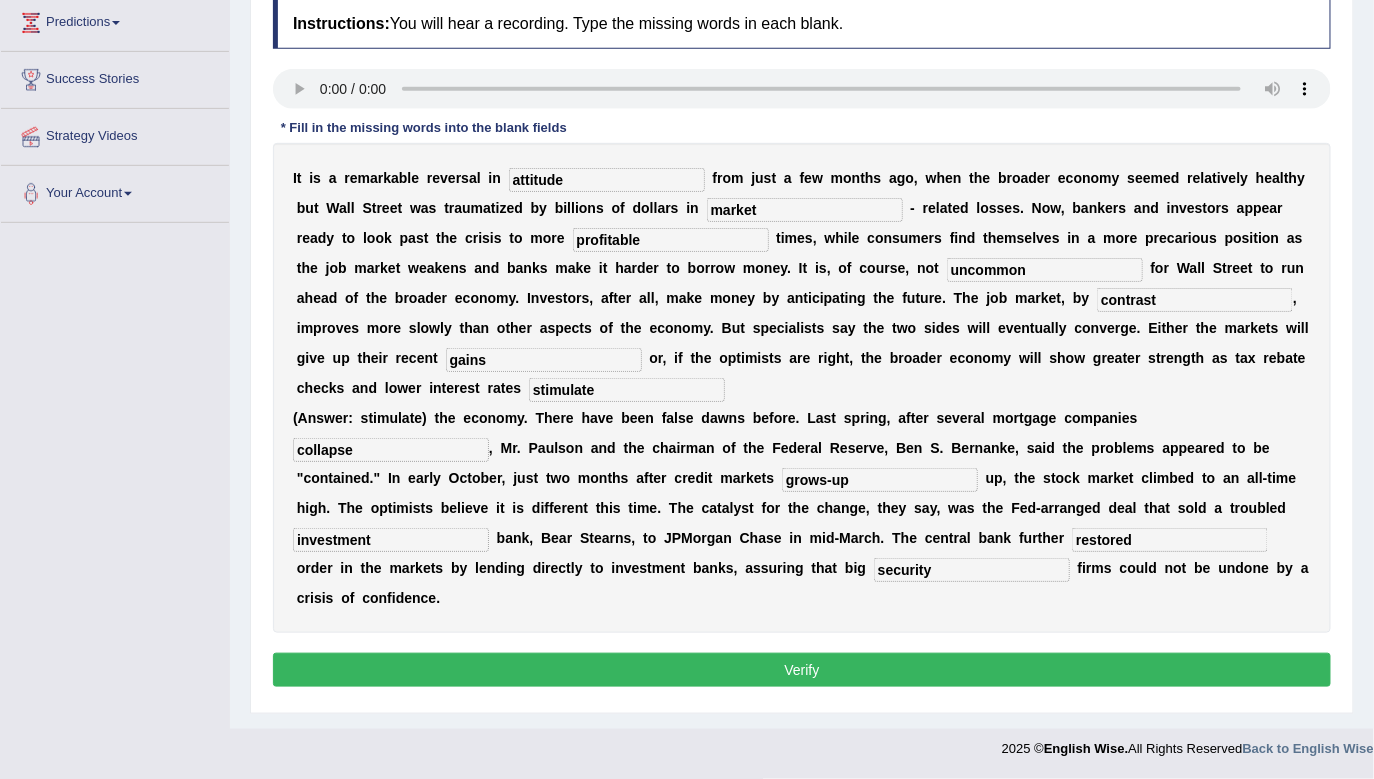 type on "grows-up" 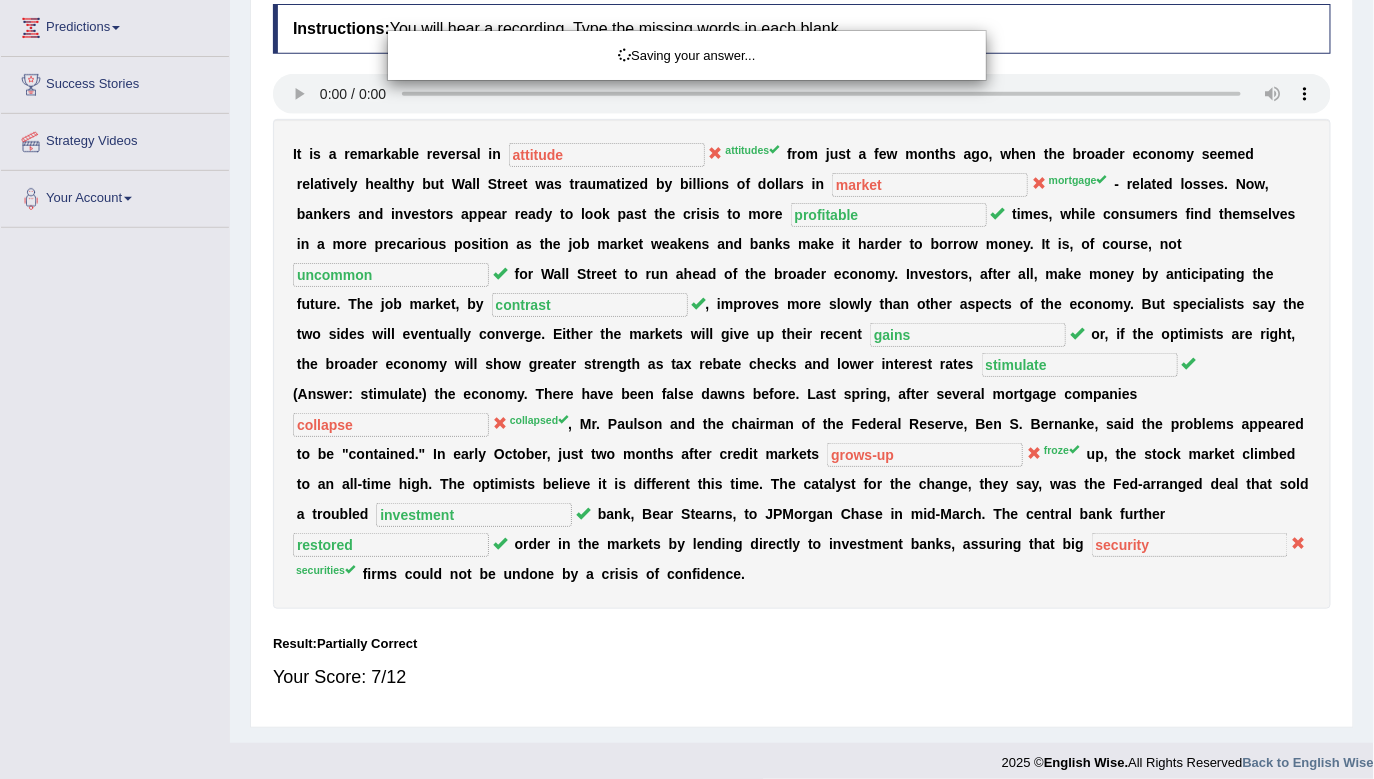 scroll, scrollTop: 275, scrollLeft: 0, axis: vertical 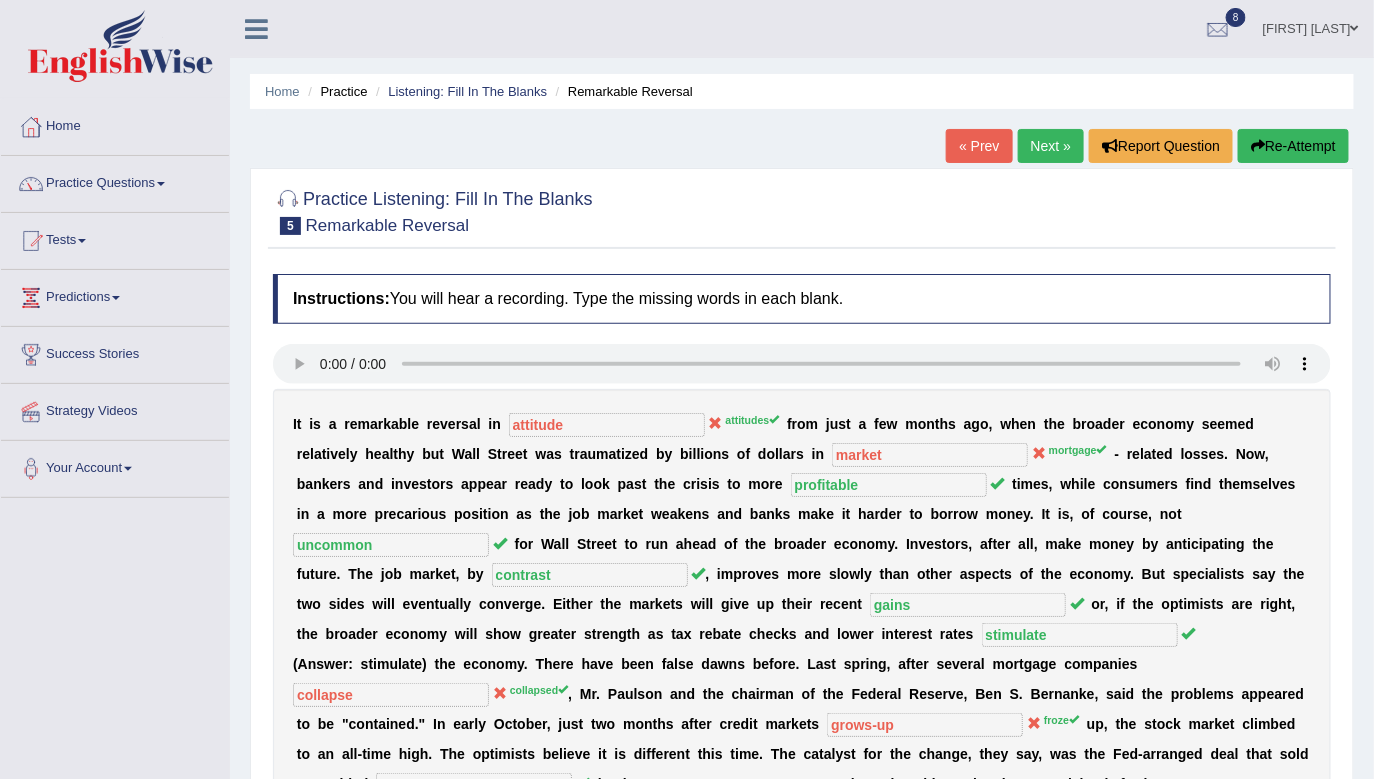 click on "Next »" at bounding box center [1051, 146] 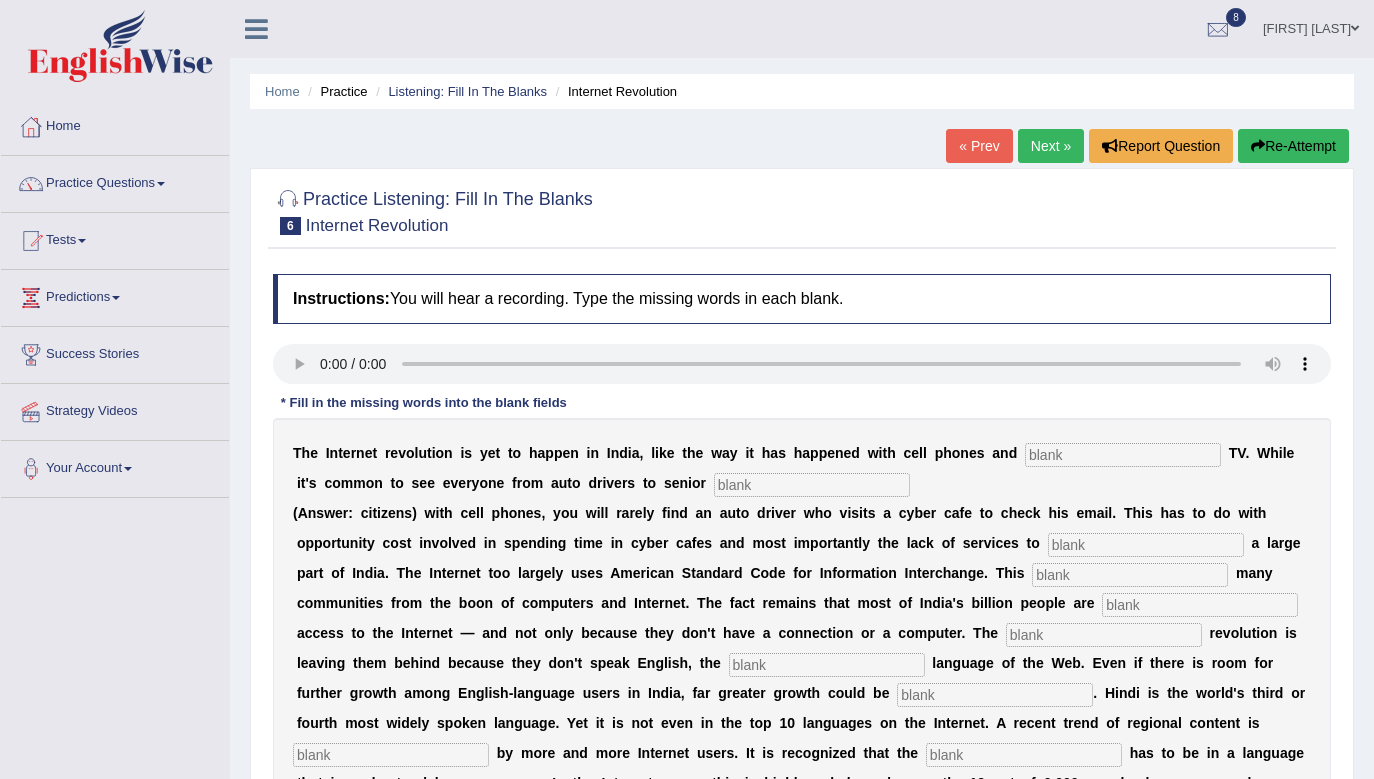 scroll, scrollTop: 0, scrollLeft: 0, axis: both 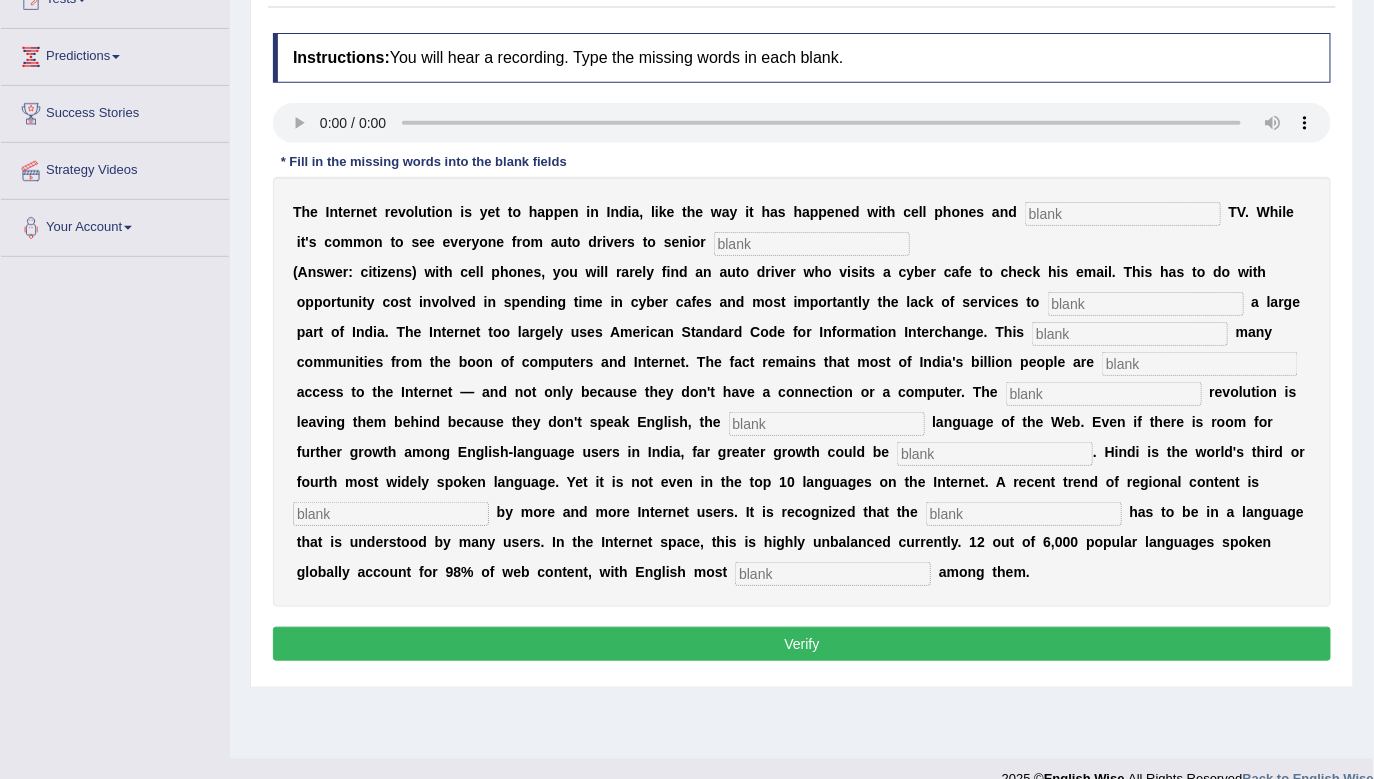 click at bounding box center [1123, 214] 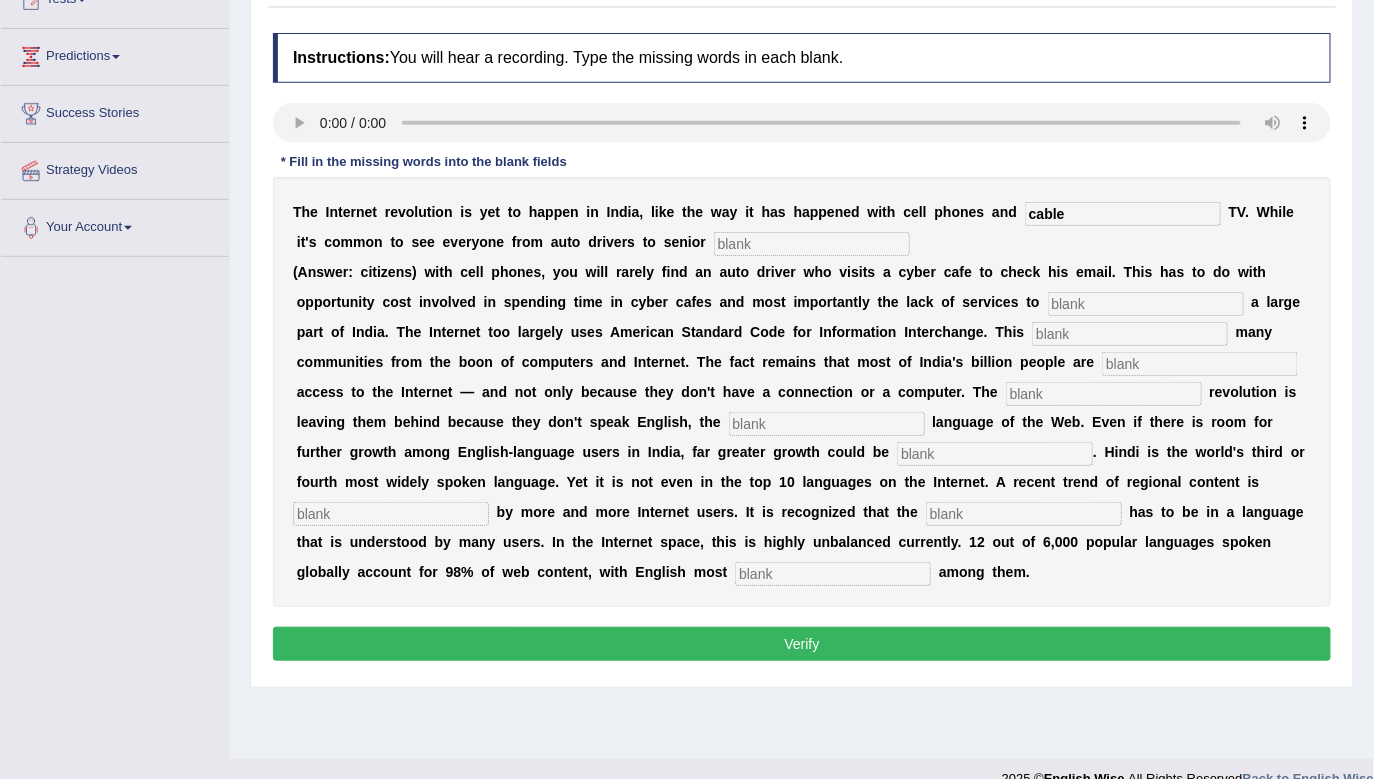 type on "cable" 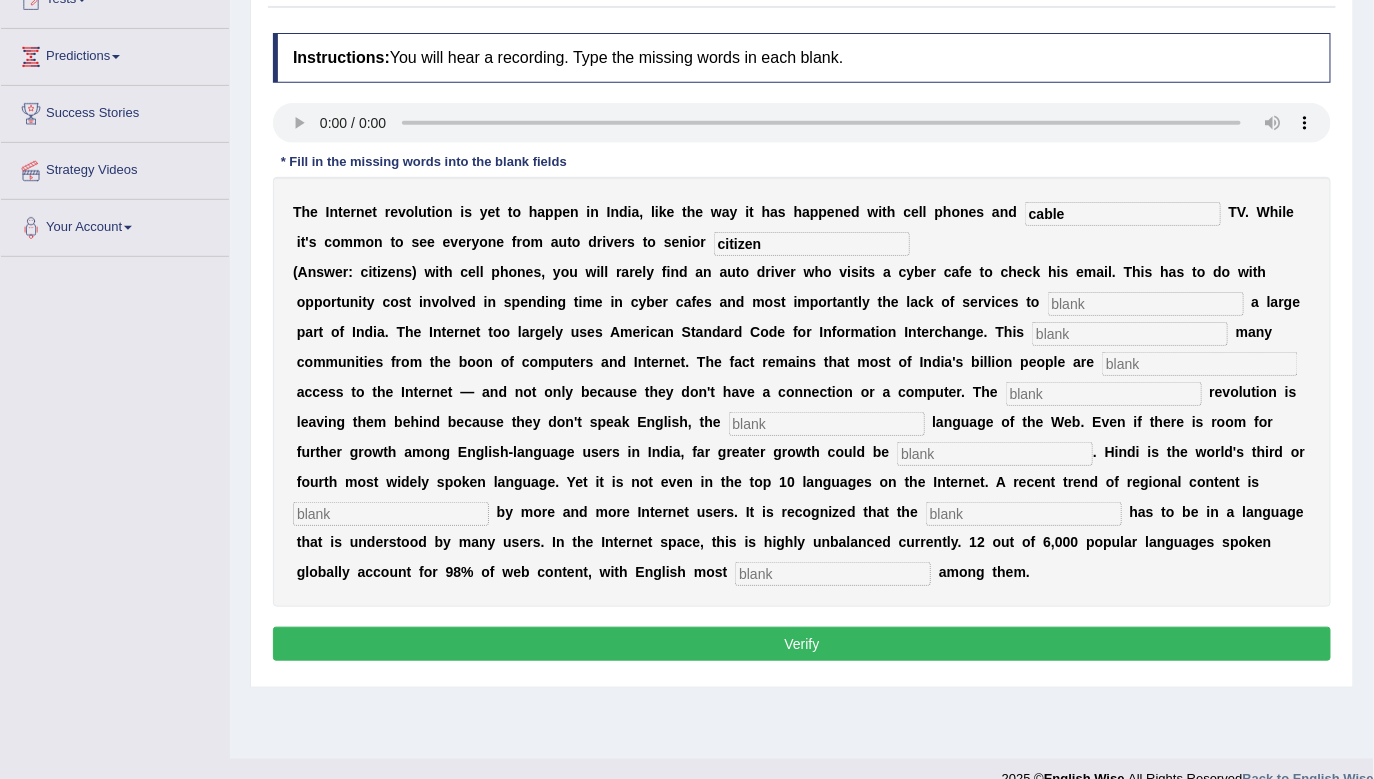 type on "citizen" 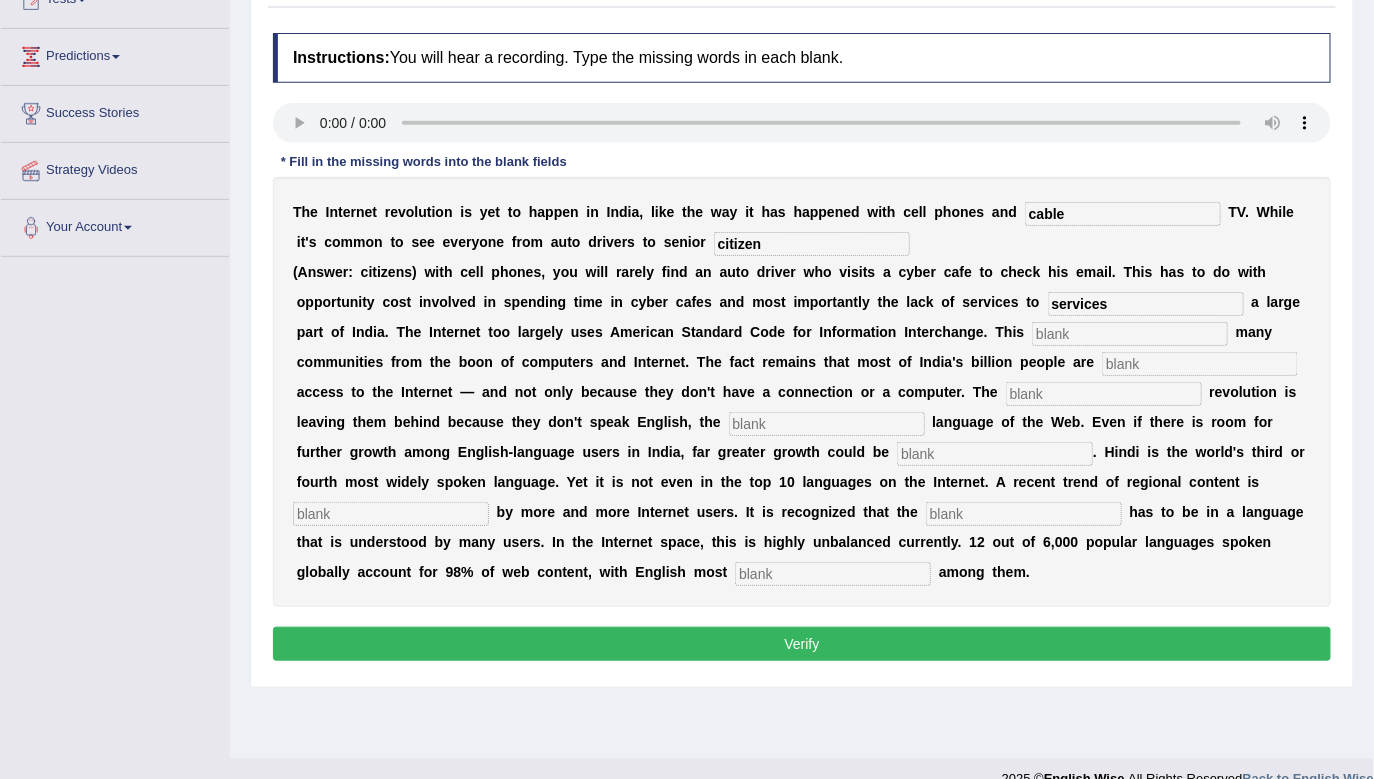 type on "services" 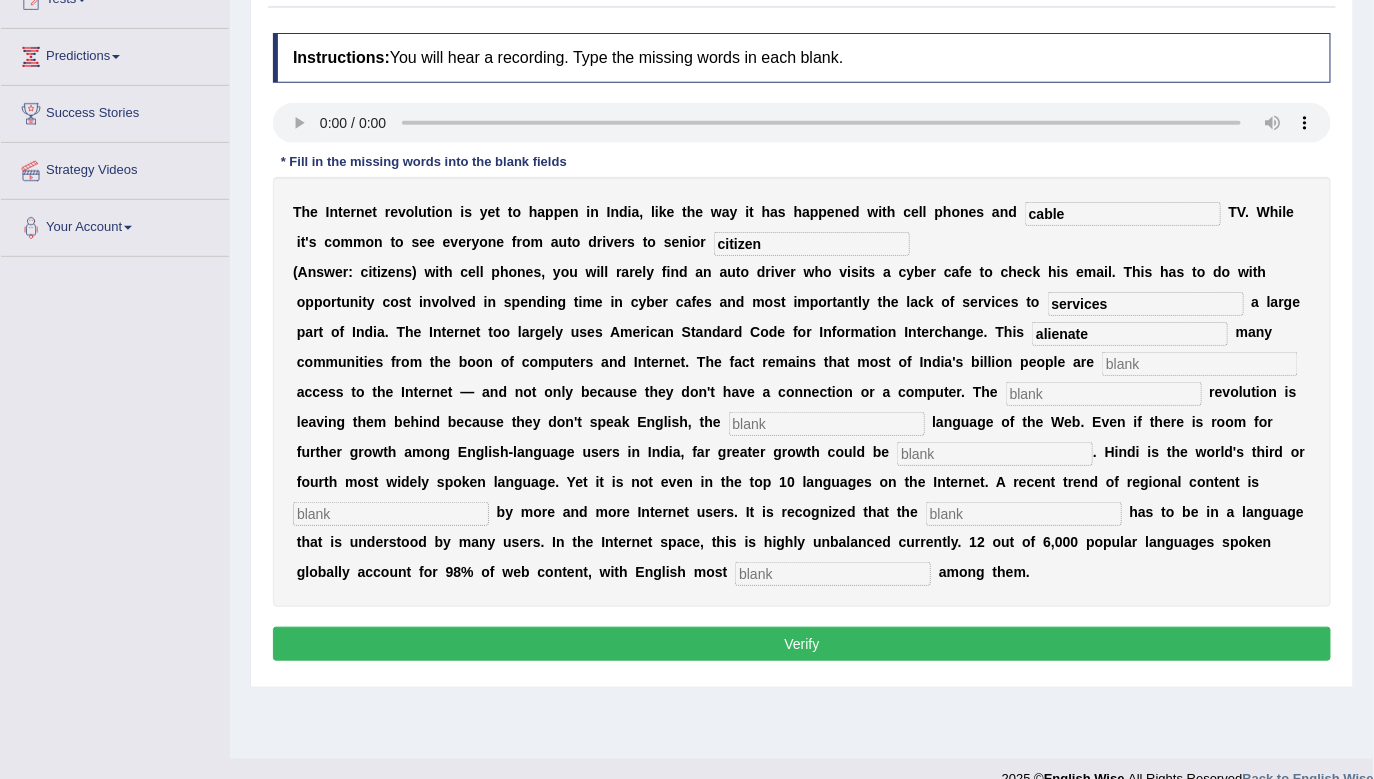 type on "alienate" 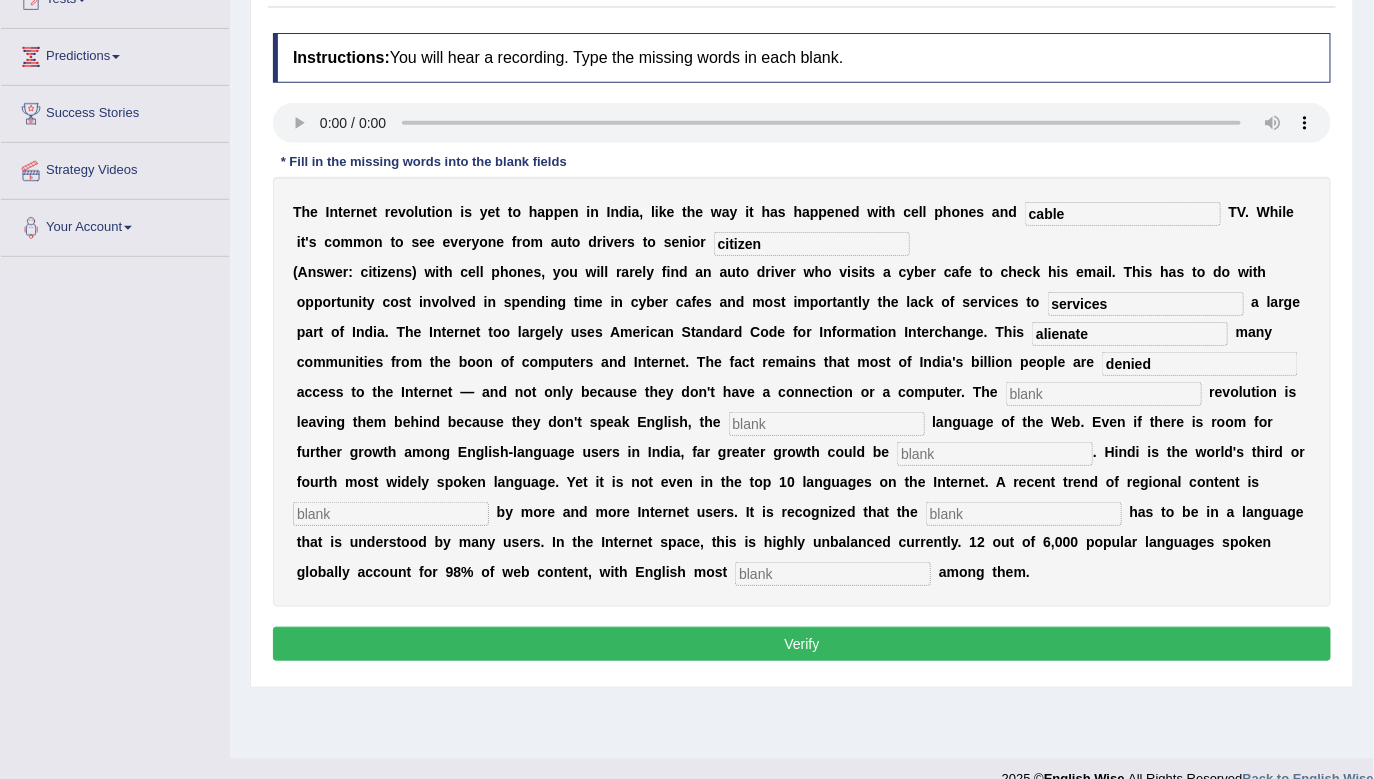 type on "denied" 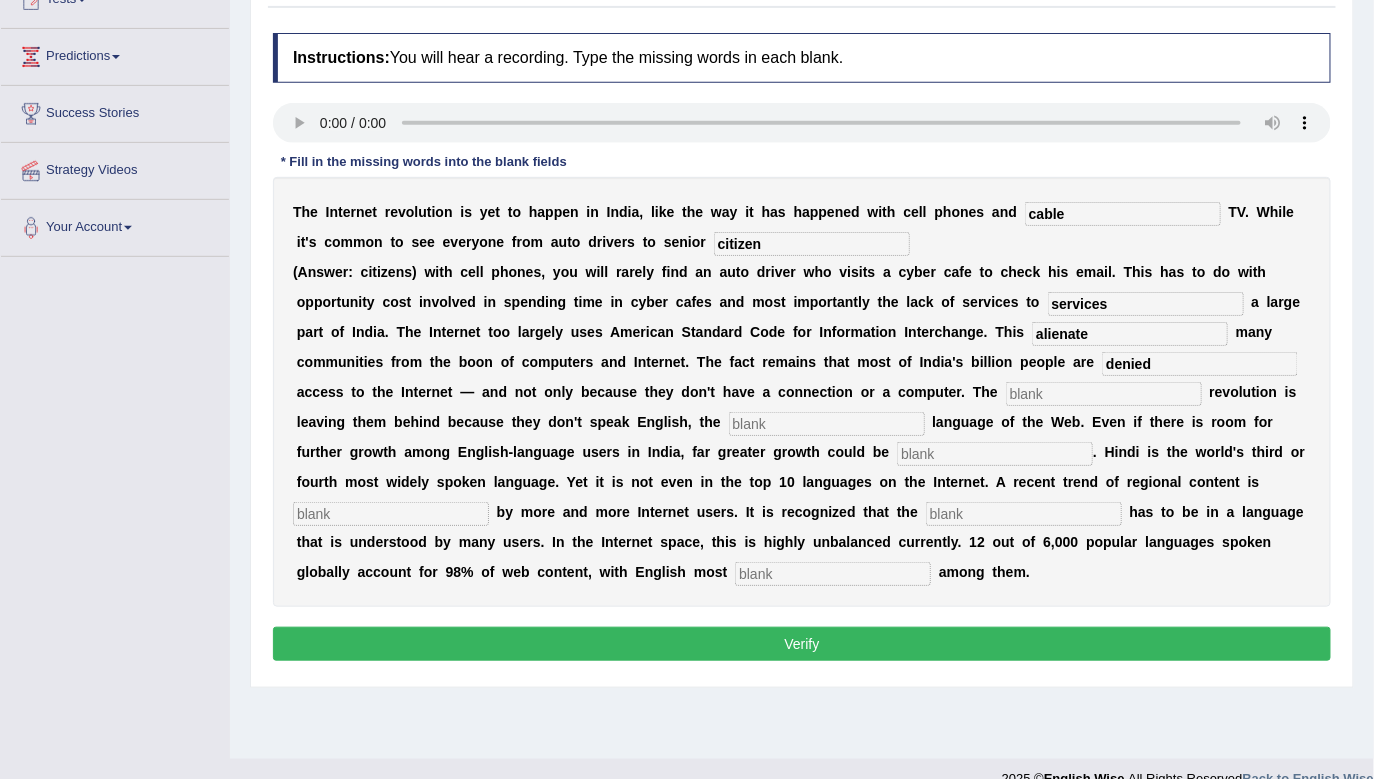 click at bounding box center (1104, 394) 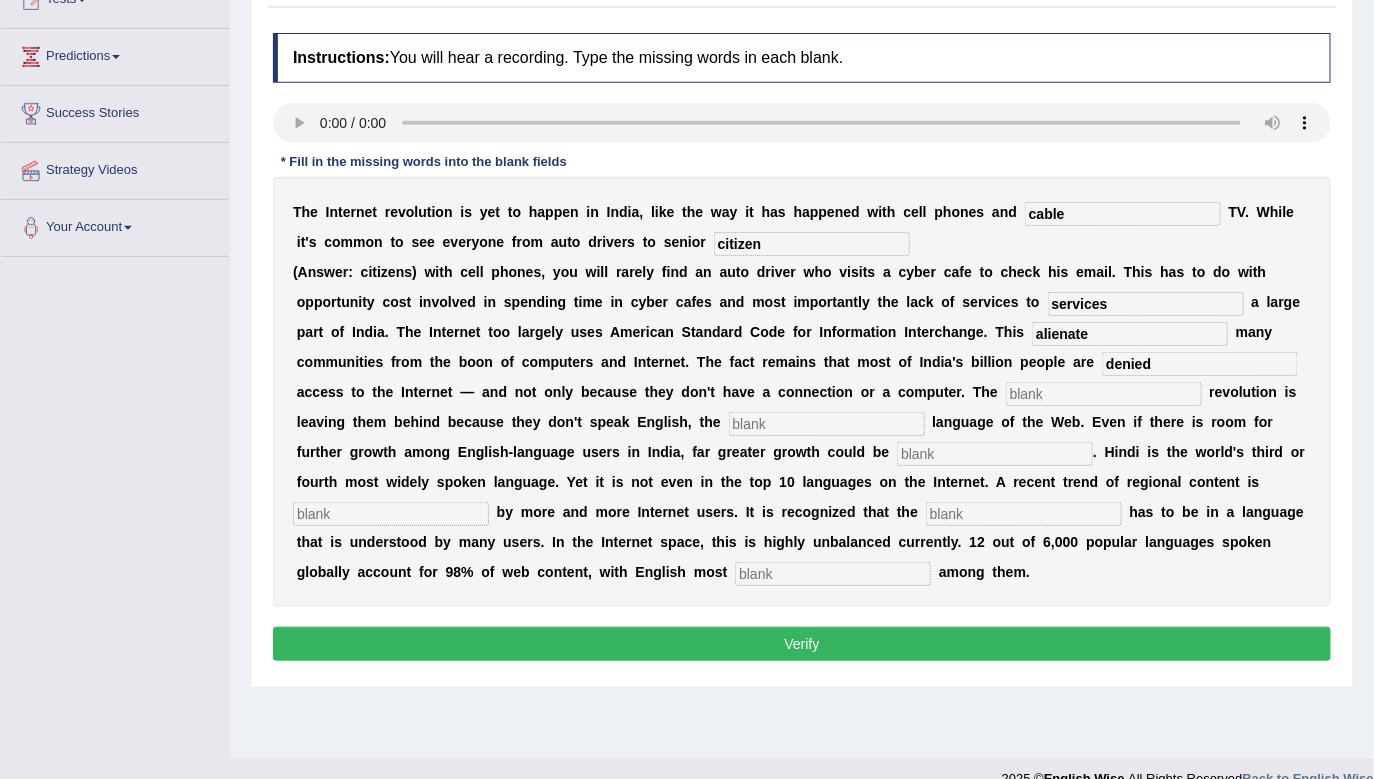 click at bounding box center (391, 514) 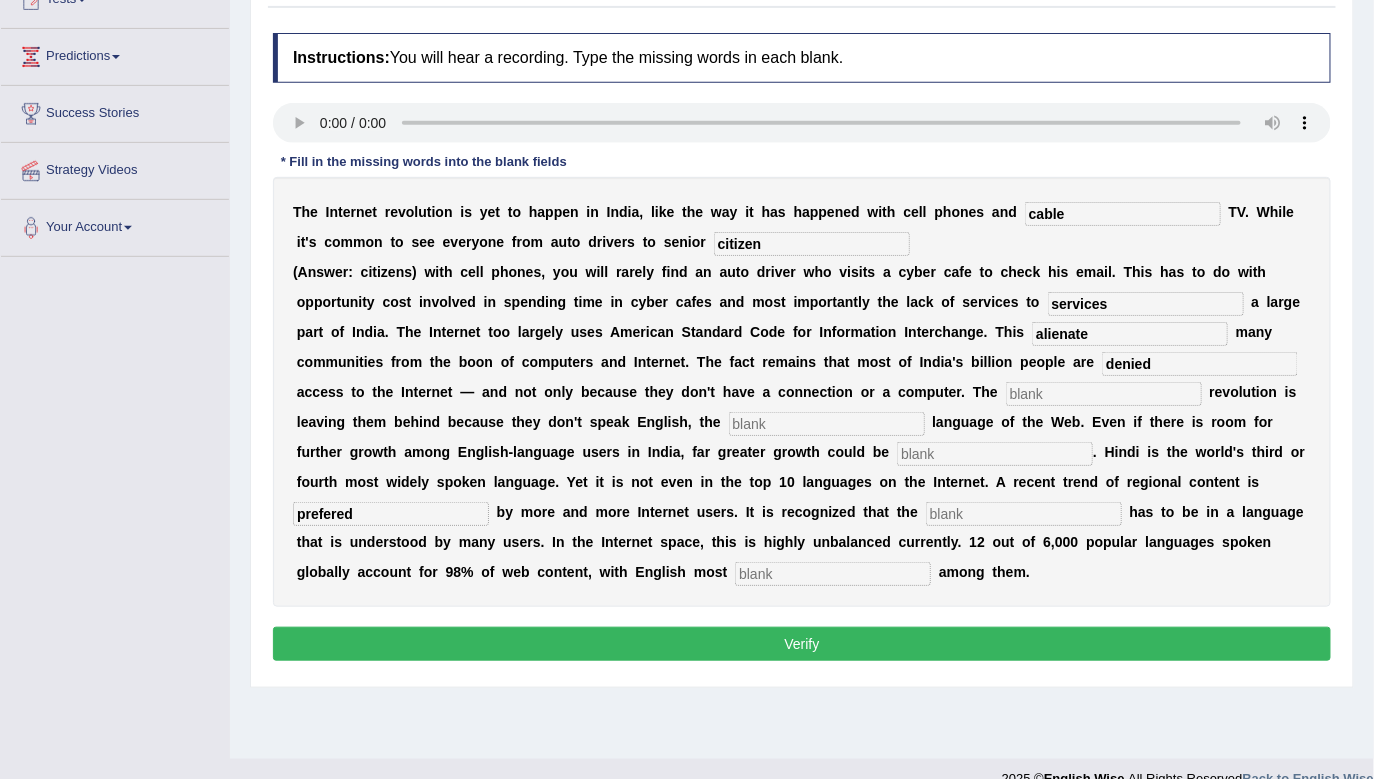 type on "prefered" 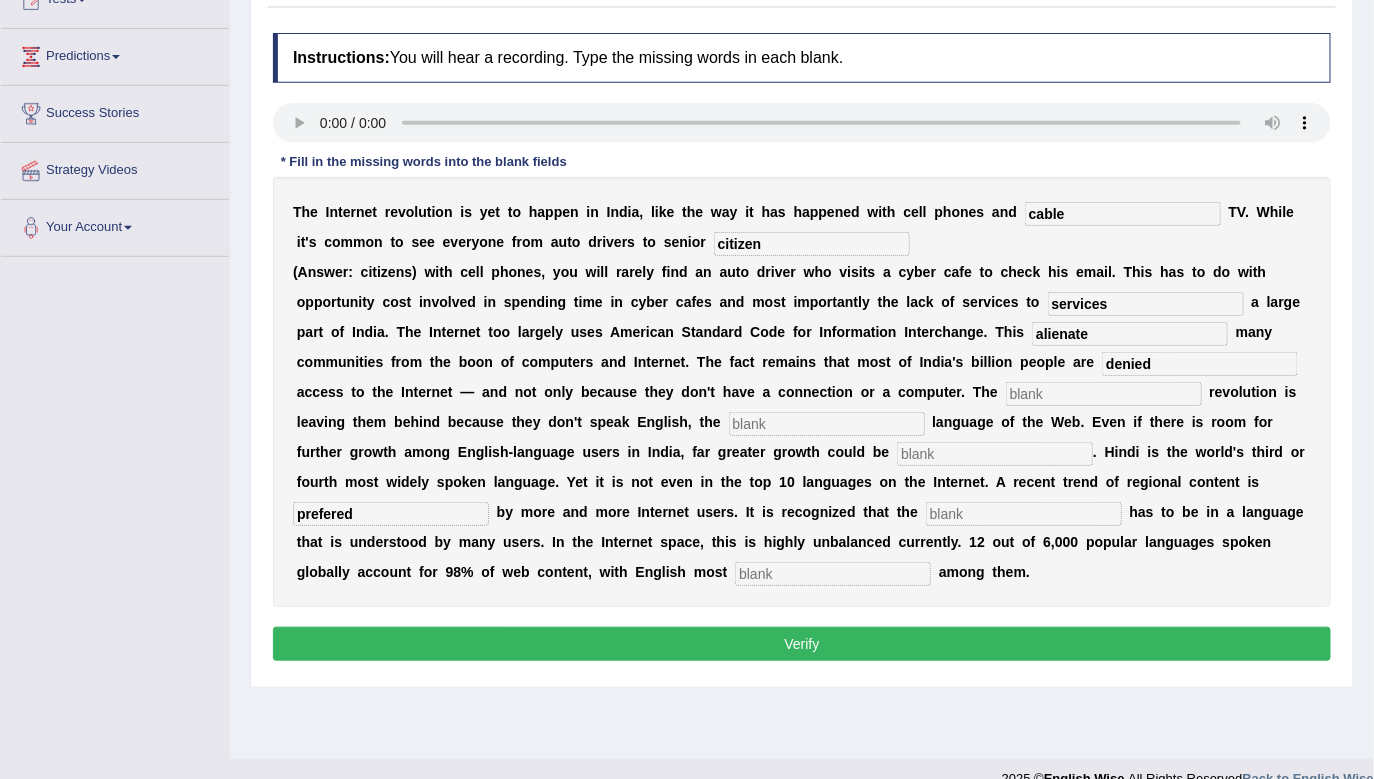 click at bounding box center (1024, 514) 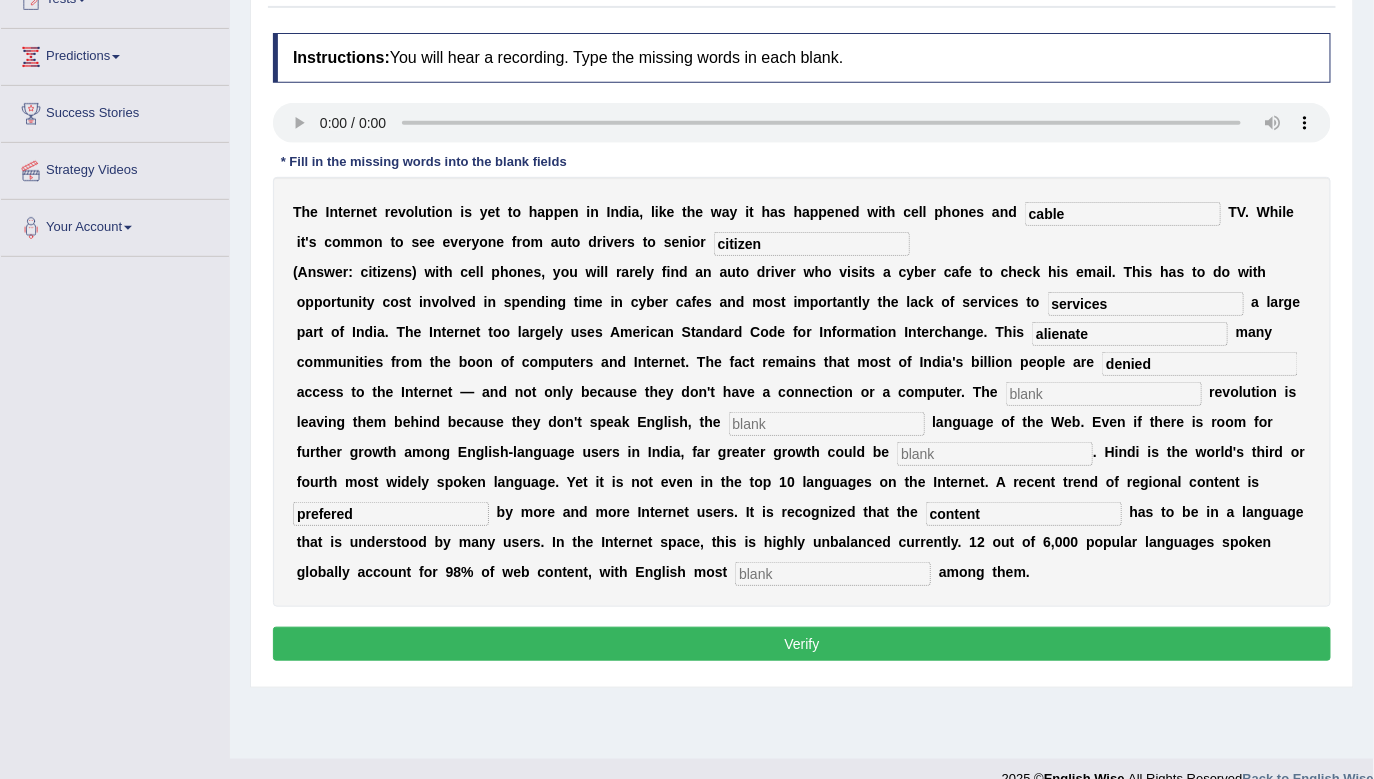 type on "content" 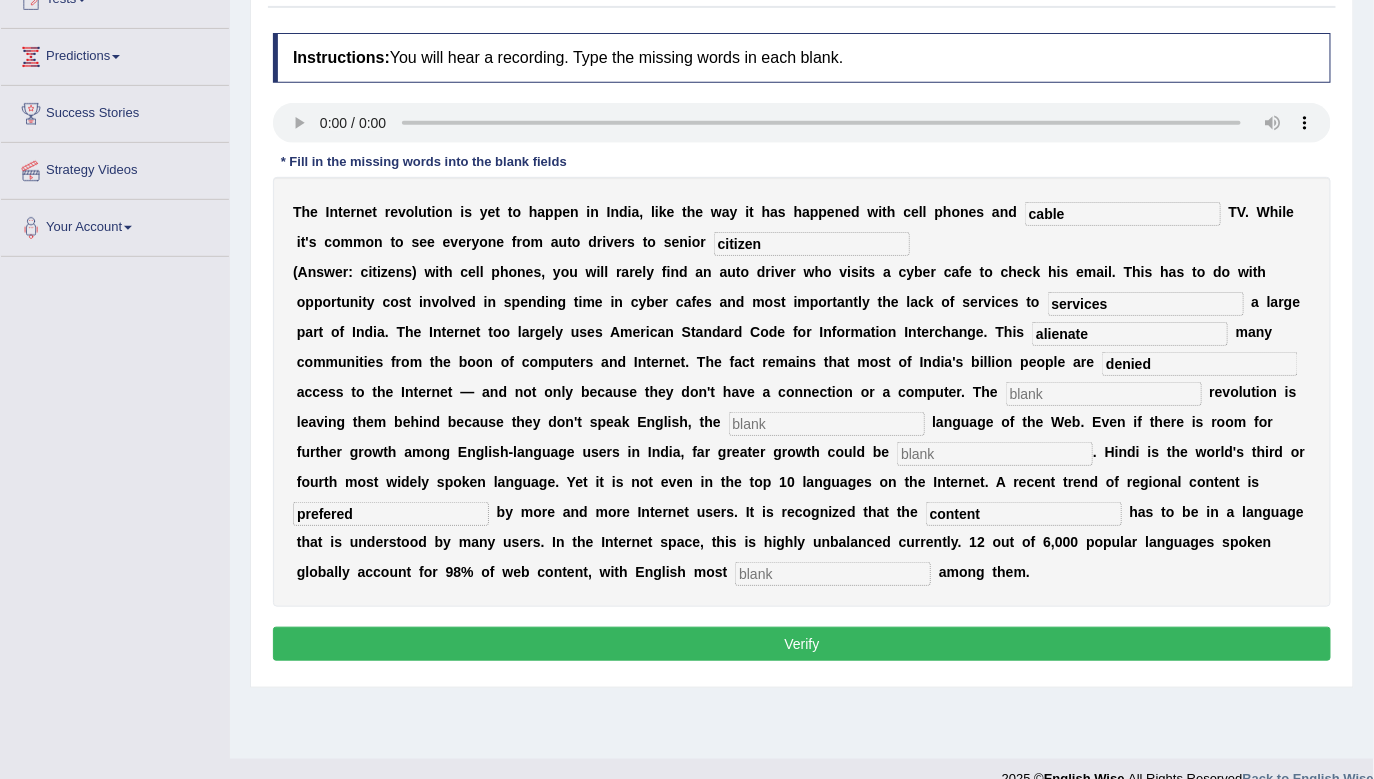 click at bounding box center [833, 574] 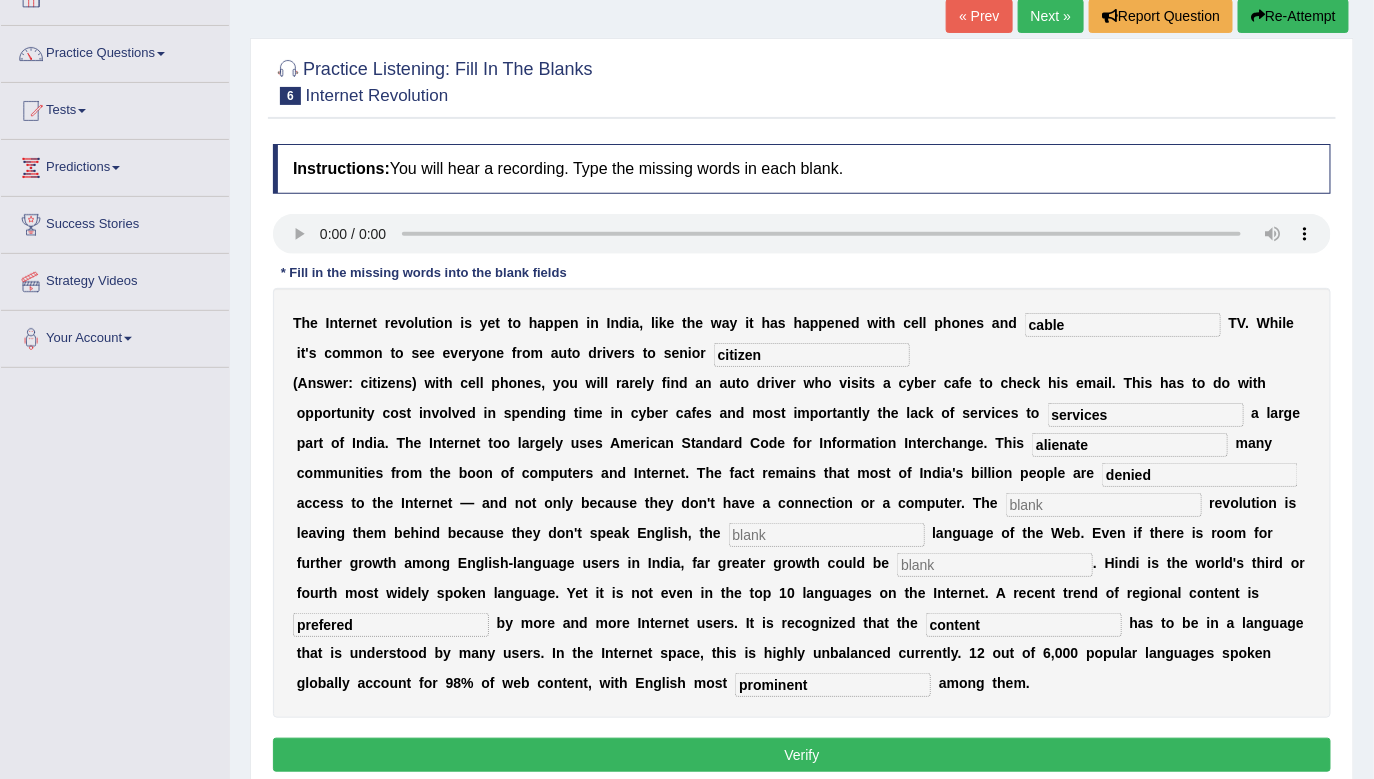 scroll, scrollTop: 186, scrollLeft: 0, axis: vertical 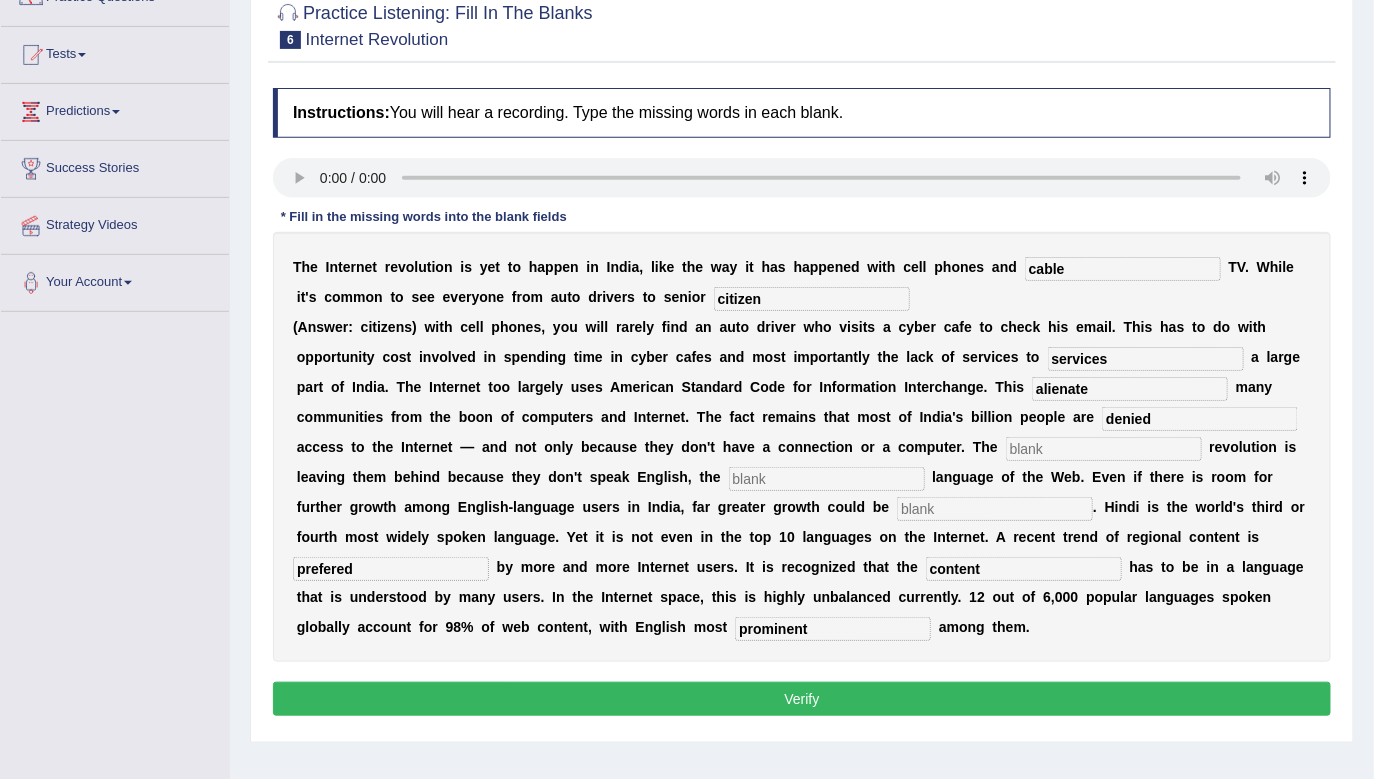 type on "prominent" 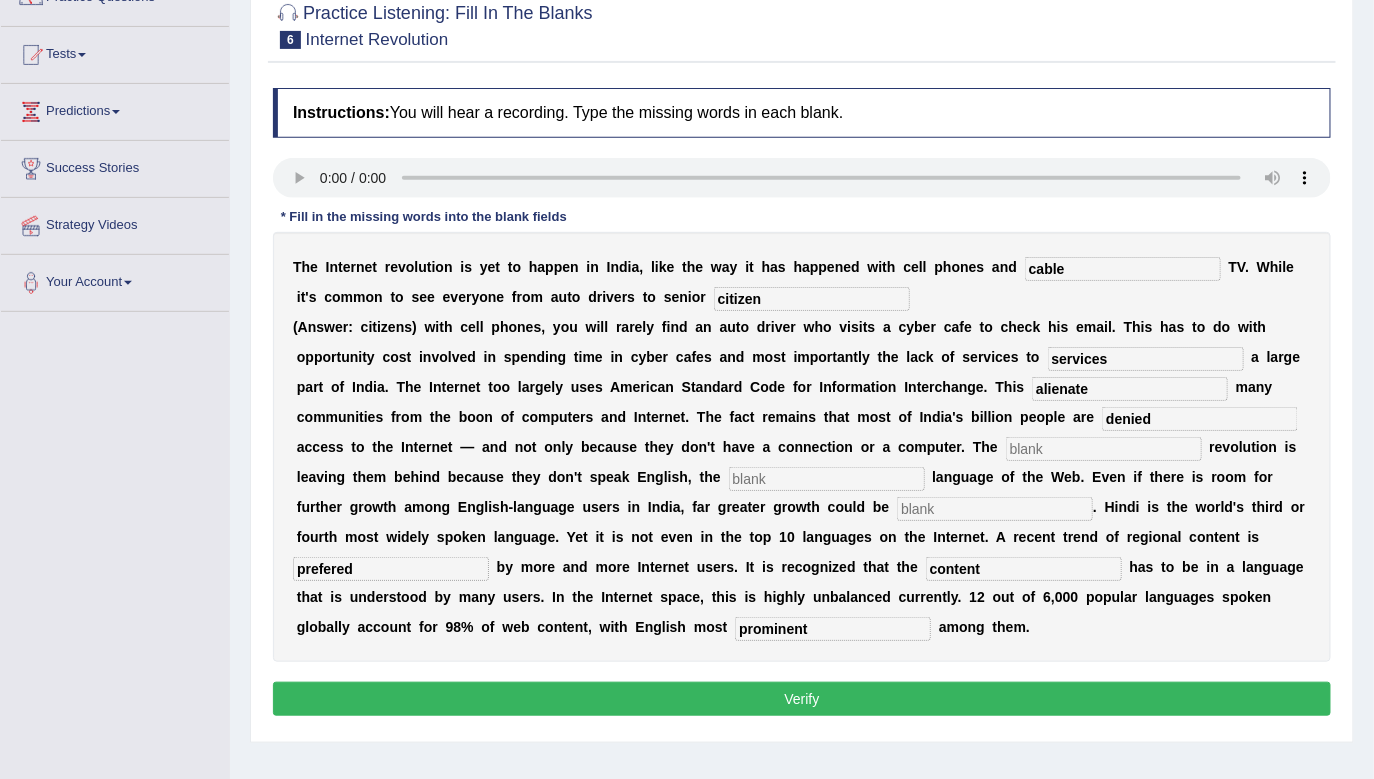click on "Verify" at bounding box center [802, 699] 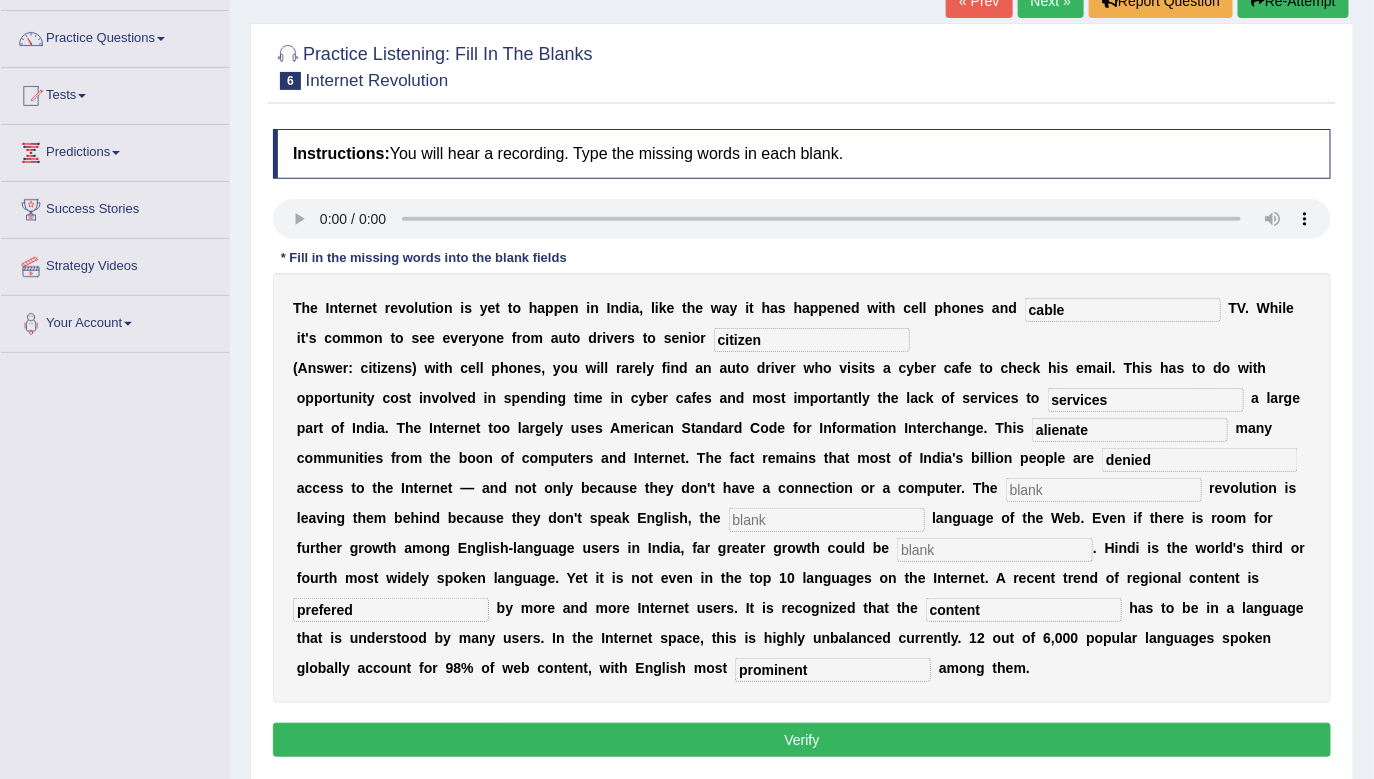scroll, scrollTop: 0, scrollLeft: 0, axis: both 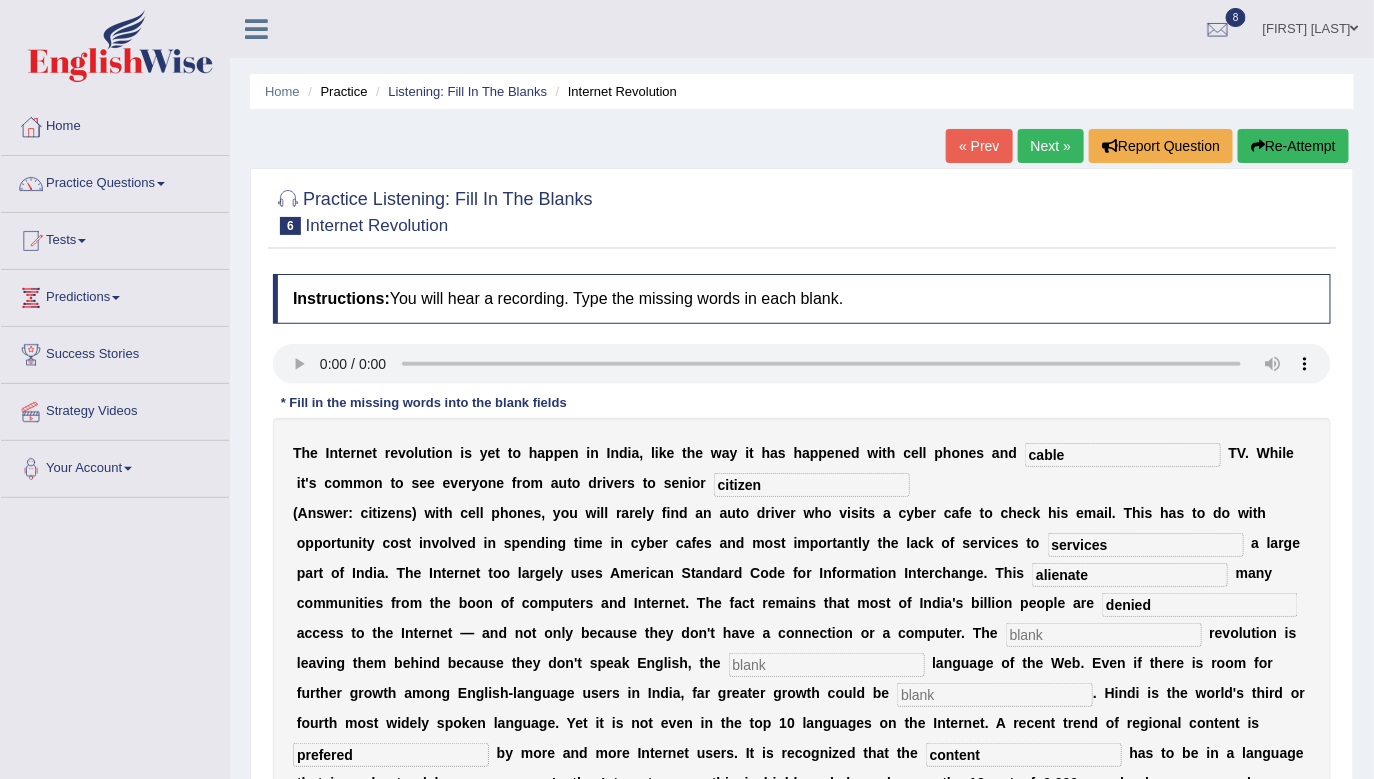 click at bounding box center (1104, 635) 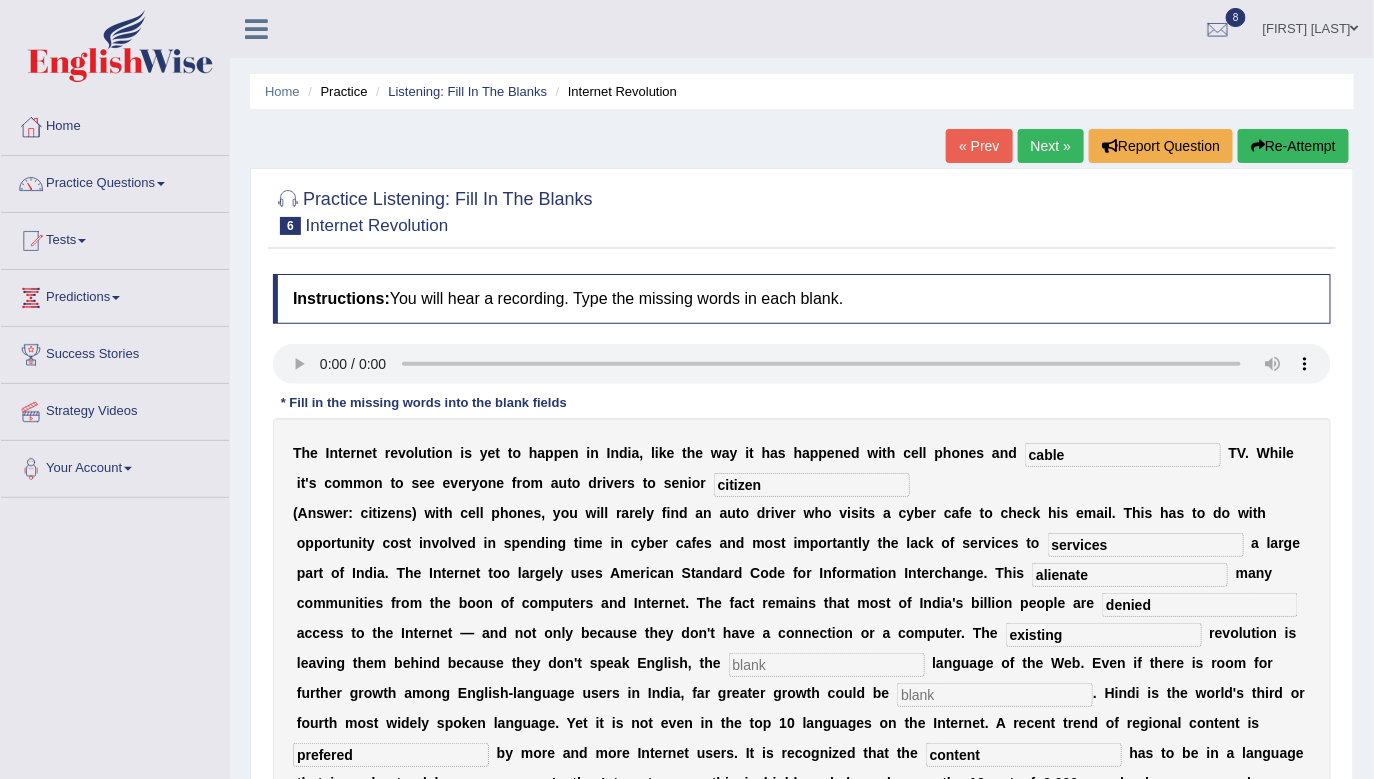 type on "existing" 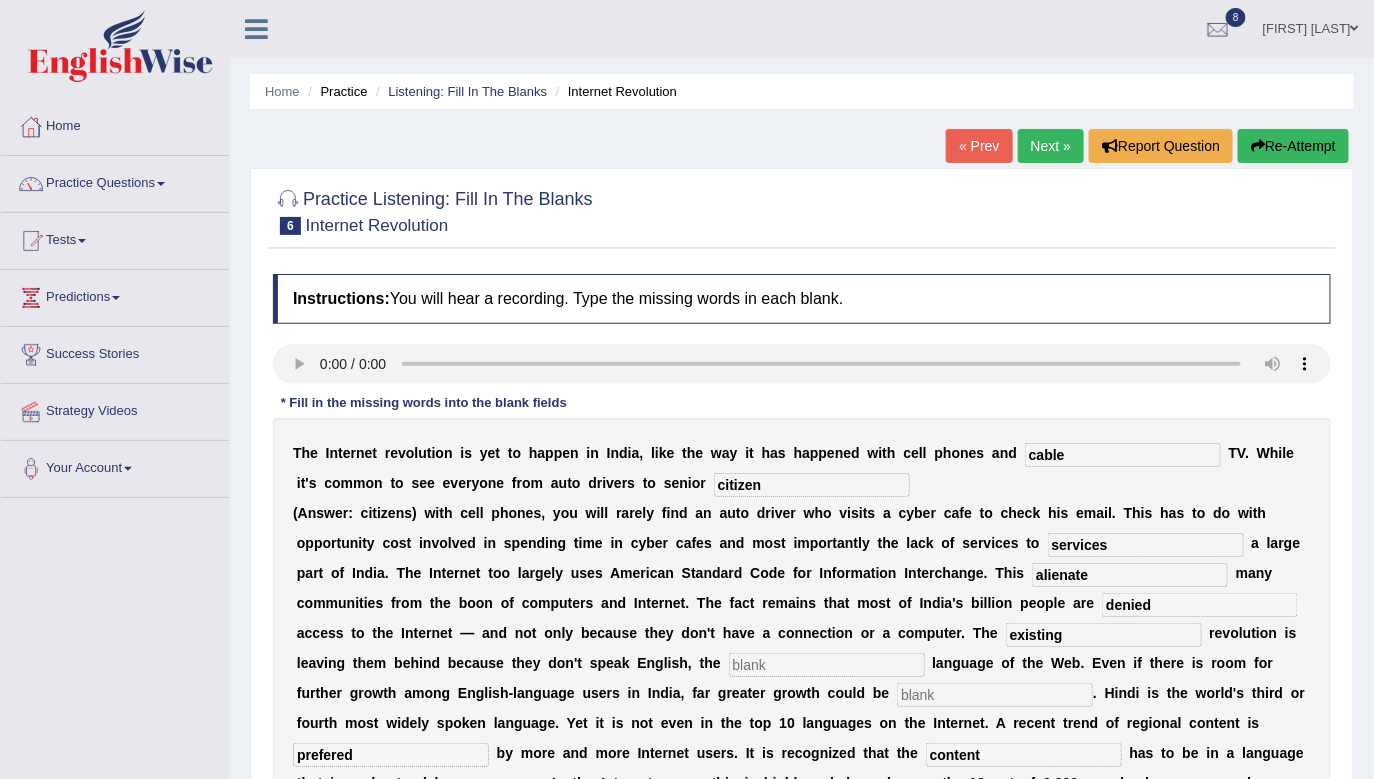 click on "Re-Attempt" at bounding box center (1293, 146) 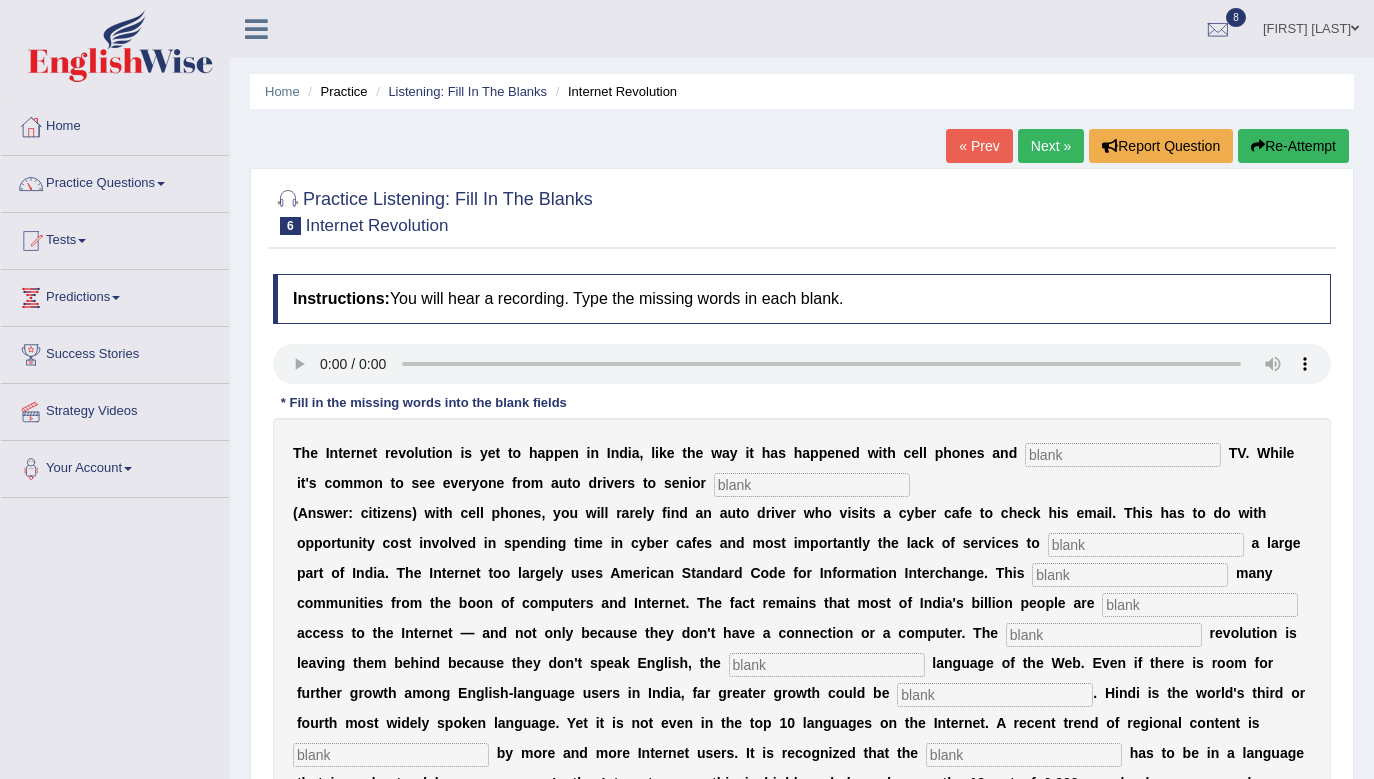 scroll, scrollTop: 0, scrollLeft: 0, axis: both 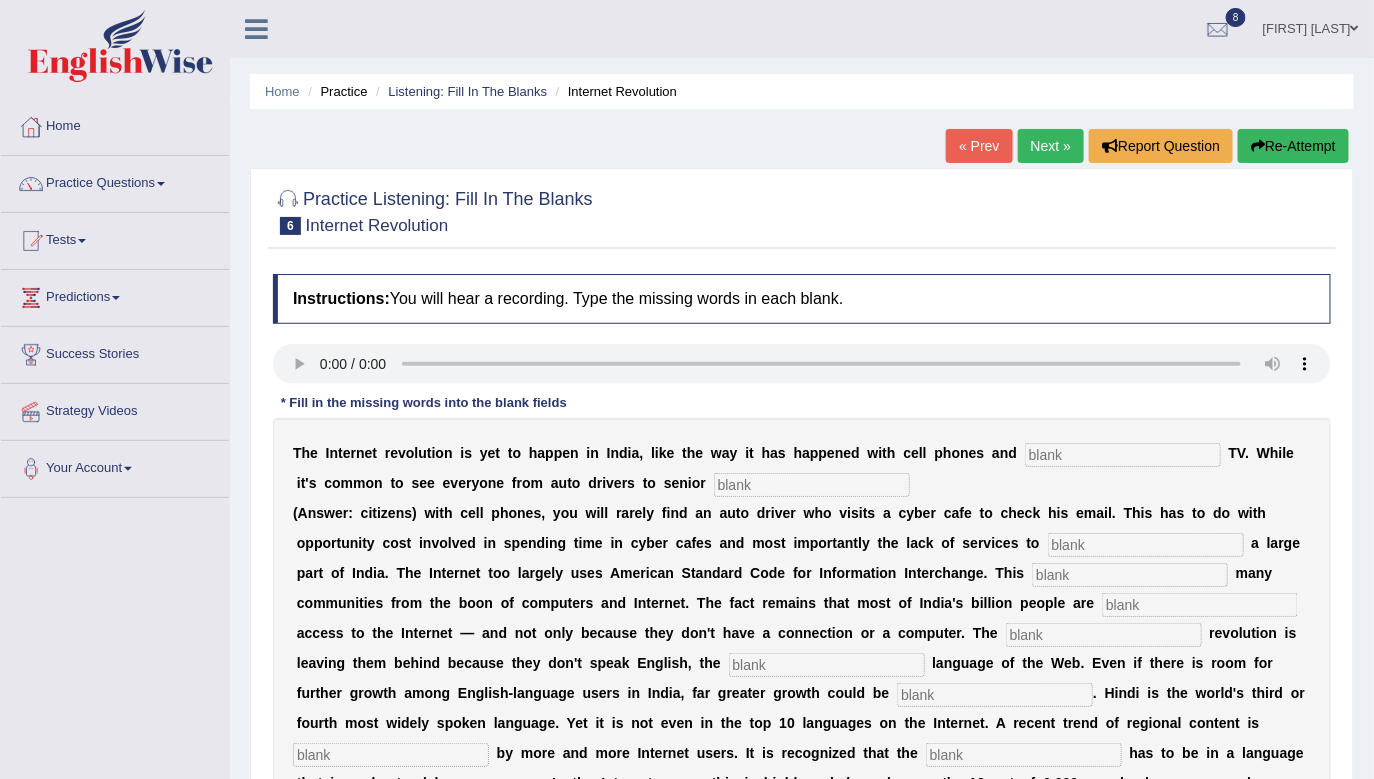 click at bounding box center (1123, 455) 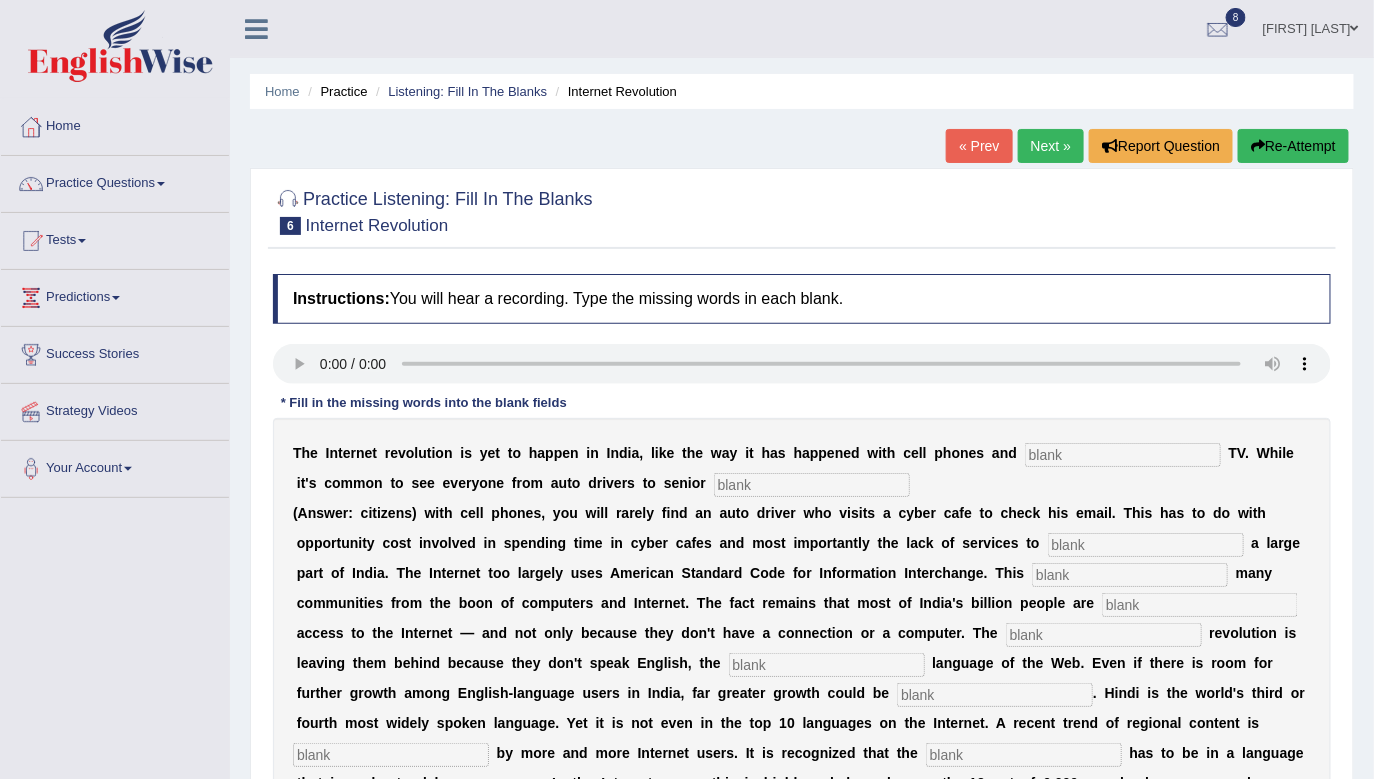 click at bounding box center (1123, 455) 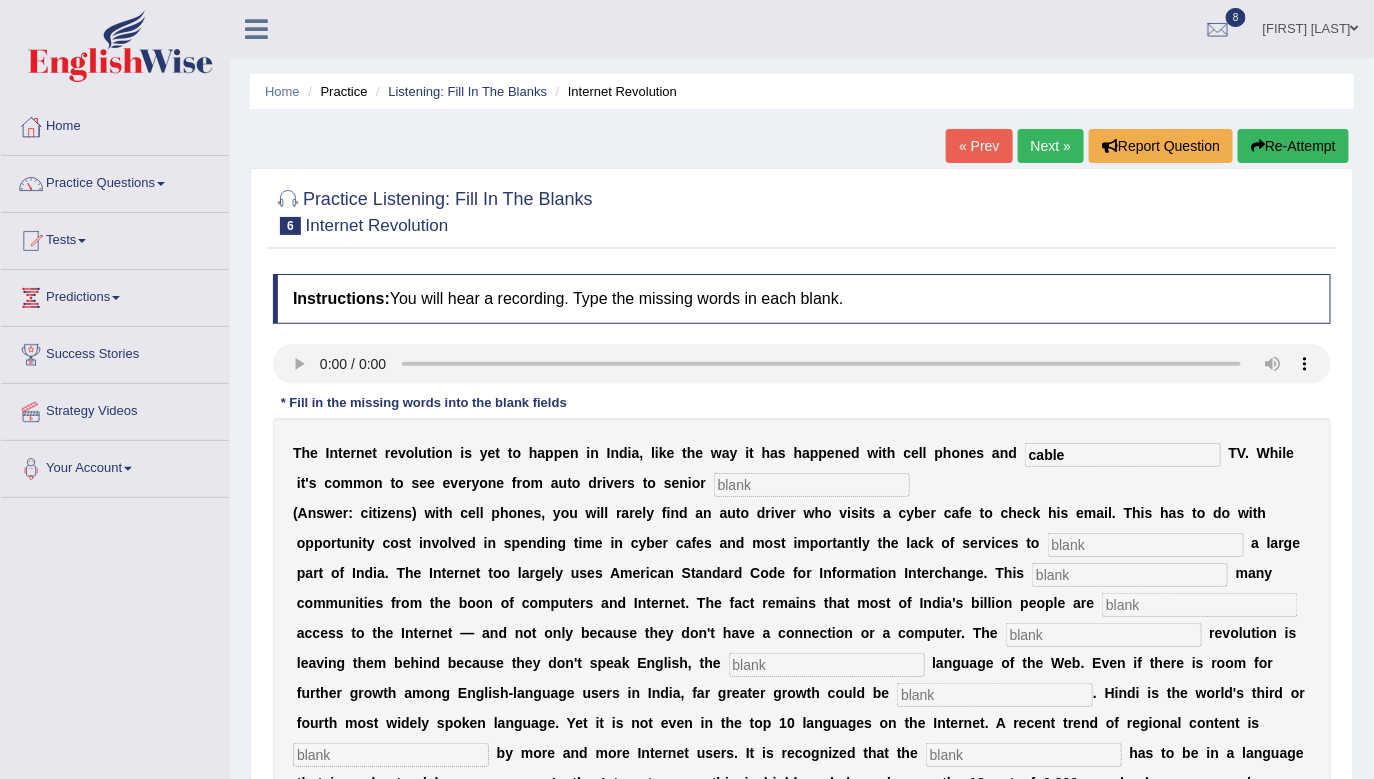 type on "cable" 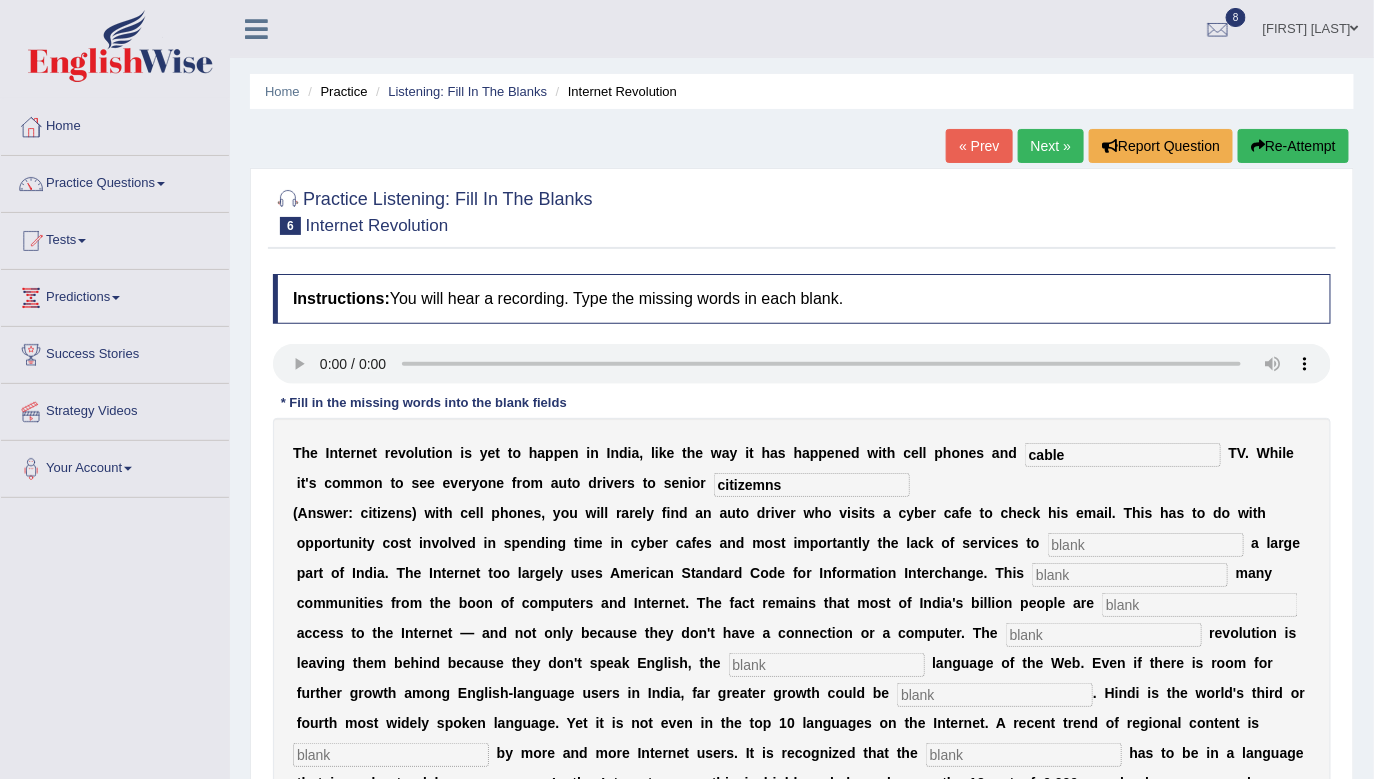 type on "citizemns" 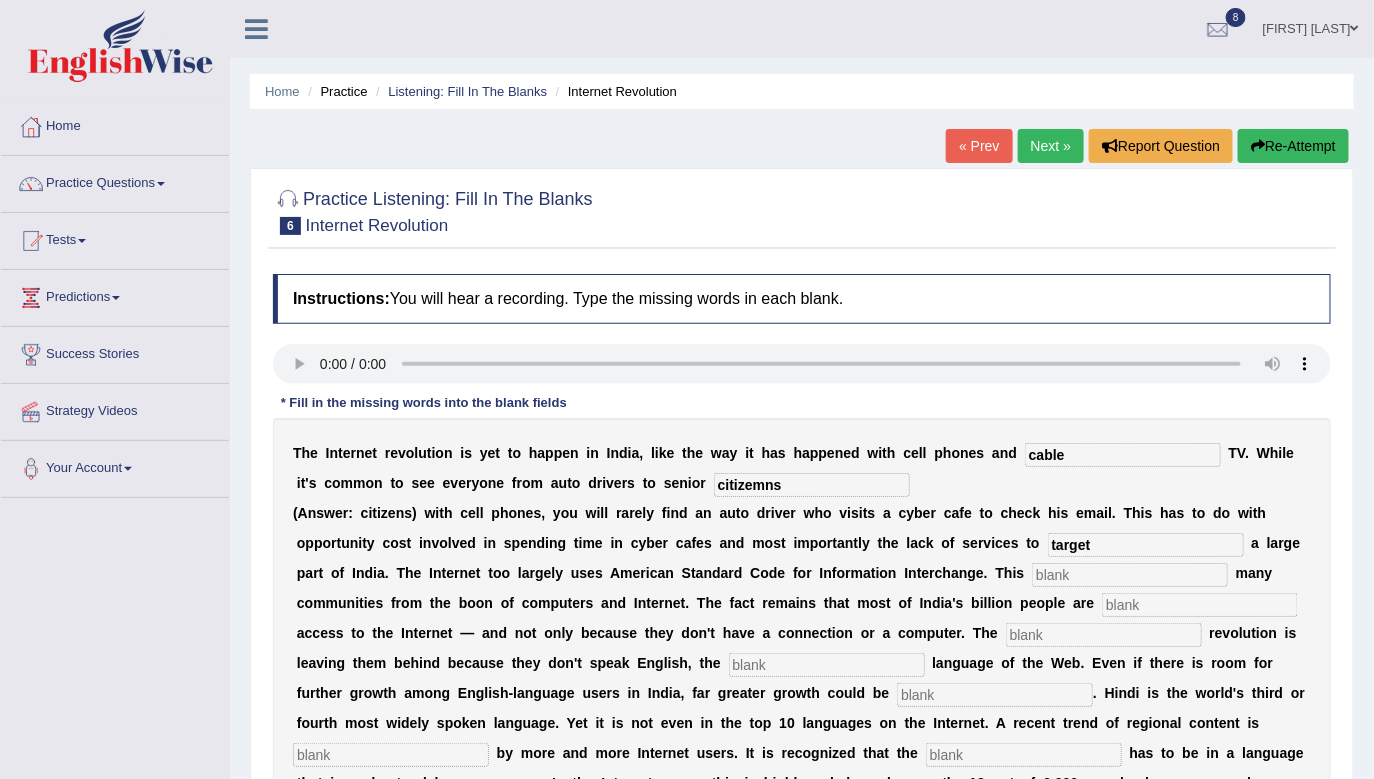 type on "target" 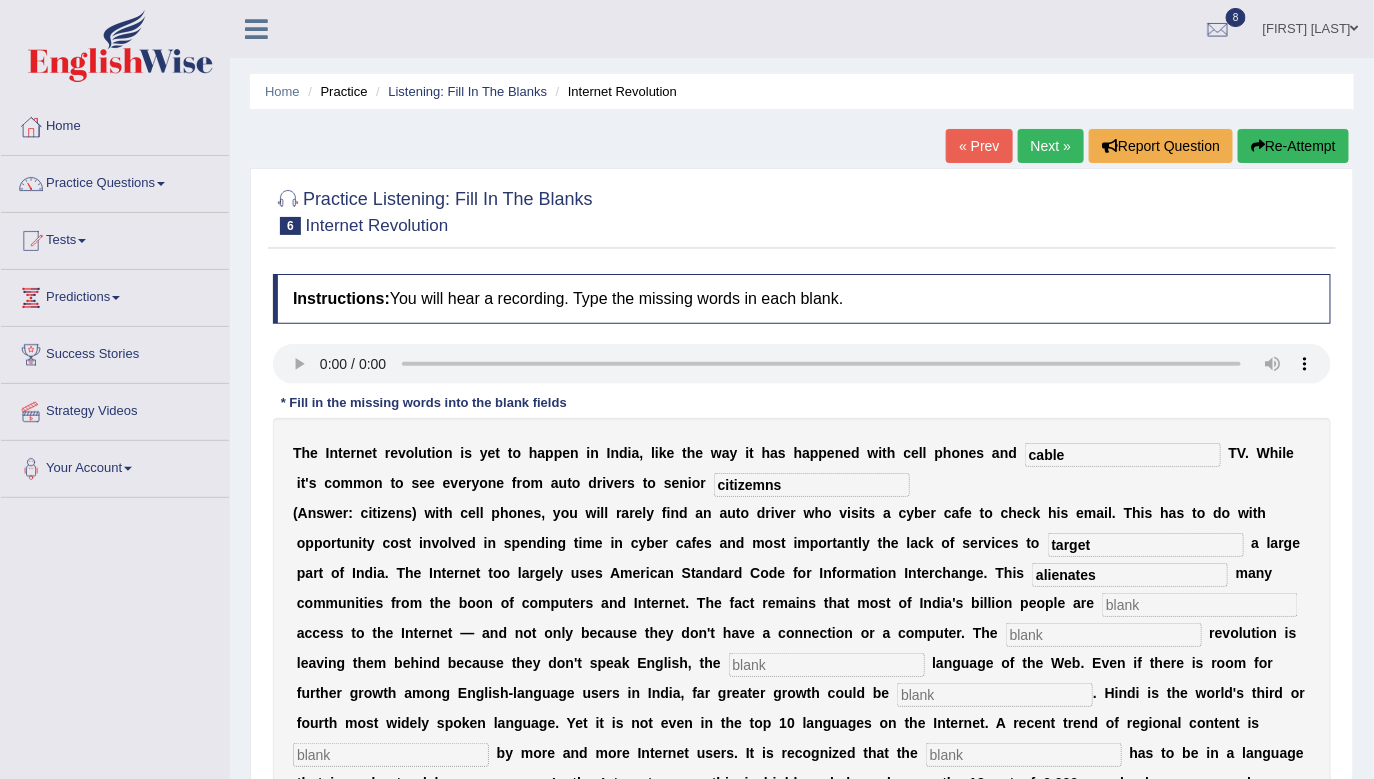 type on "alienates" 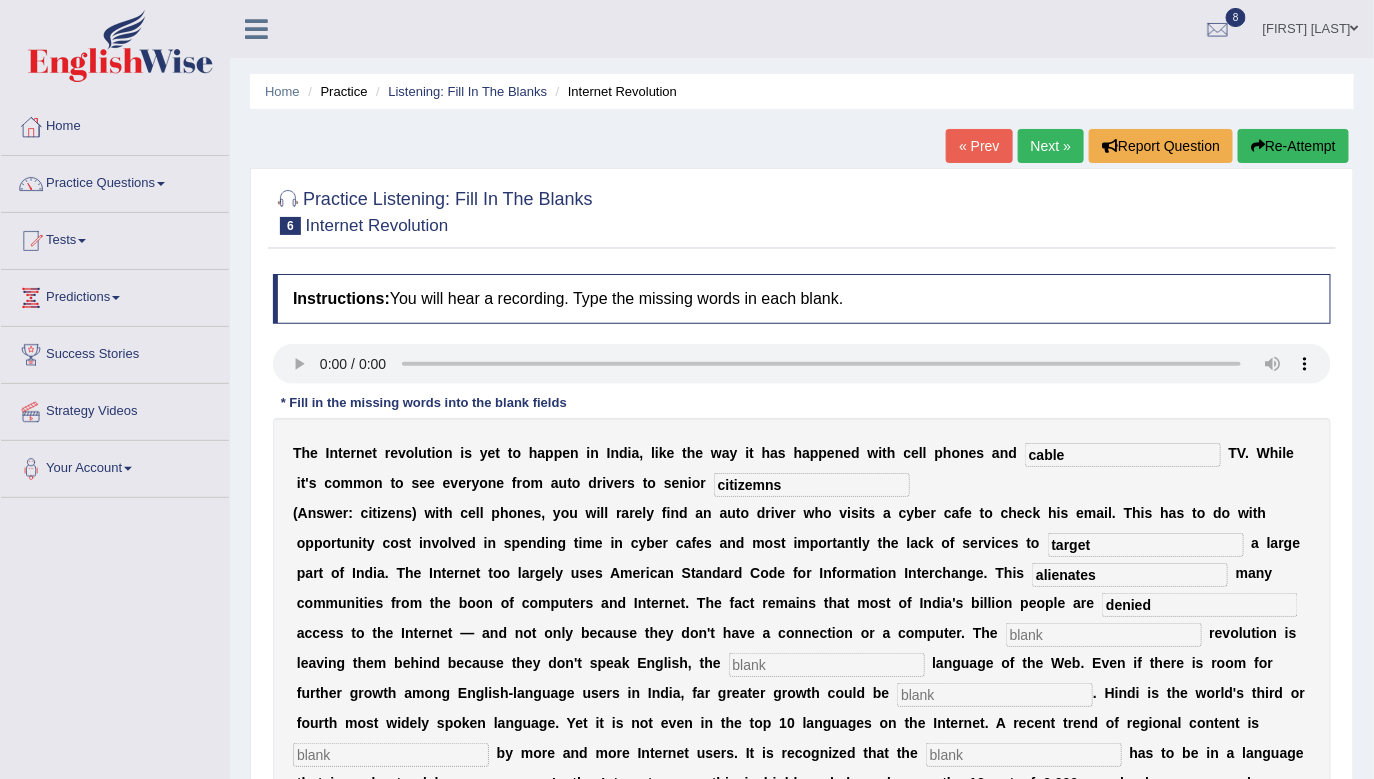 type on "denied" 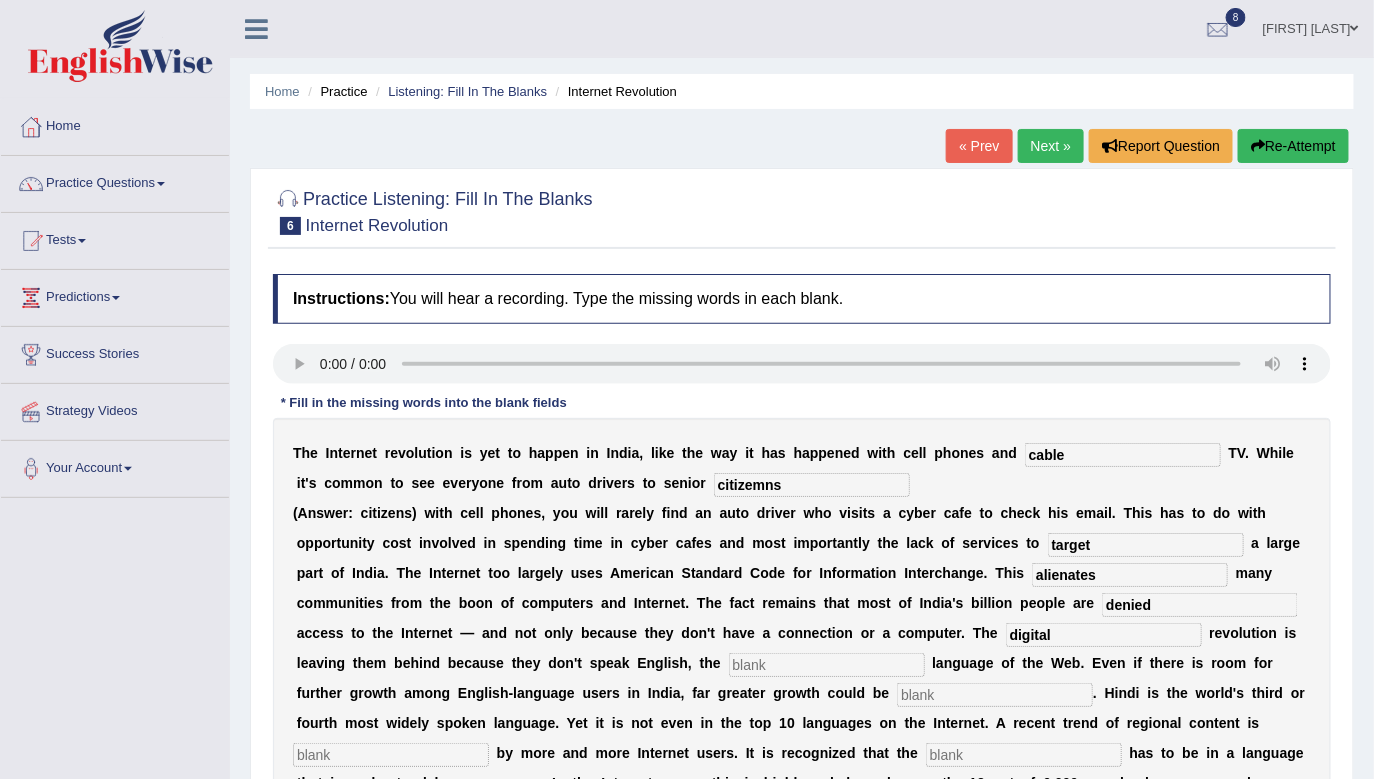 type on "digital" 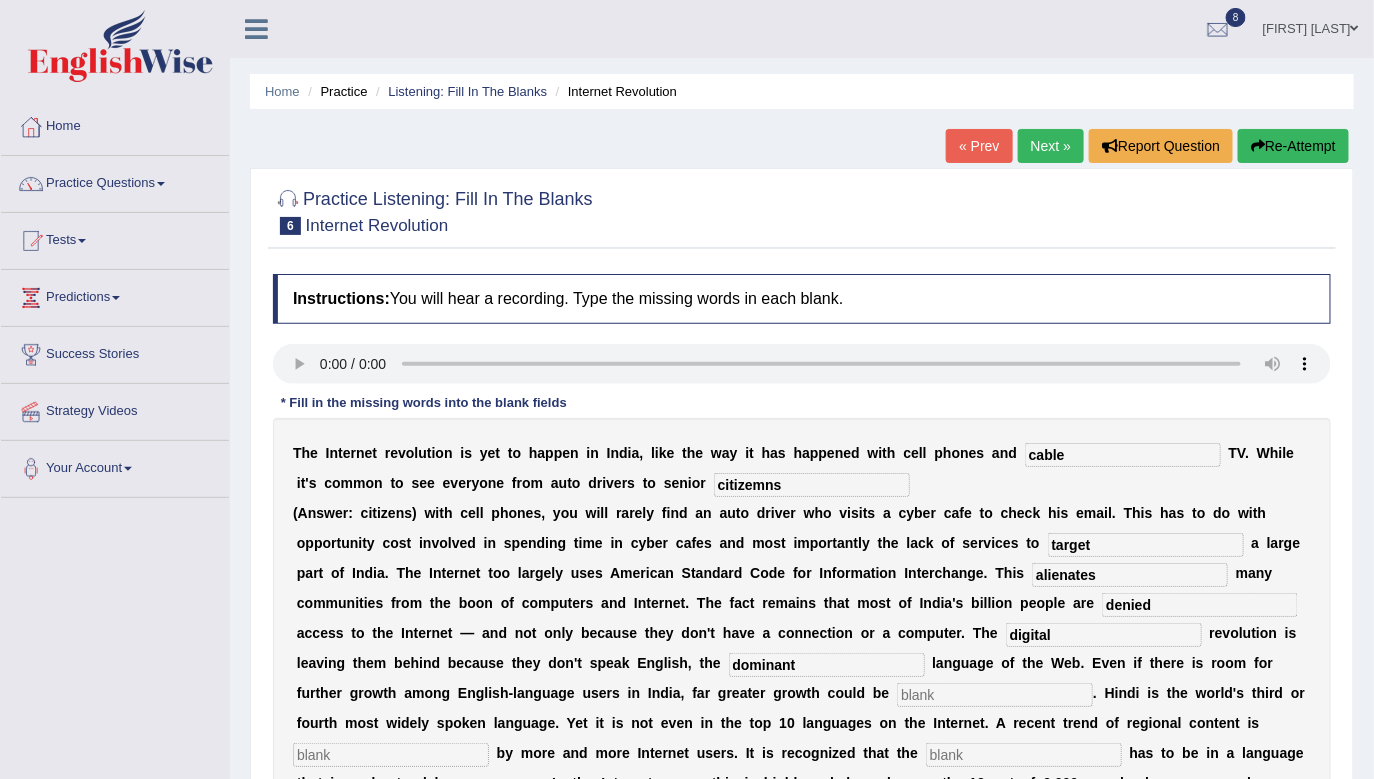 type on "dominant" 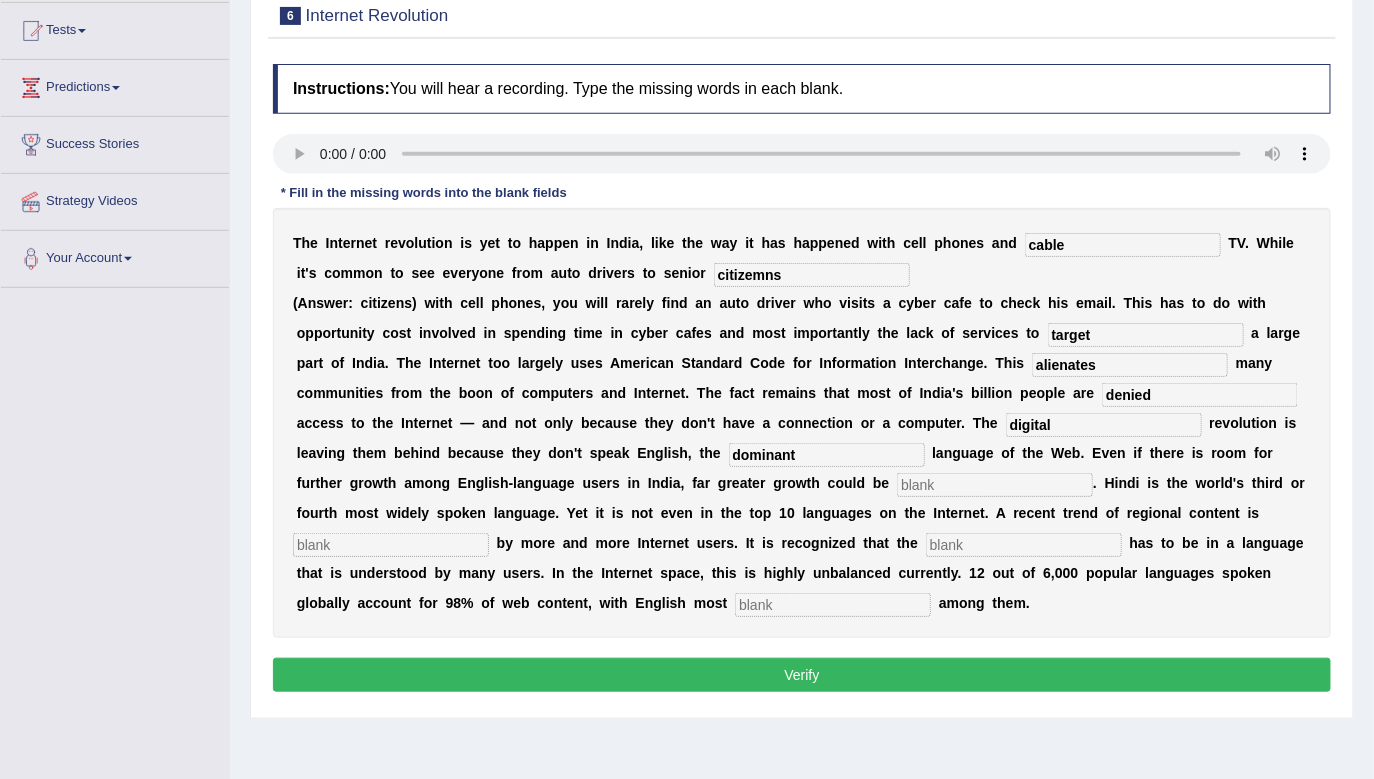scroll, scrollTop: 240, scrollLeft: 0, axis: vertical 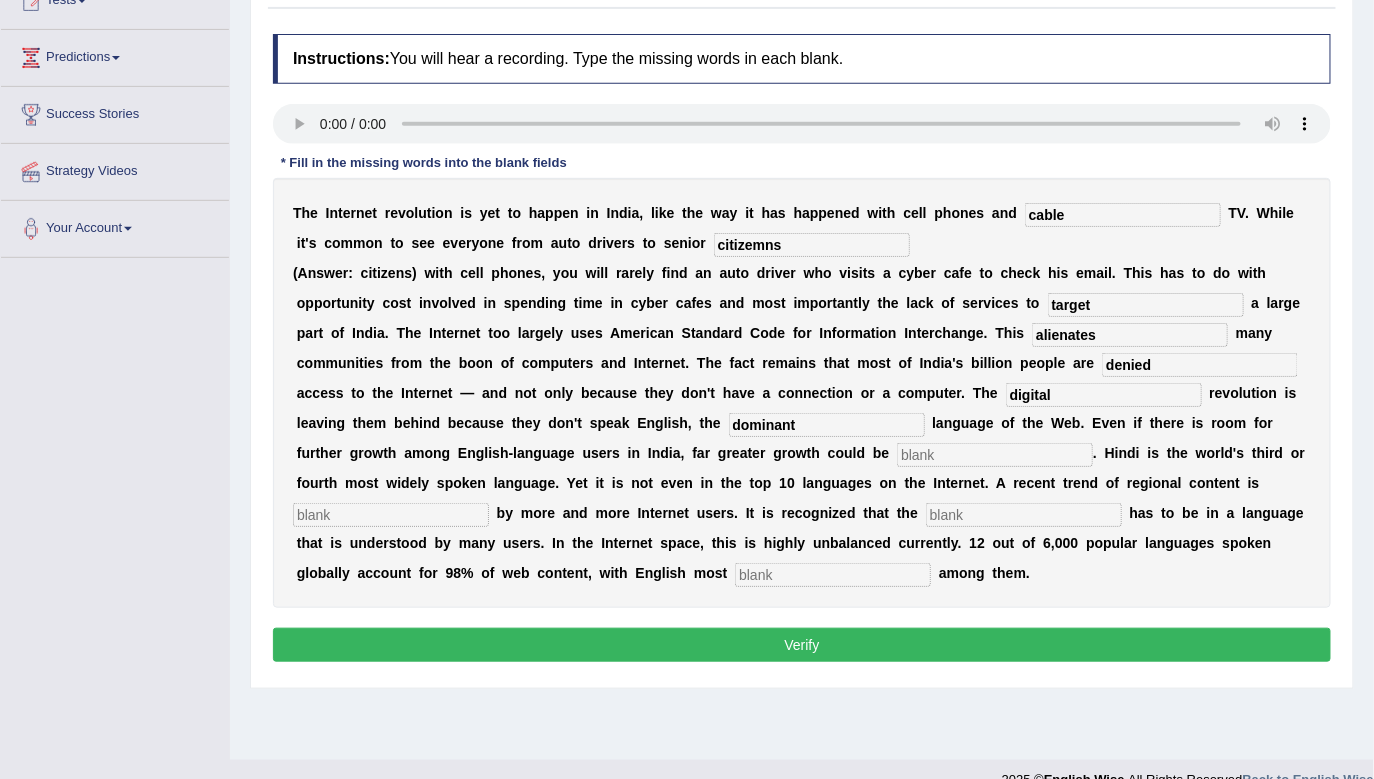 click at bounding box center (995, 455) 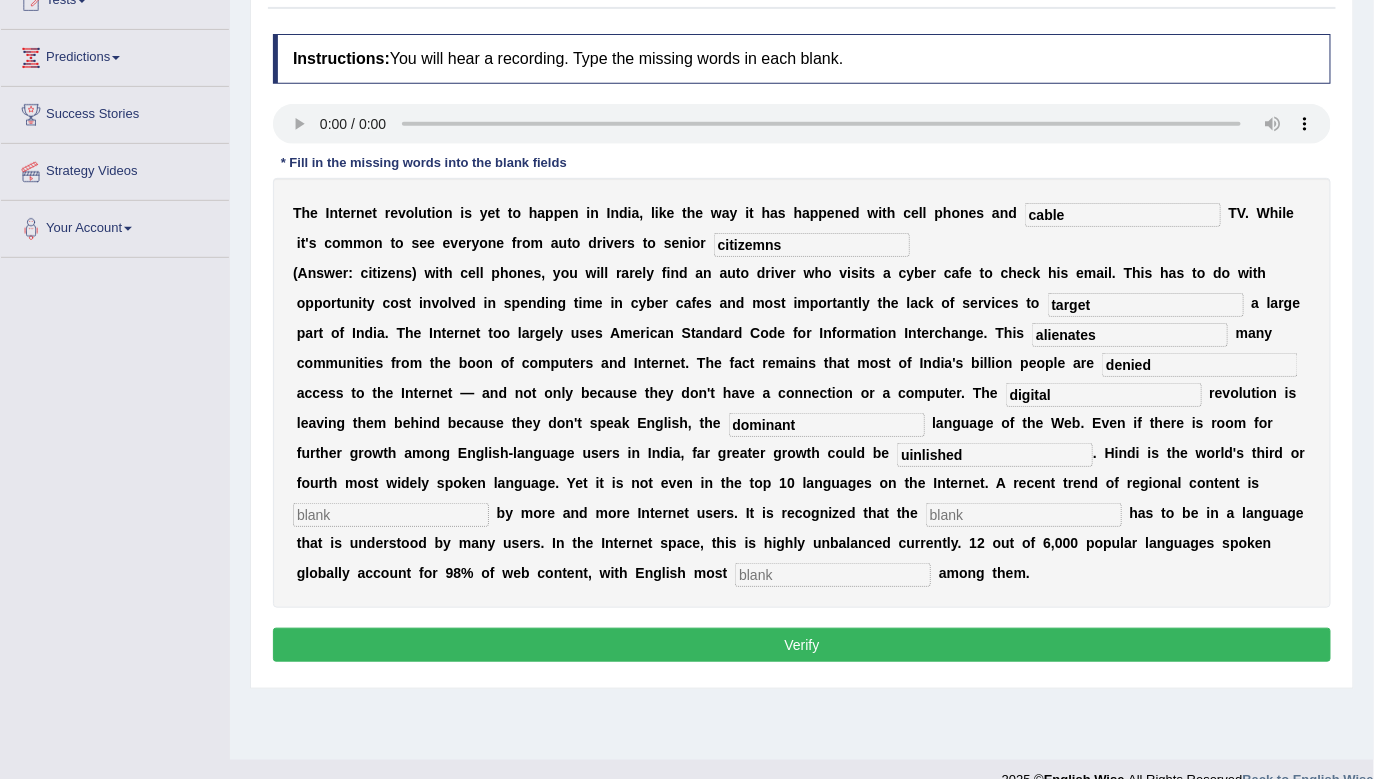 type on "uinlished" 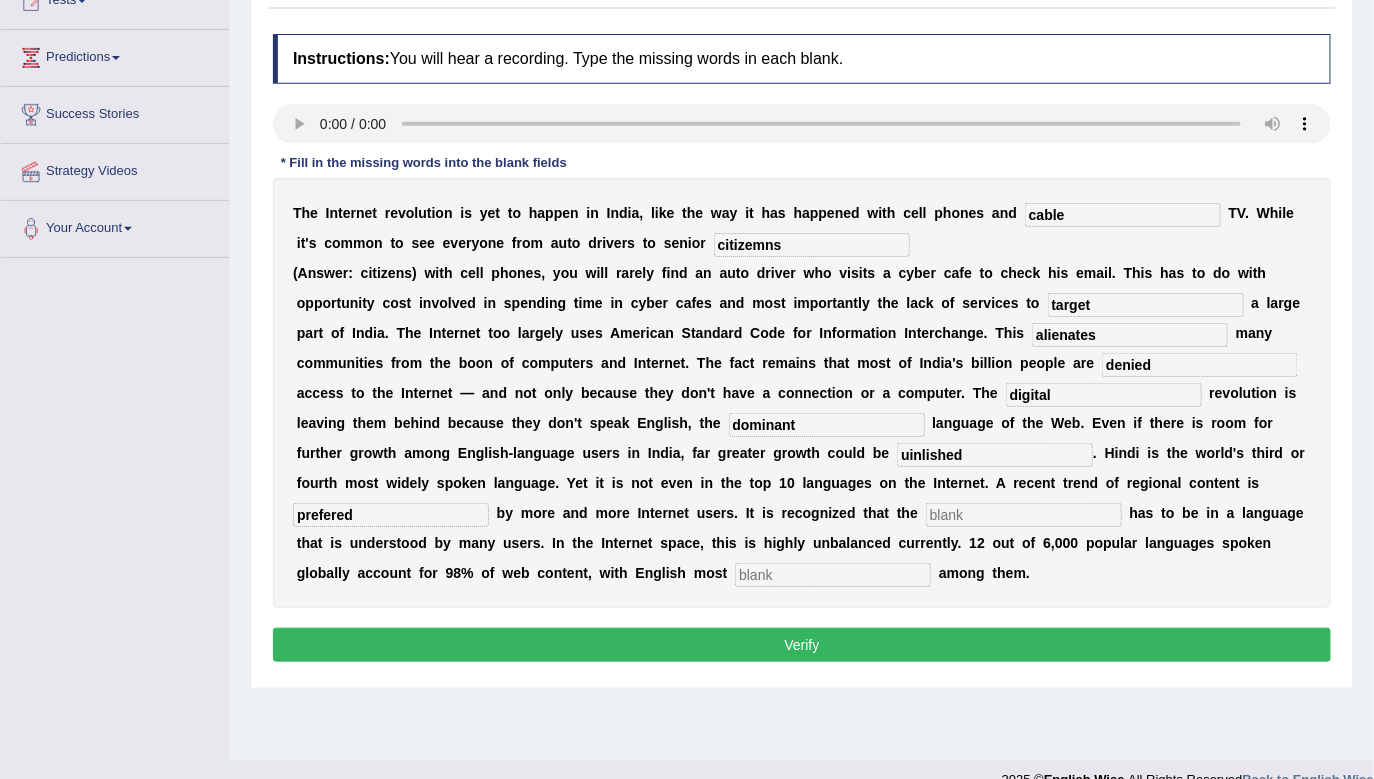 type on "prefered" 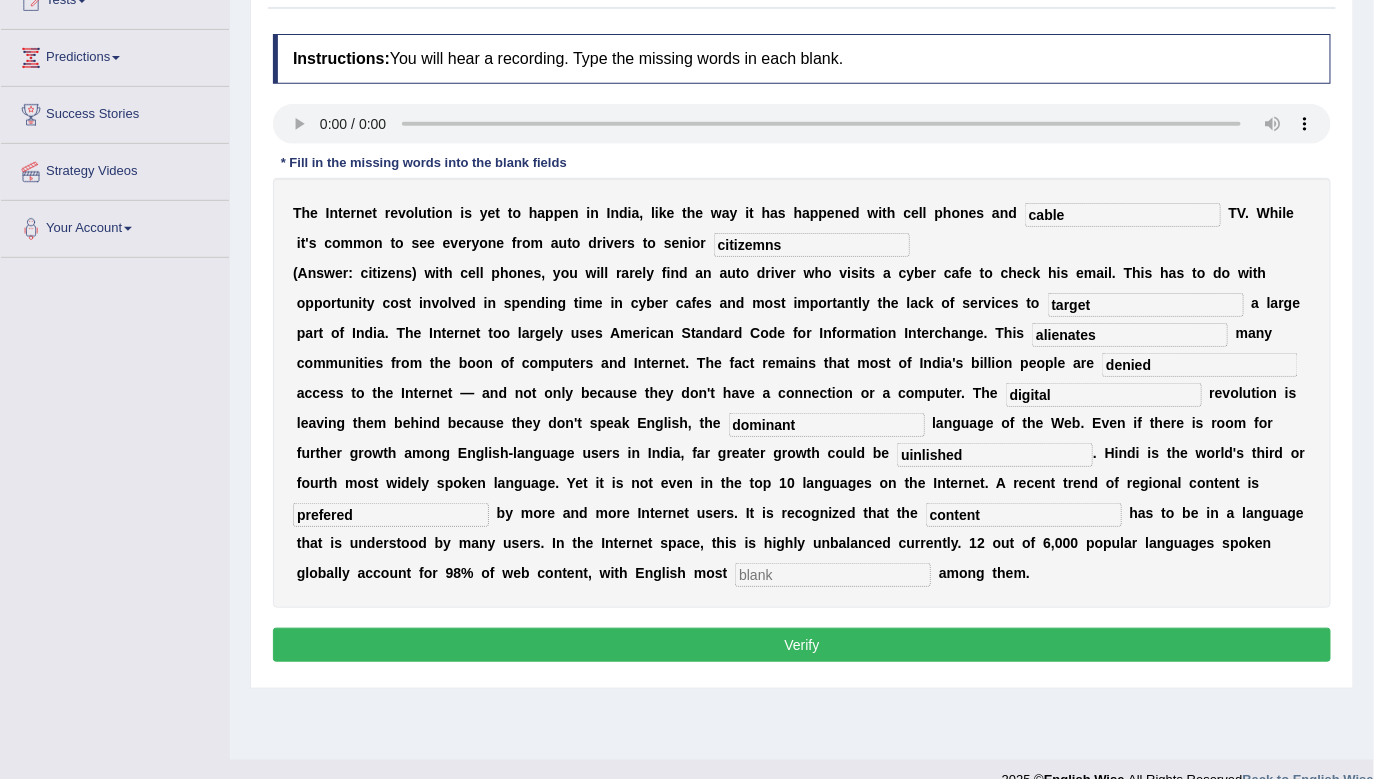 type on "content" 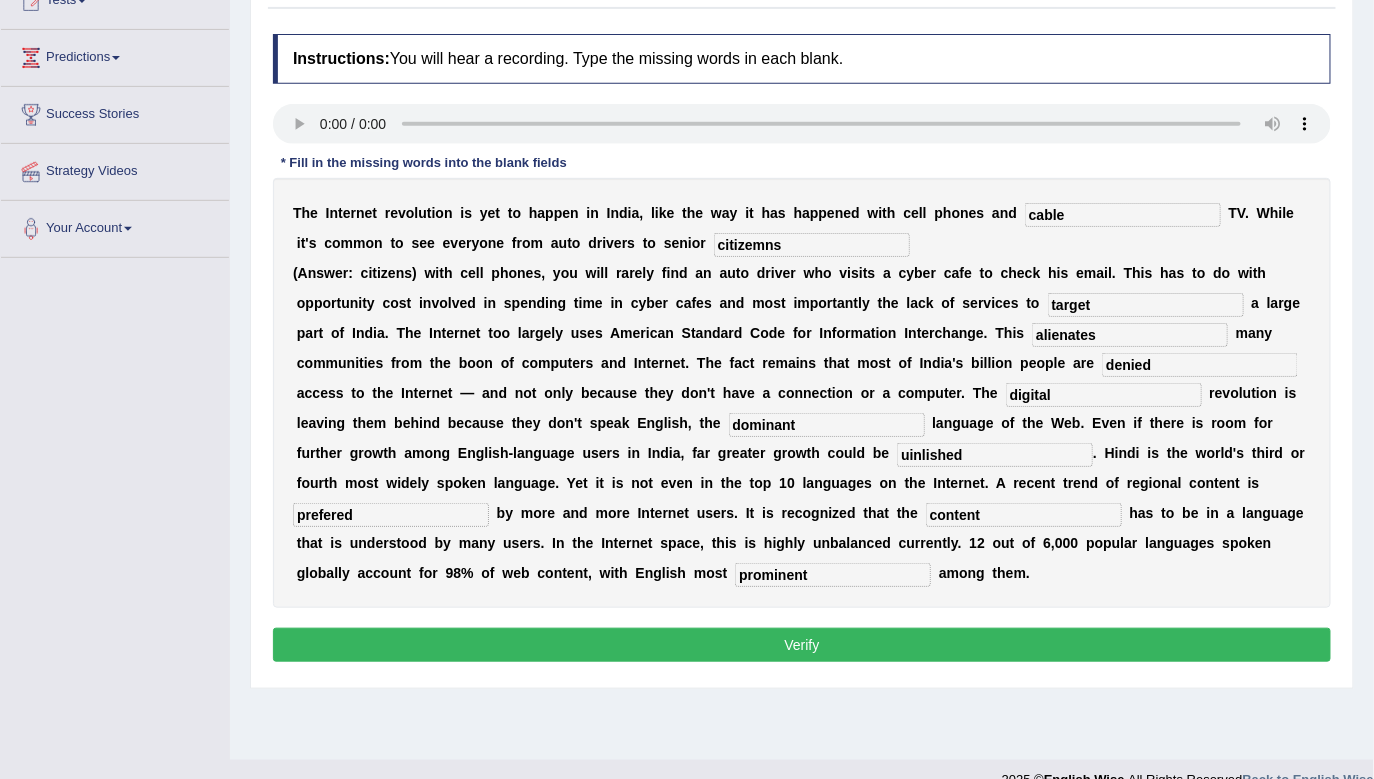 type on "prominent" 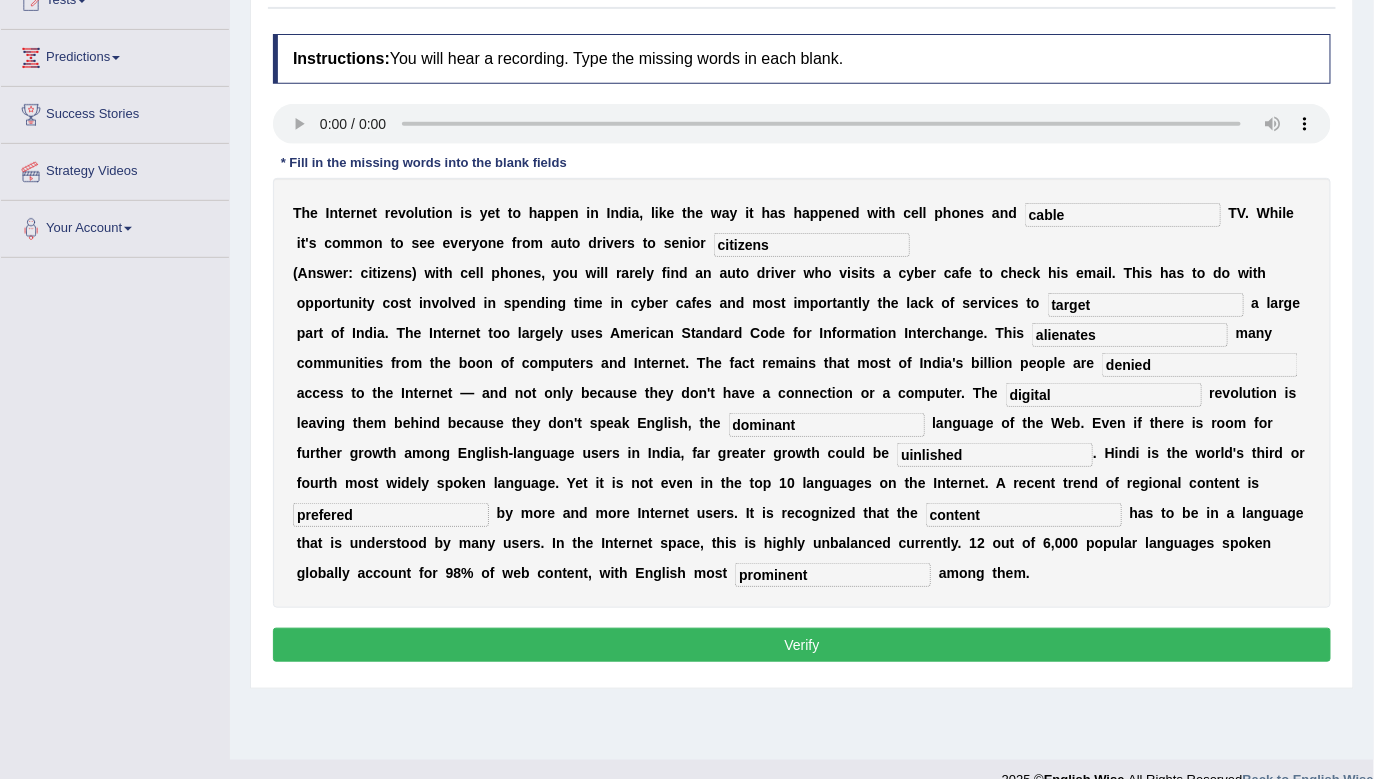 type on "citizens" 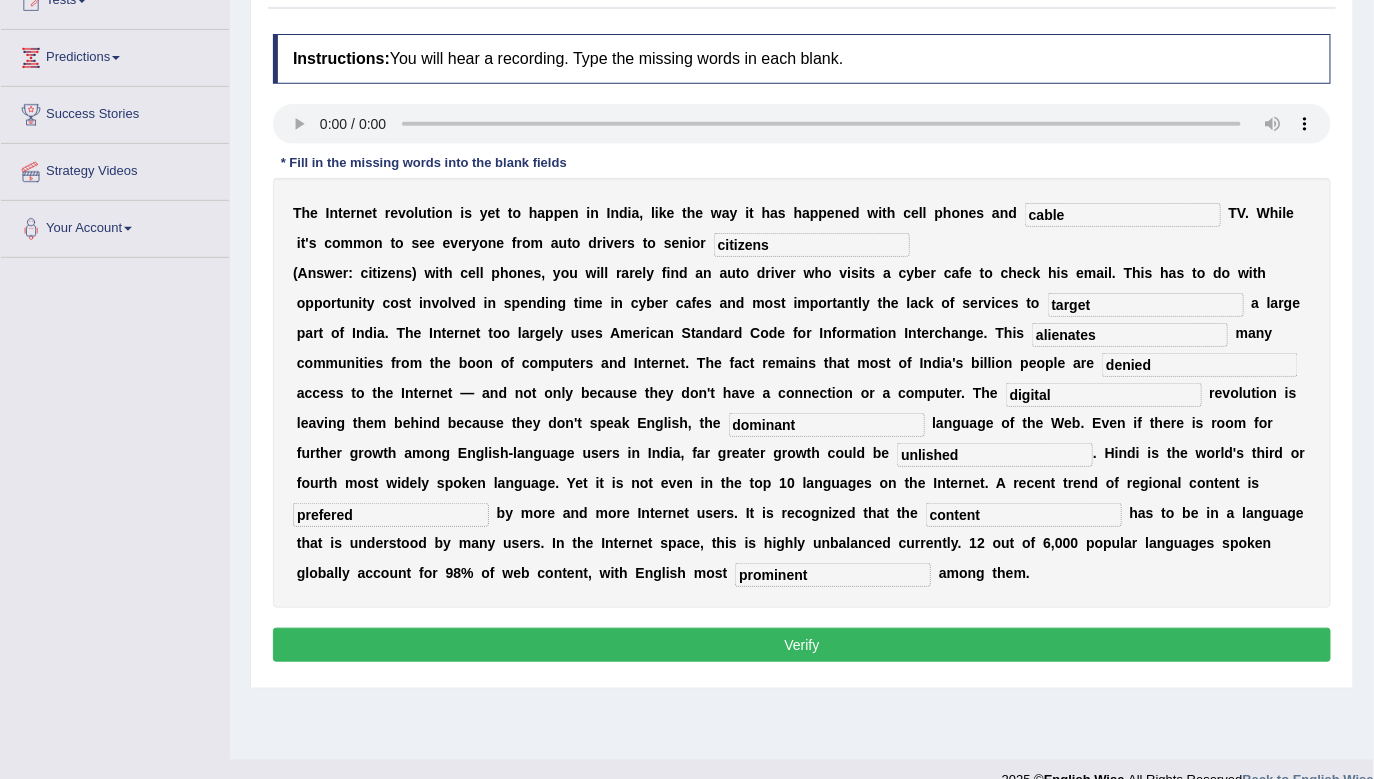 type on "unlished" 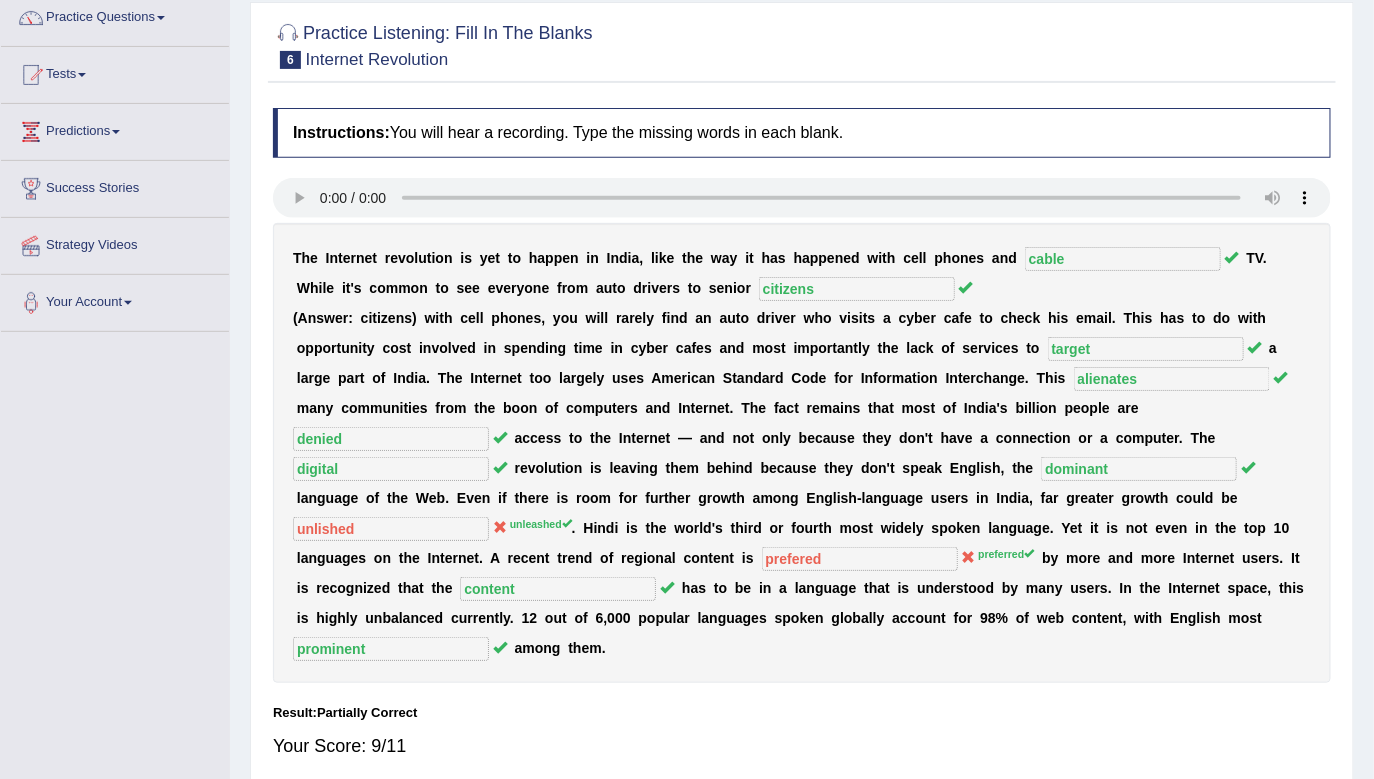 scroll, scrollTop: 0, scrollLeft: 0, axis: both 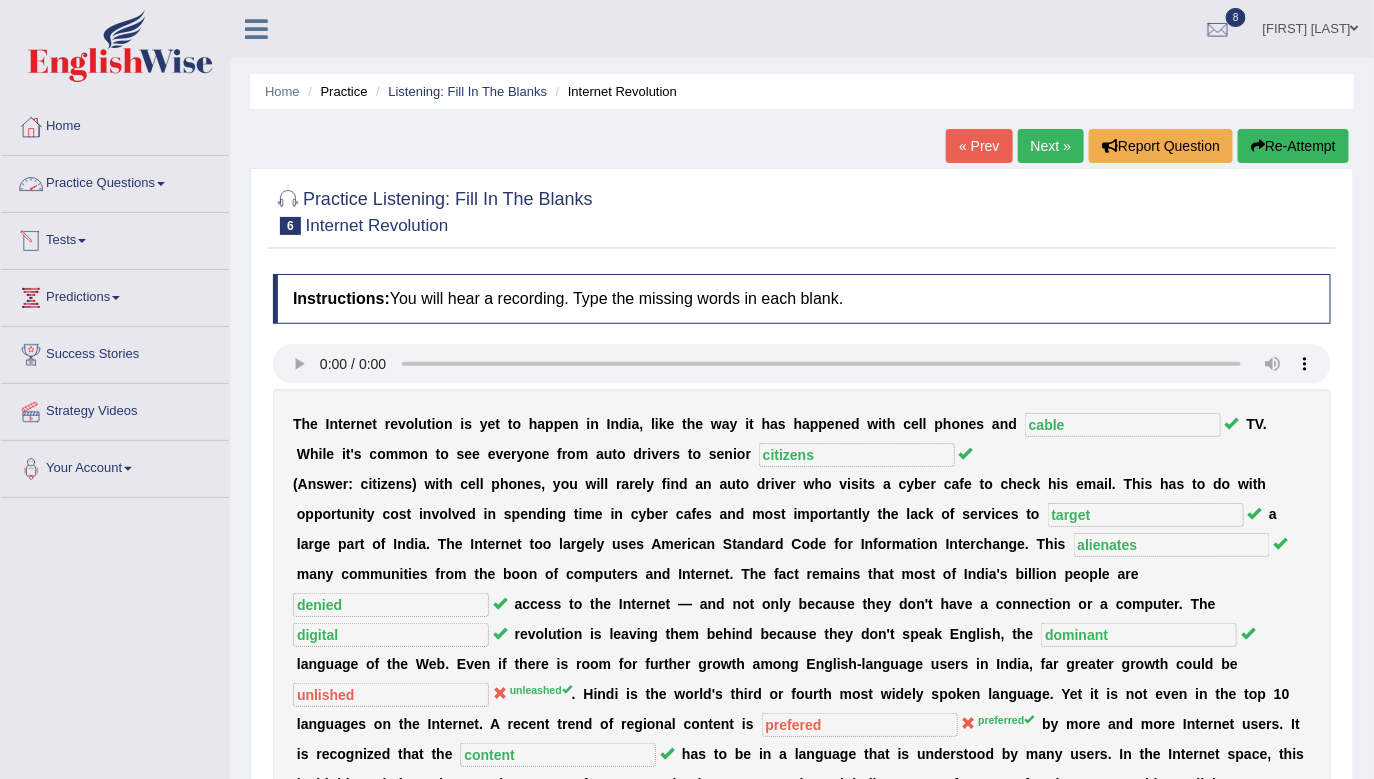 click on "Practice Questions" at bounding box center (115, 181) 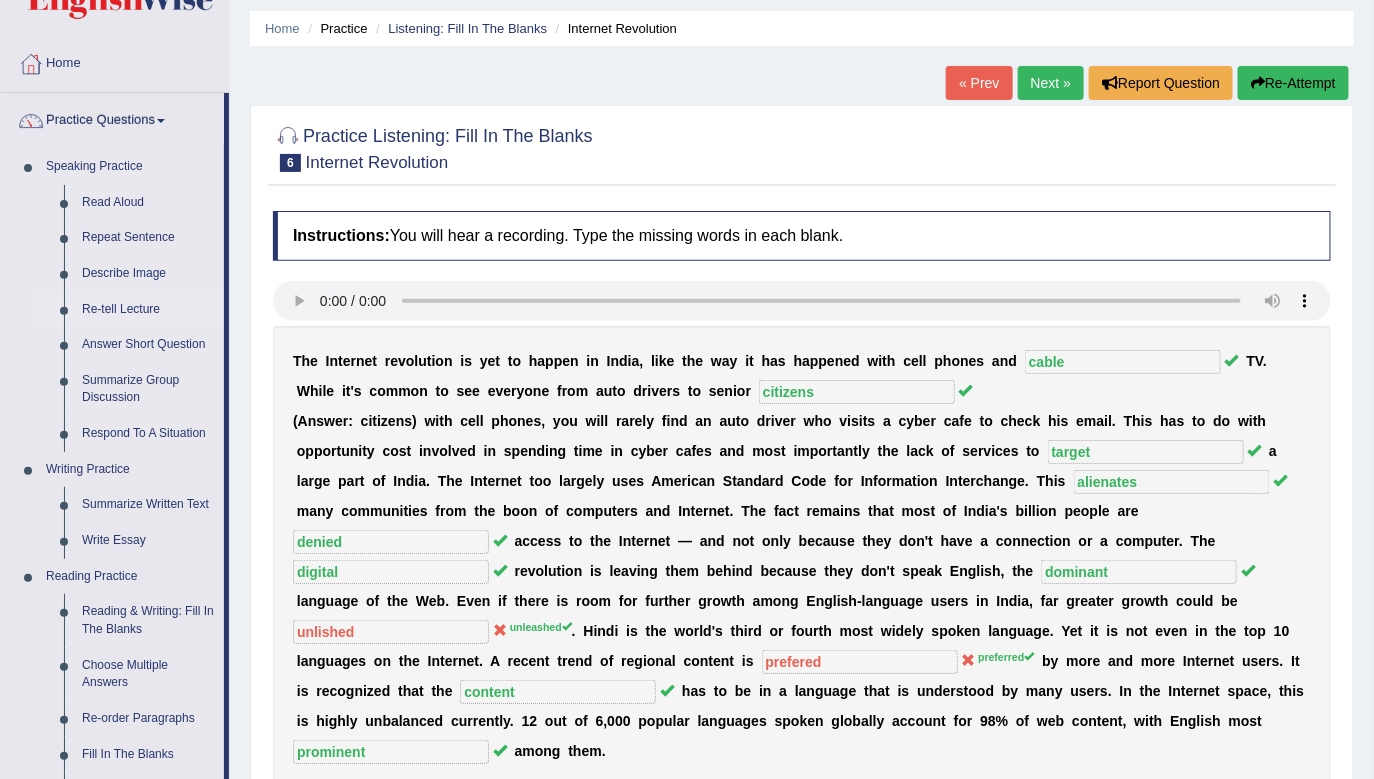 scroll, scrollTop: 66, scrollLeft: 0, axis: vertical 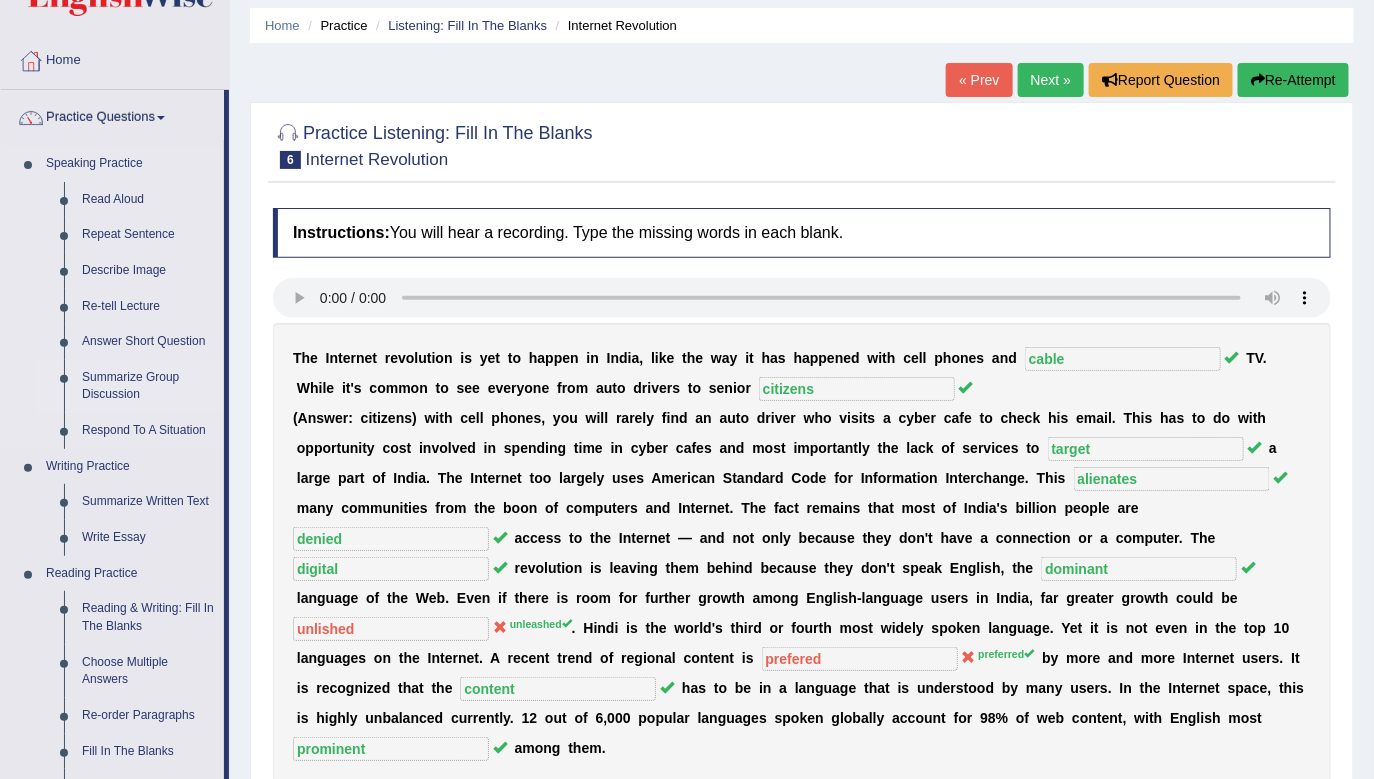 click on "Summarize Group Discussion" at bounding box center (148, 386) 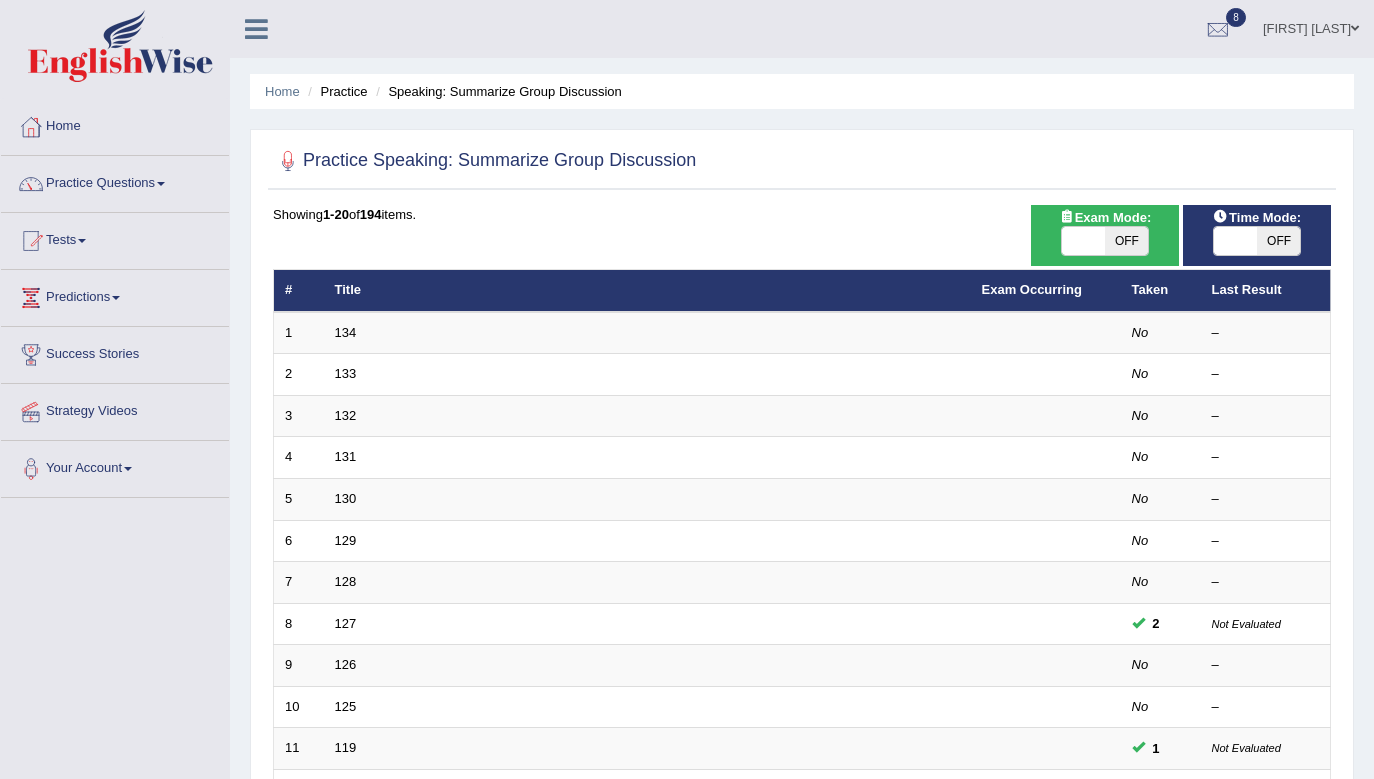 scroll, scrollTop: 0, scrollLeft: 0, axis: both 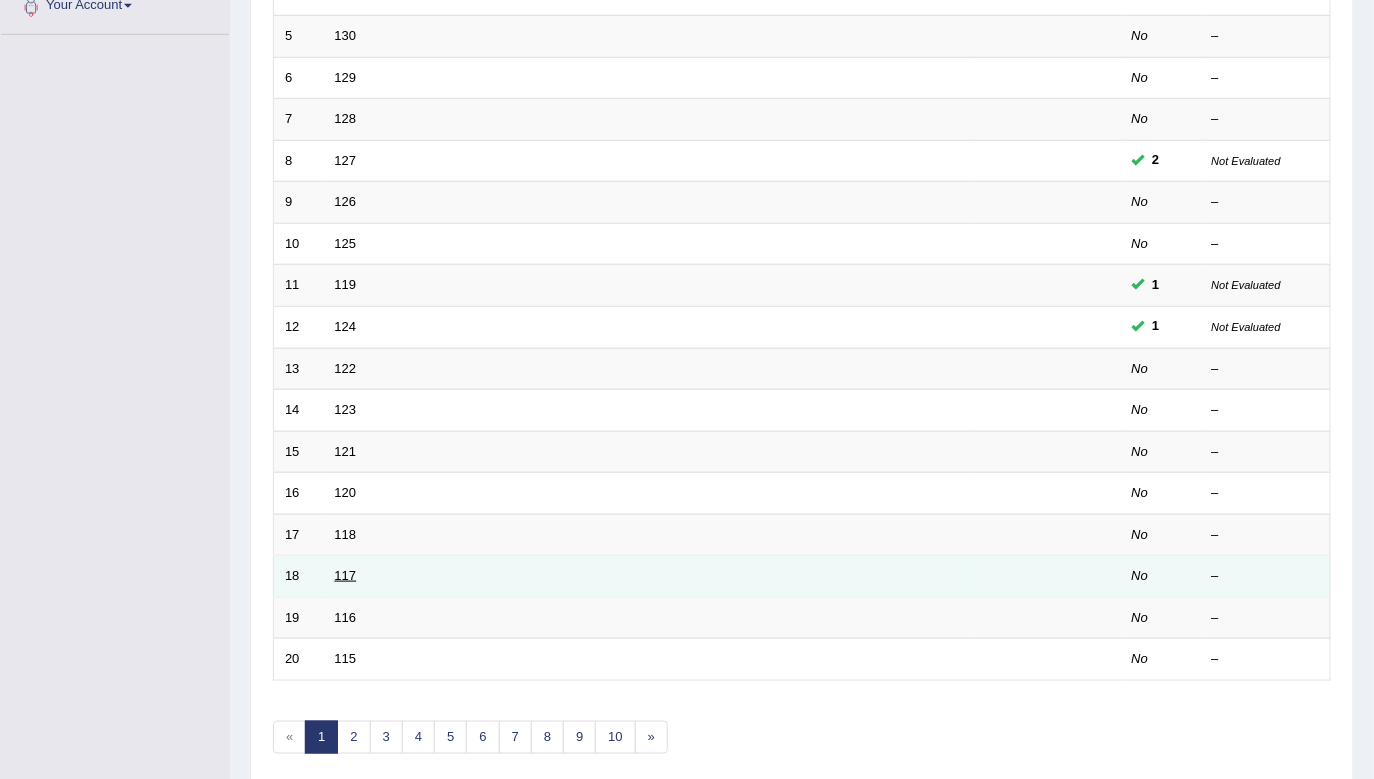 click on "117" at bounding box center [346, 575] 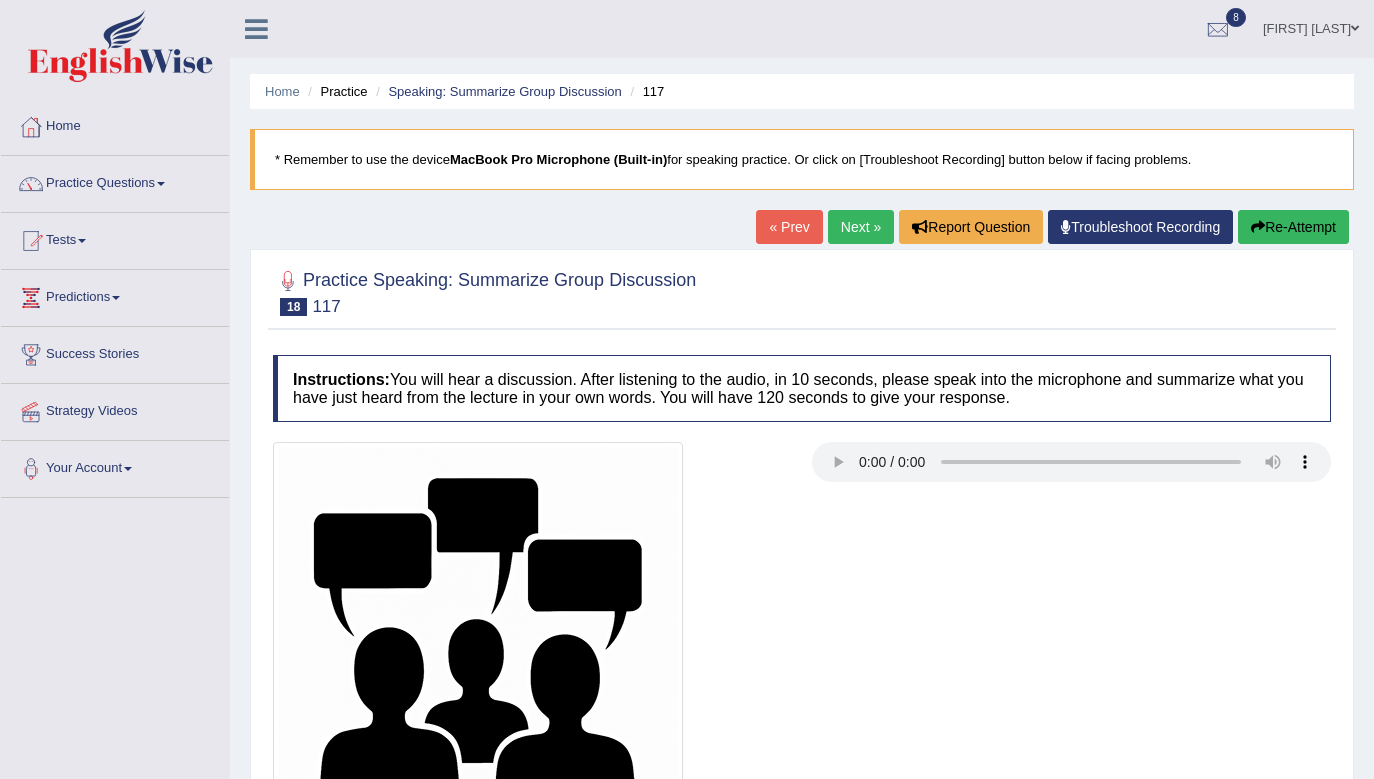 scroll, scrollTop: 0, scrollLeft: 0, axis: both 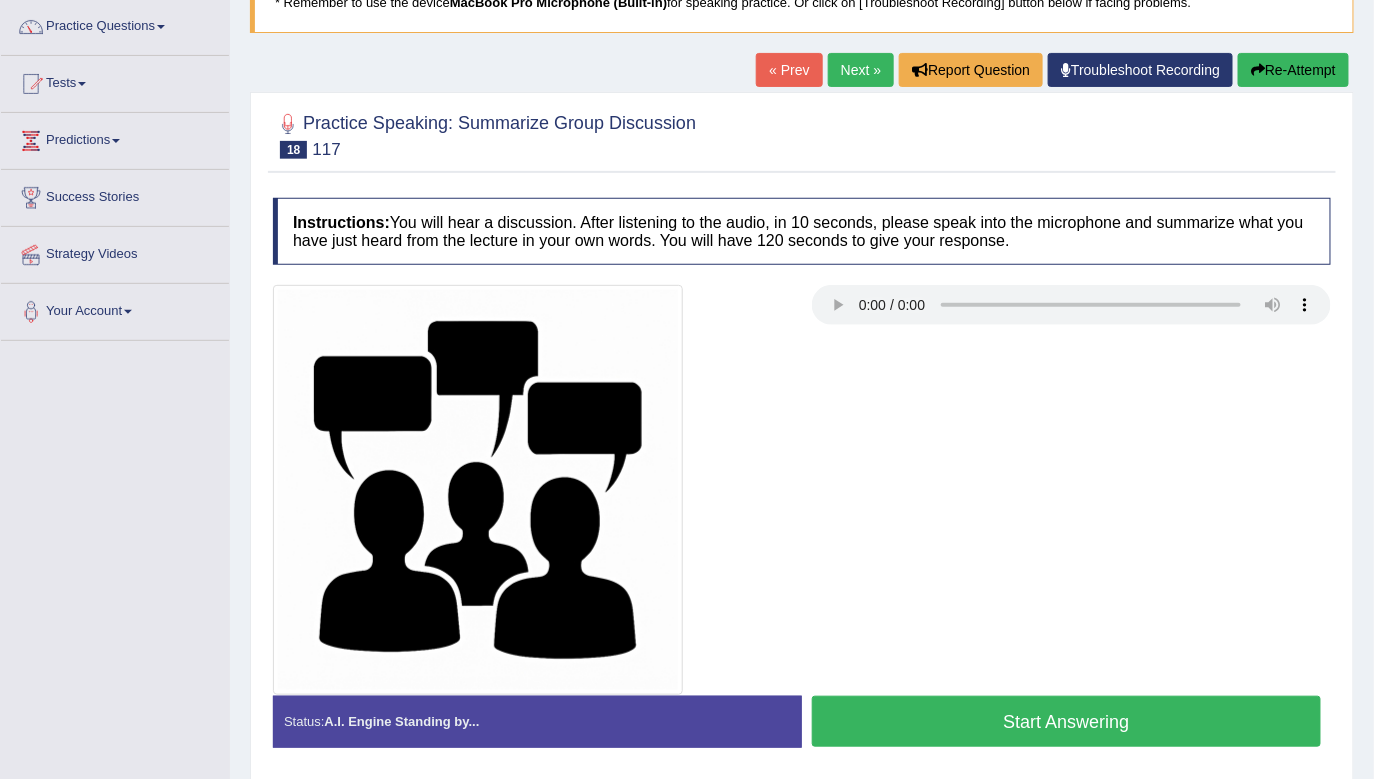 drag, startPoint x: 841, startPoint y: 309, endPoint x: 1012, endPoint y: 460, distance: 228.12715 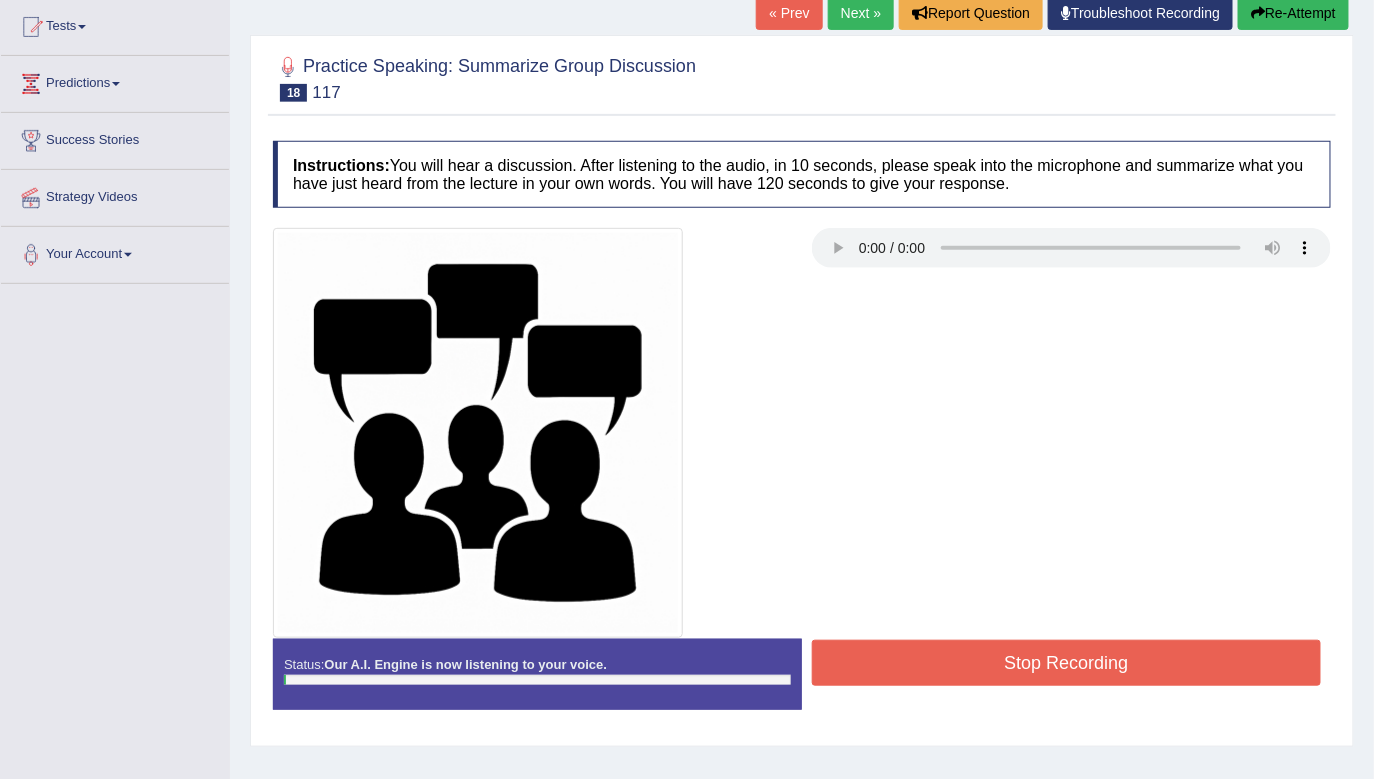 scroll, scrollTop: 270, scrollLeft: 0, axis: vertical 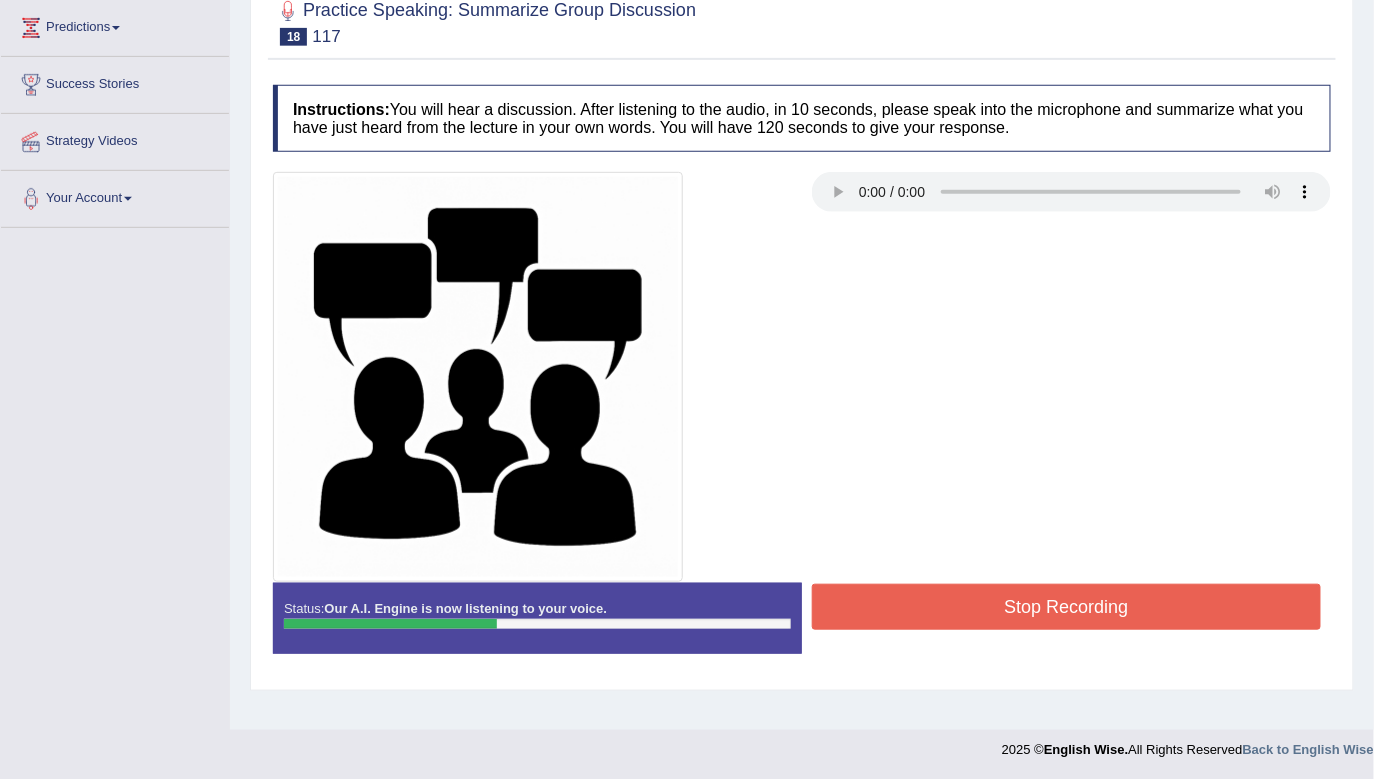 click on "Stop Recording" at bounding box center (1066, 607) 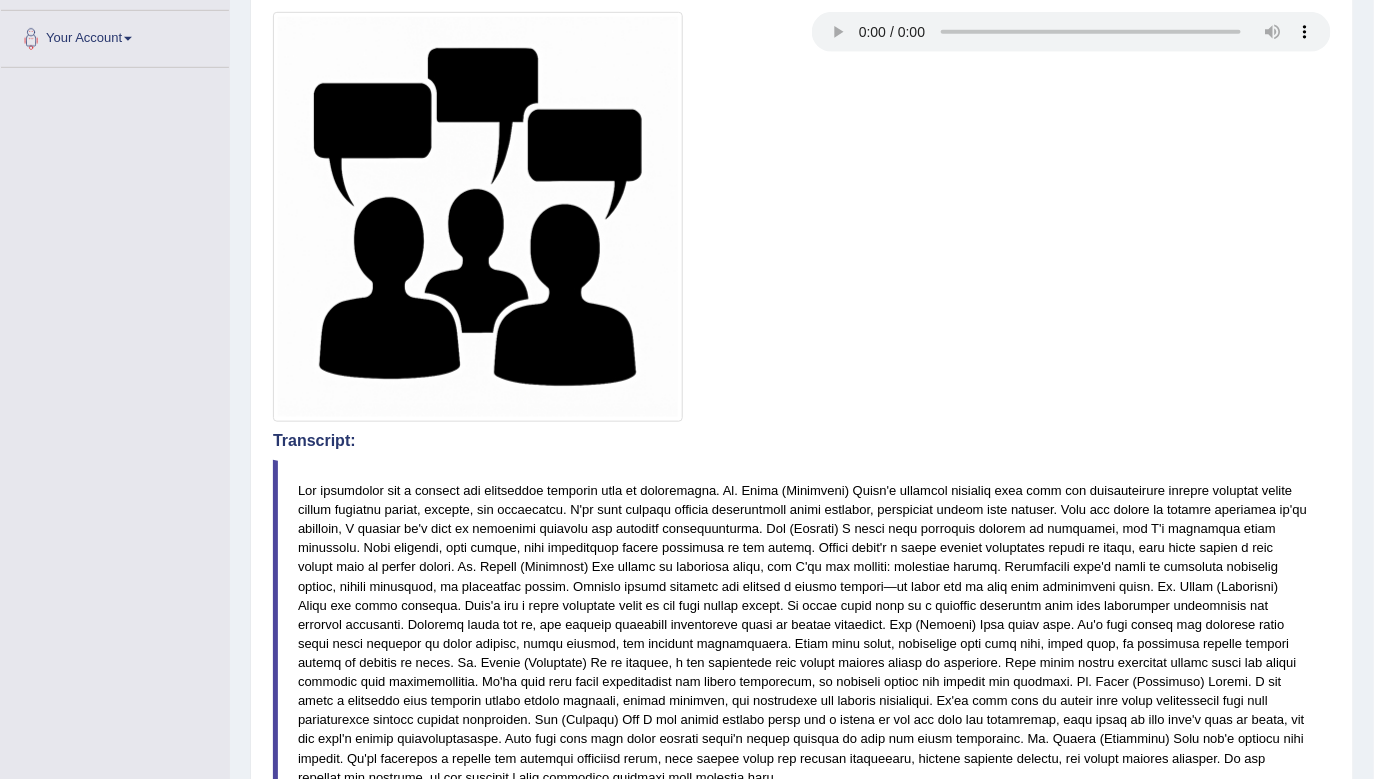 scroll, scrollTop: 429, scrollLeft: 0, axis: vertical 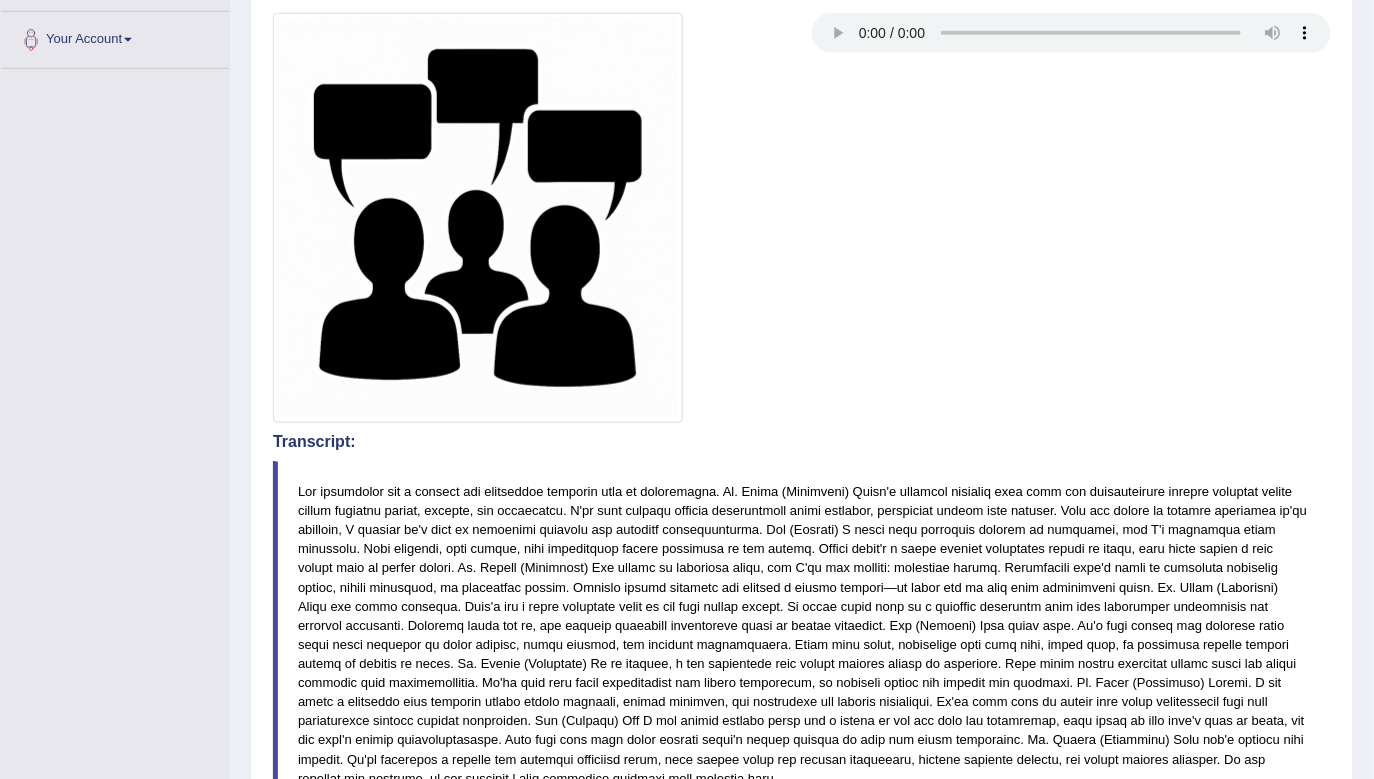 drag, startPoint x: 997, startPoint y: 598, endPoint x: 784, endPoint y: 240, distance: 416.57294 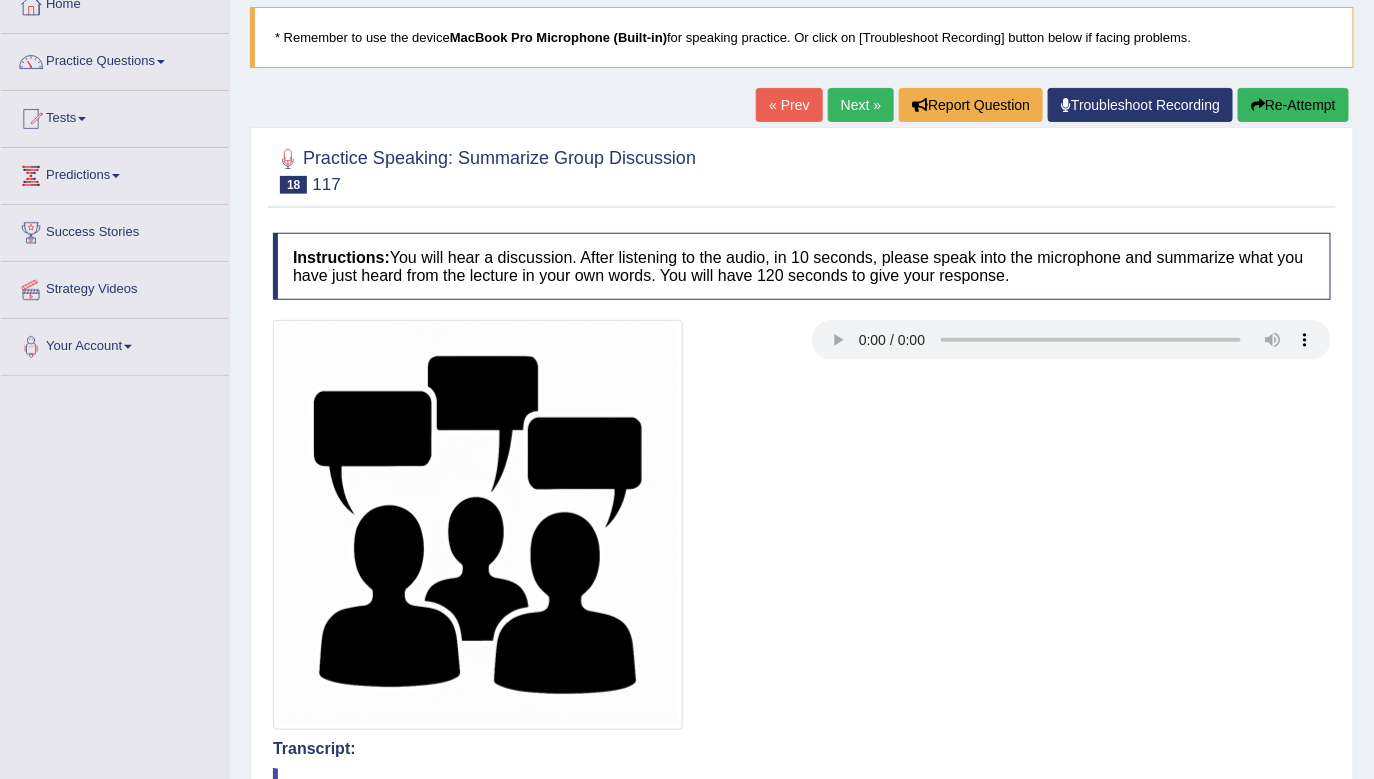 scroll, scrollTop: 112, scrollLeft: 0, axis: vertical 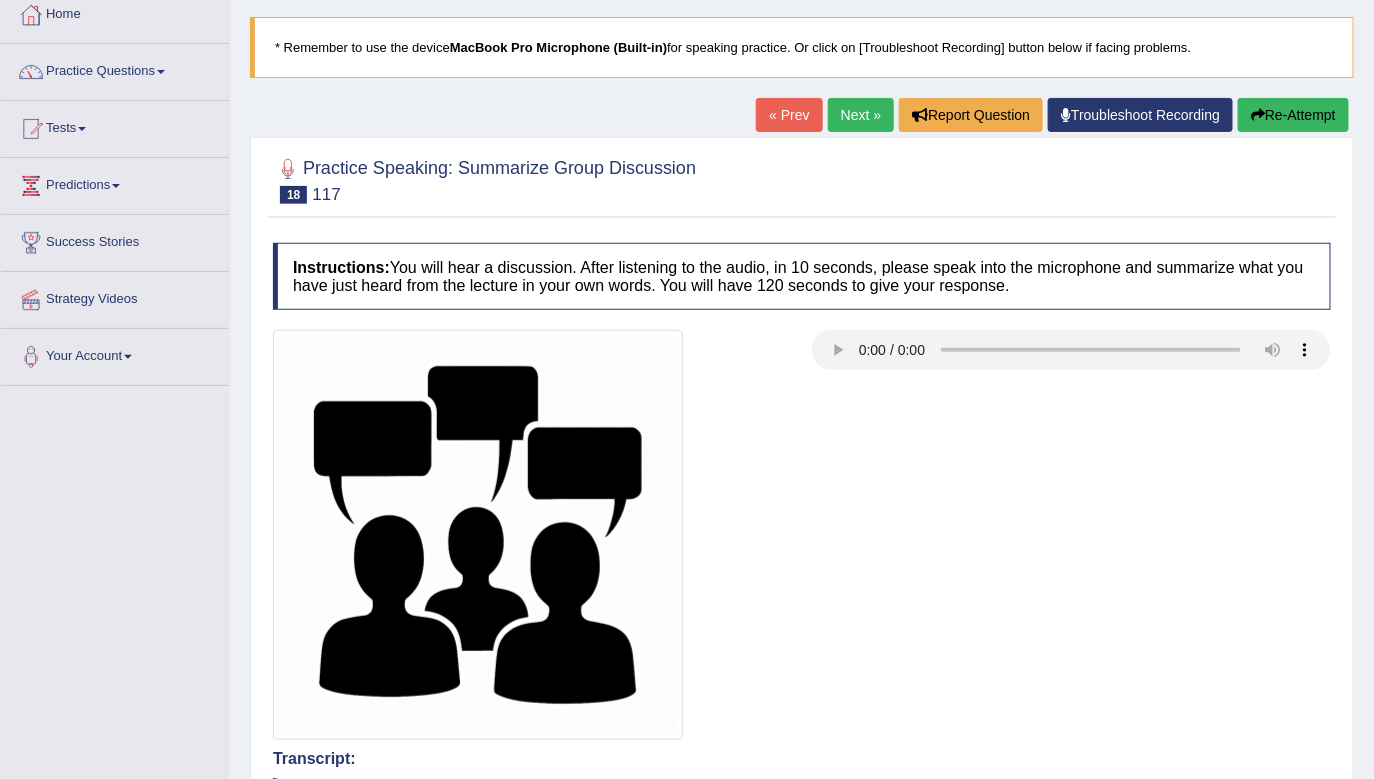 click on "Re-Attempt" at bounding box center (1293, 115) 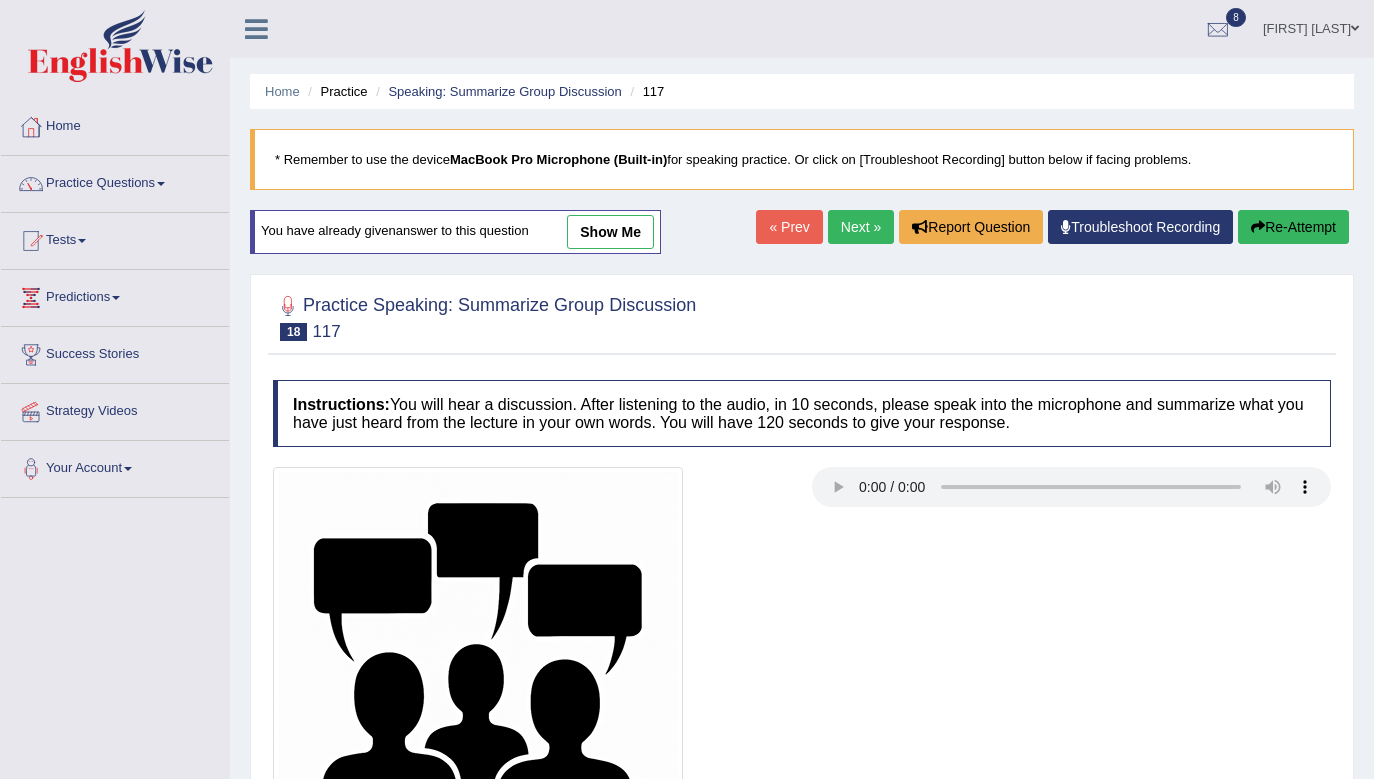 scroll, scrollTop: 112, scrollLeft: 0, axis: vertical 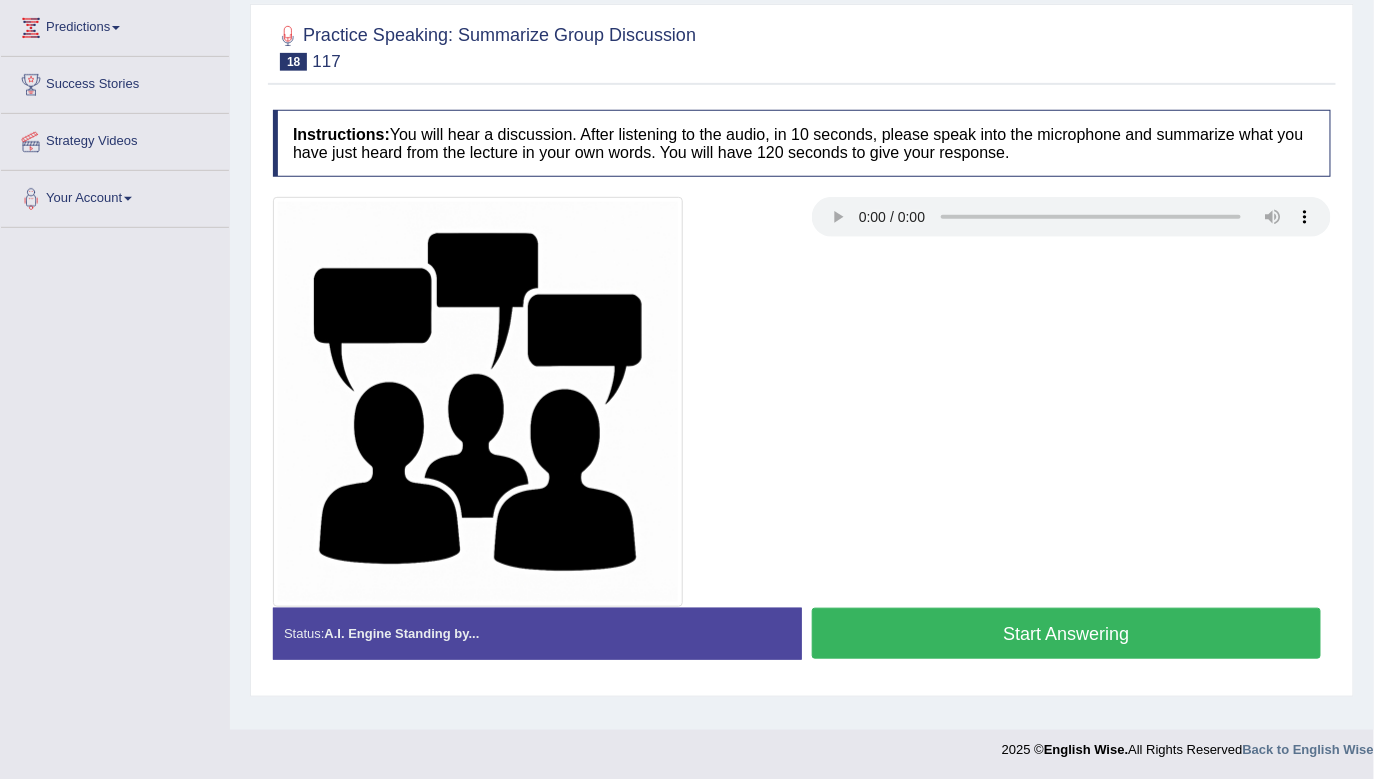 click on "Start Answering" at bounding box center (1066, 633) 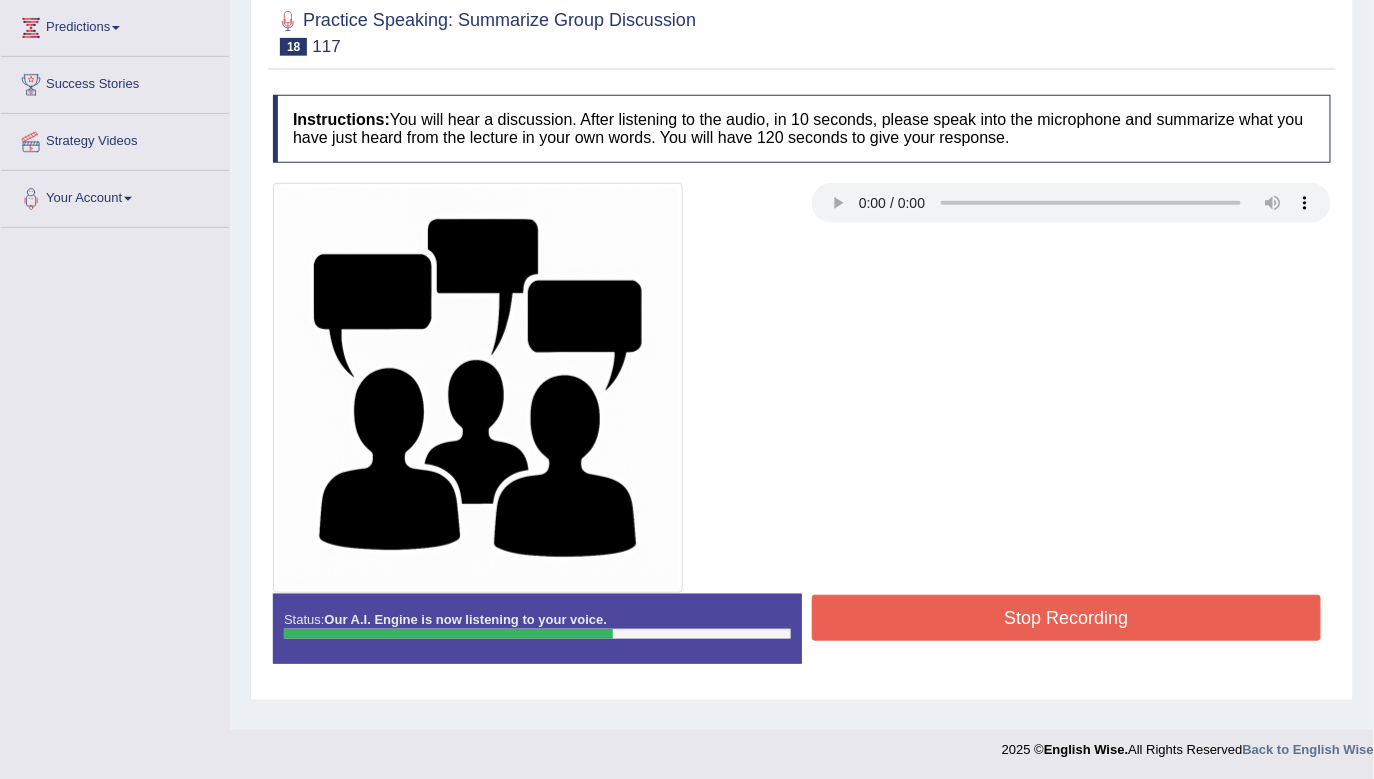 click on "Stop Recording" at bounding box center [1066, 618] 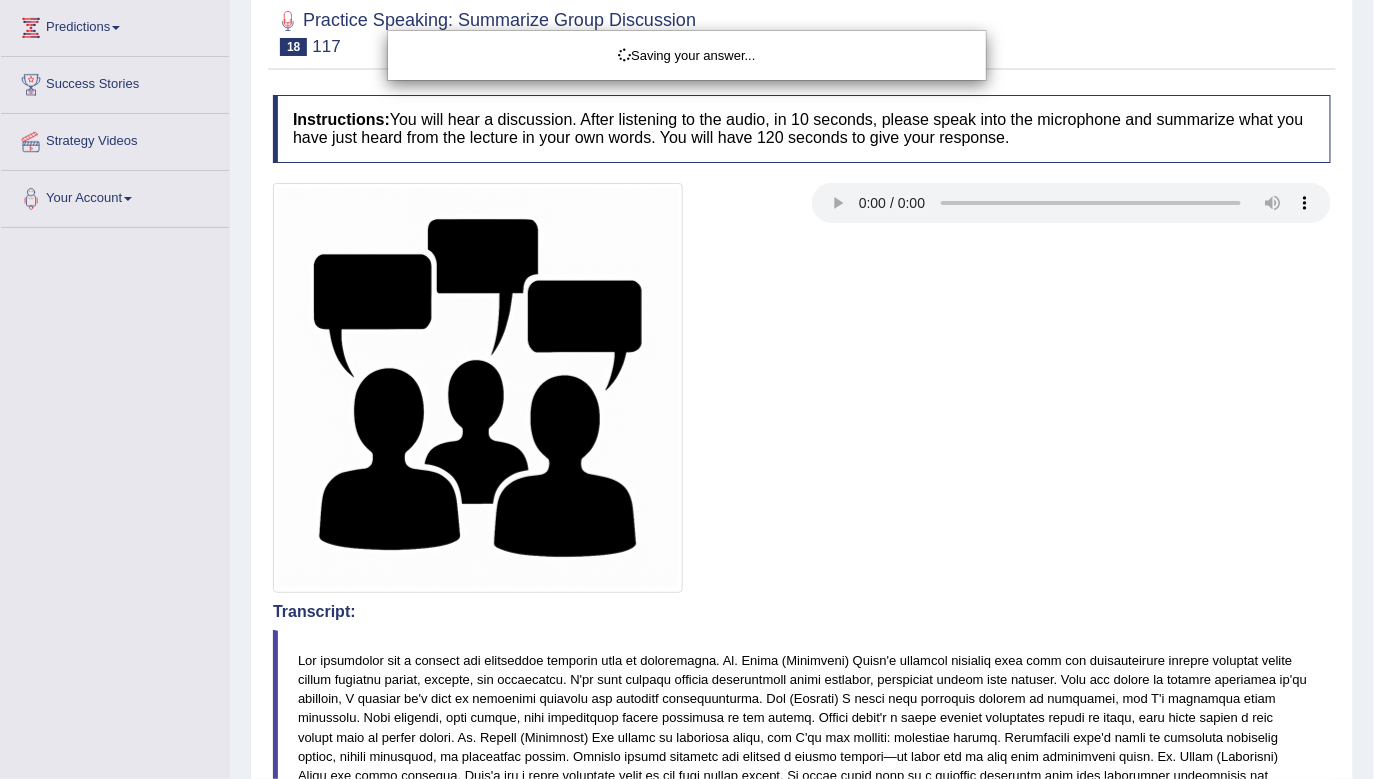 click on "Toggle navigation
Home
Practice Questions   Speaking Practice Read Aloud
Repeat Sentence
Describe Image
Re-tell Lecture
Answer Short Question
Summarize Group Discussion
Respond To A Situation
Writing Practice  Summarize Written Text
Write Essay
Reading Practice  Reading & Writing: Fill In The Blanks
Choose Multiple Answers
Re-order Paragraphs
Fill In The Blanks
Choose Single Answer
Listening Practice  Summarize Spoken Text
Highlight Incorrect Words
Highlight Correct Summary
Select Missing Word
Choose Single Answer
Choose Multiple Answers
Fill In The Blanks
Write From Dictation
Pronunciation
Tests  Take Practice Sectional Test" at bounding box center [687, 119] 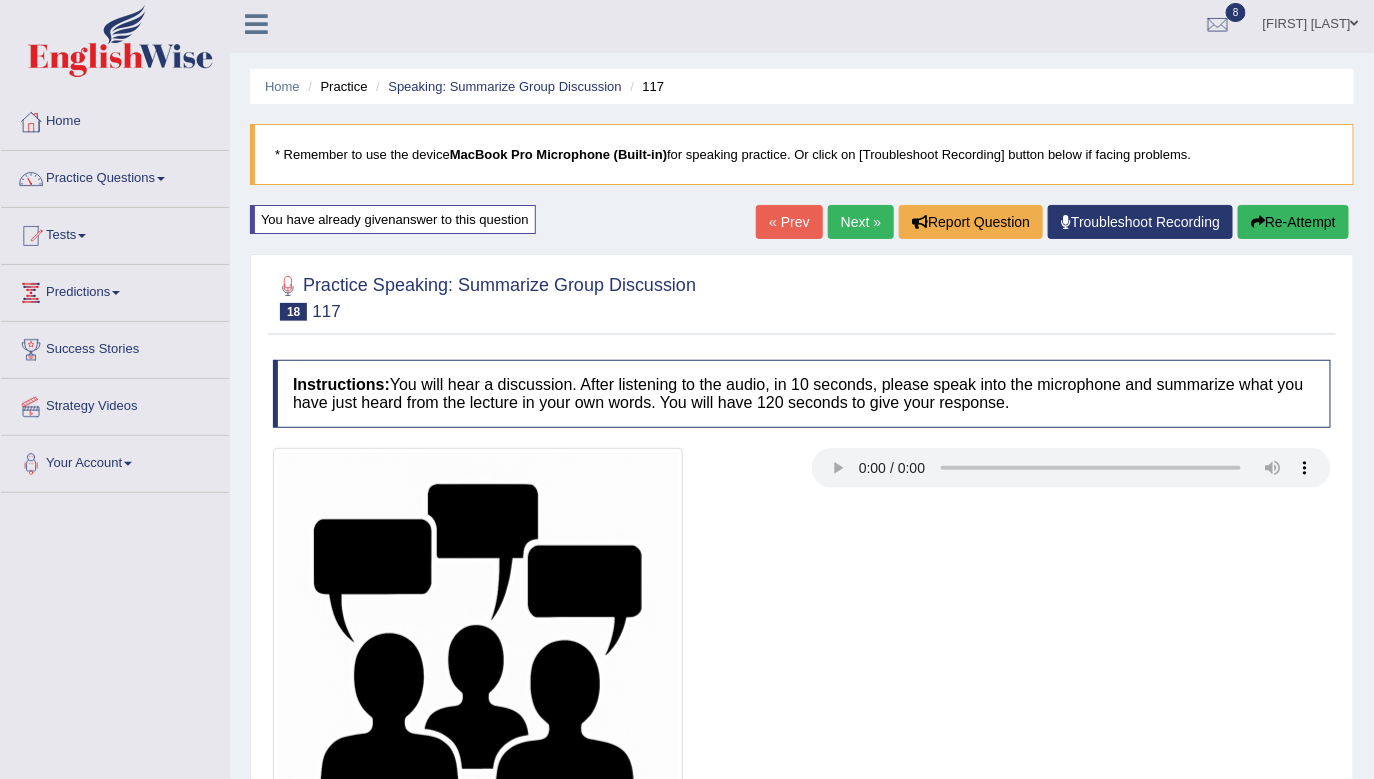 scroll, scrollTop: 0, scrollLeft: 0, axis: both 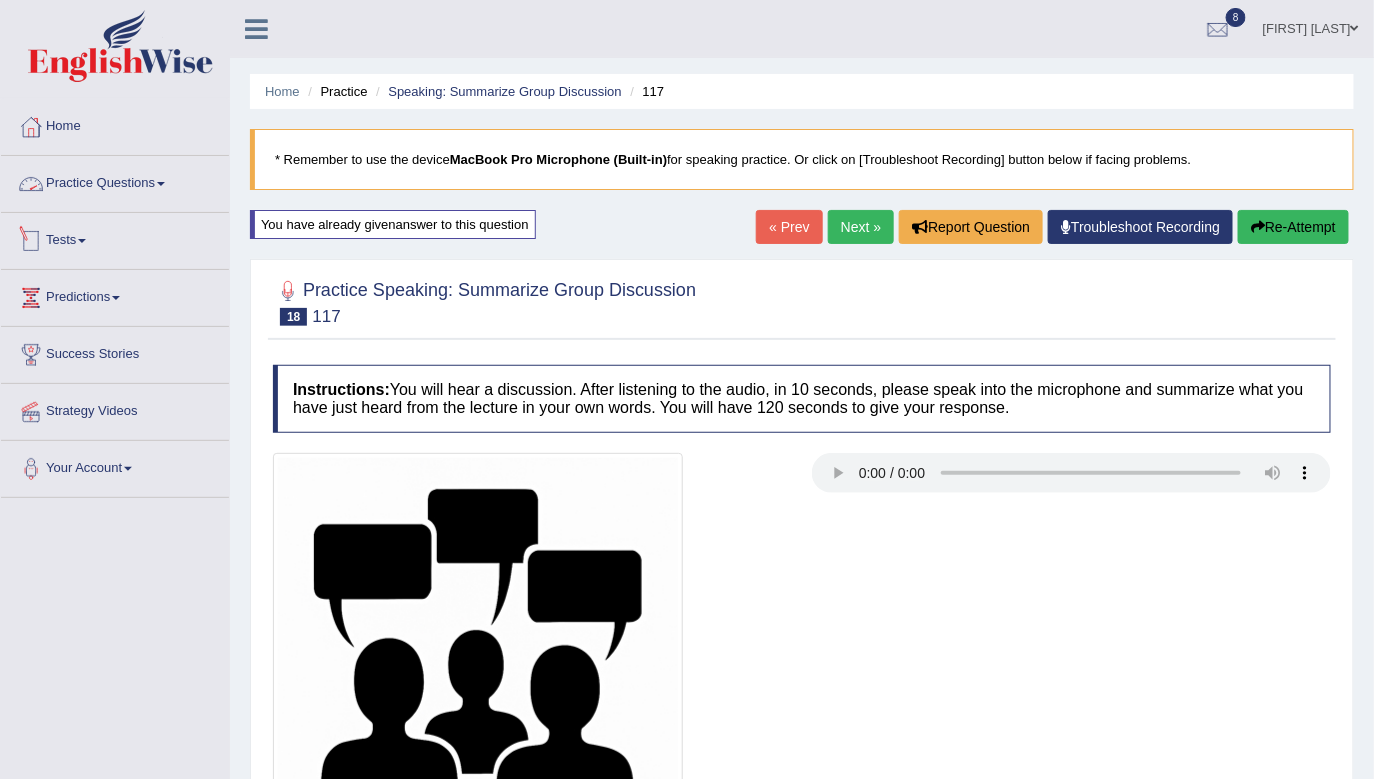 click on "Practice Questions" at bounding box center (115, 181) 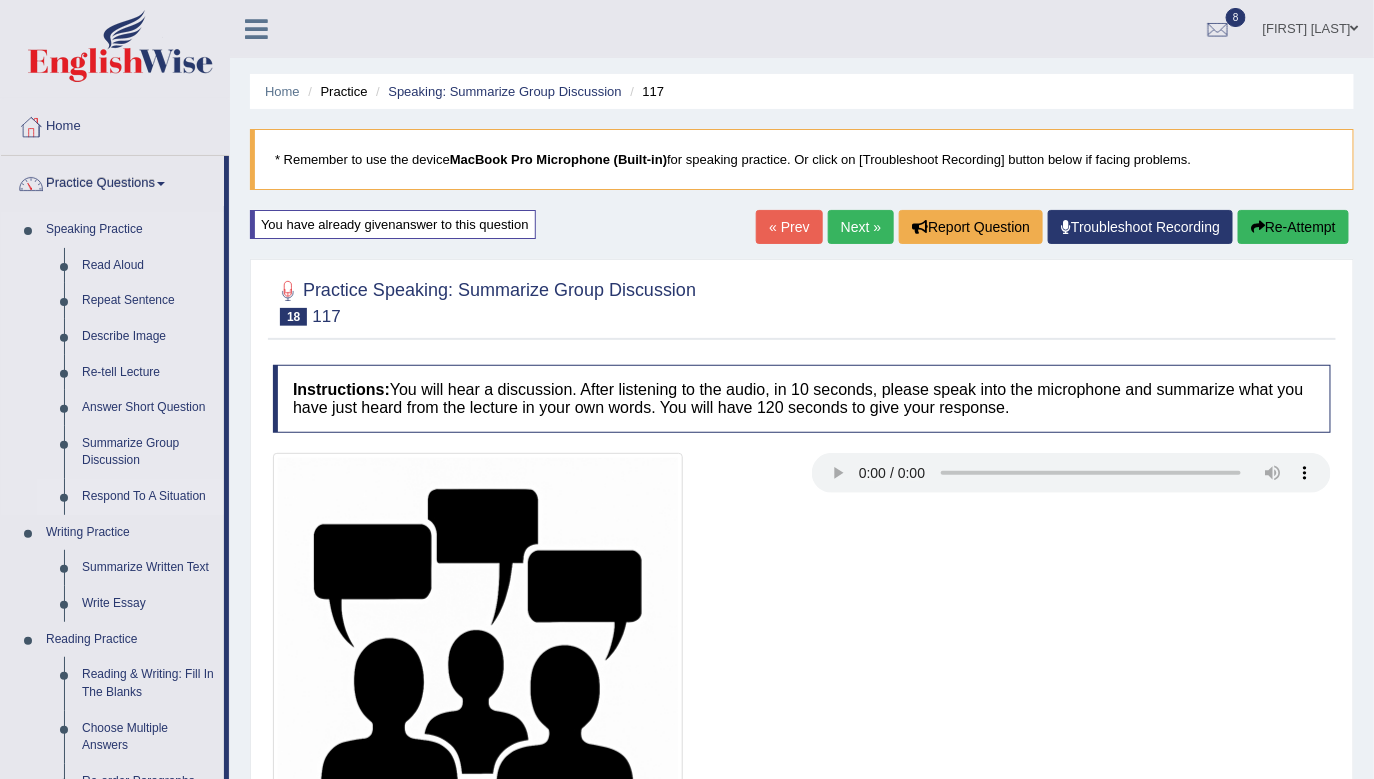 click on "Respond To A Situation" at bounding box center (148, 497) 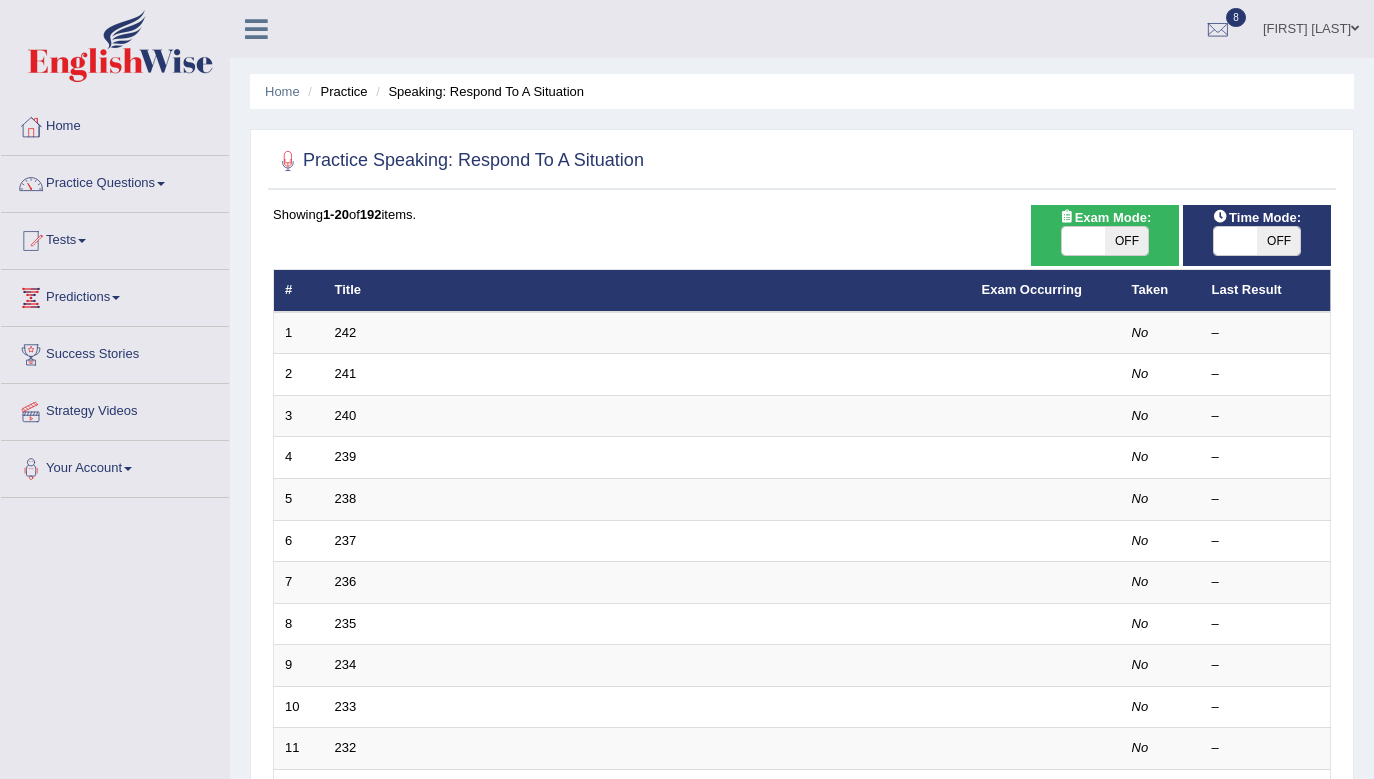 scroll, scrollTop: 0, scrollLeft: 0, axis: both 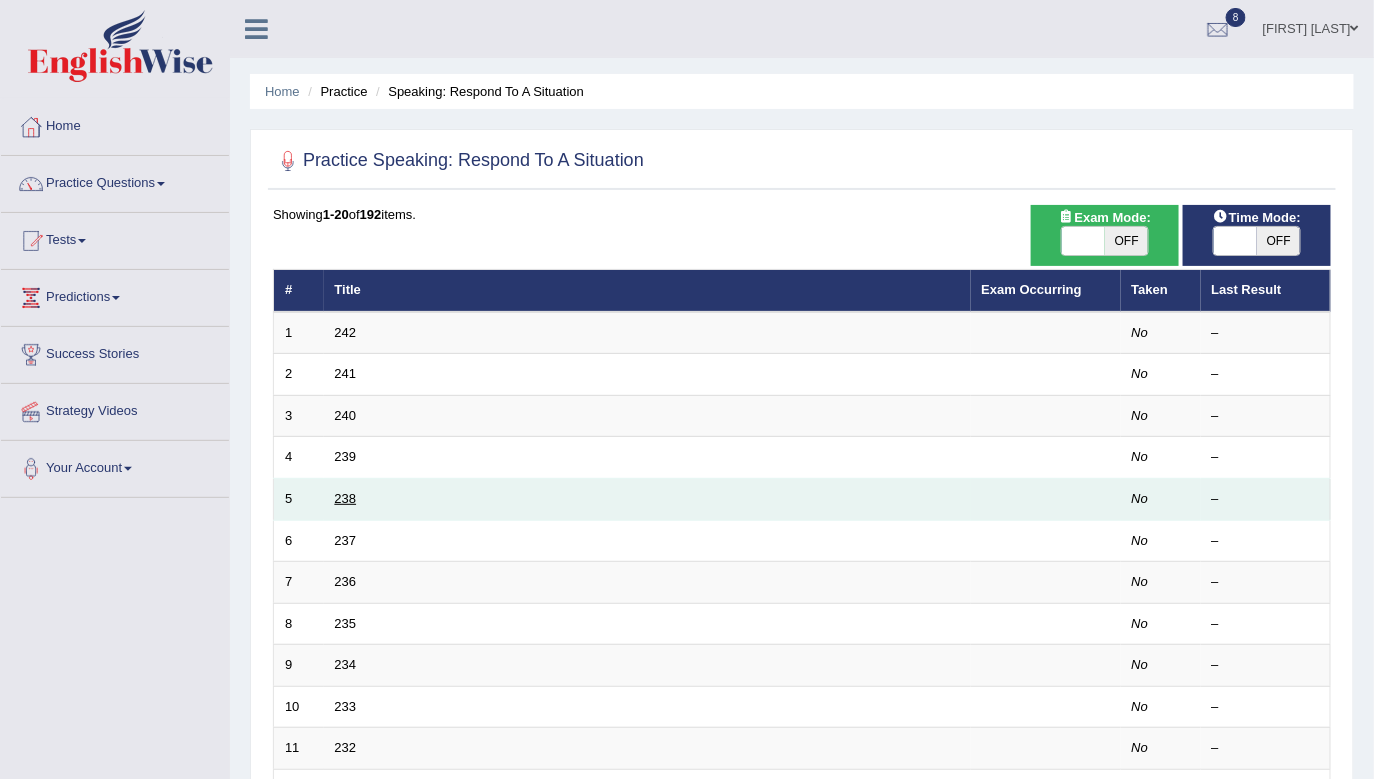 click on "238" at bounding box center (346, 498) 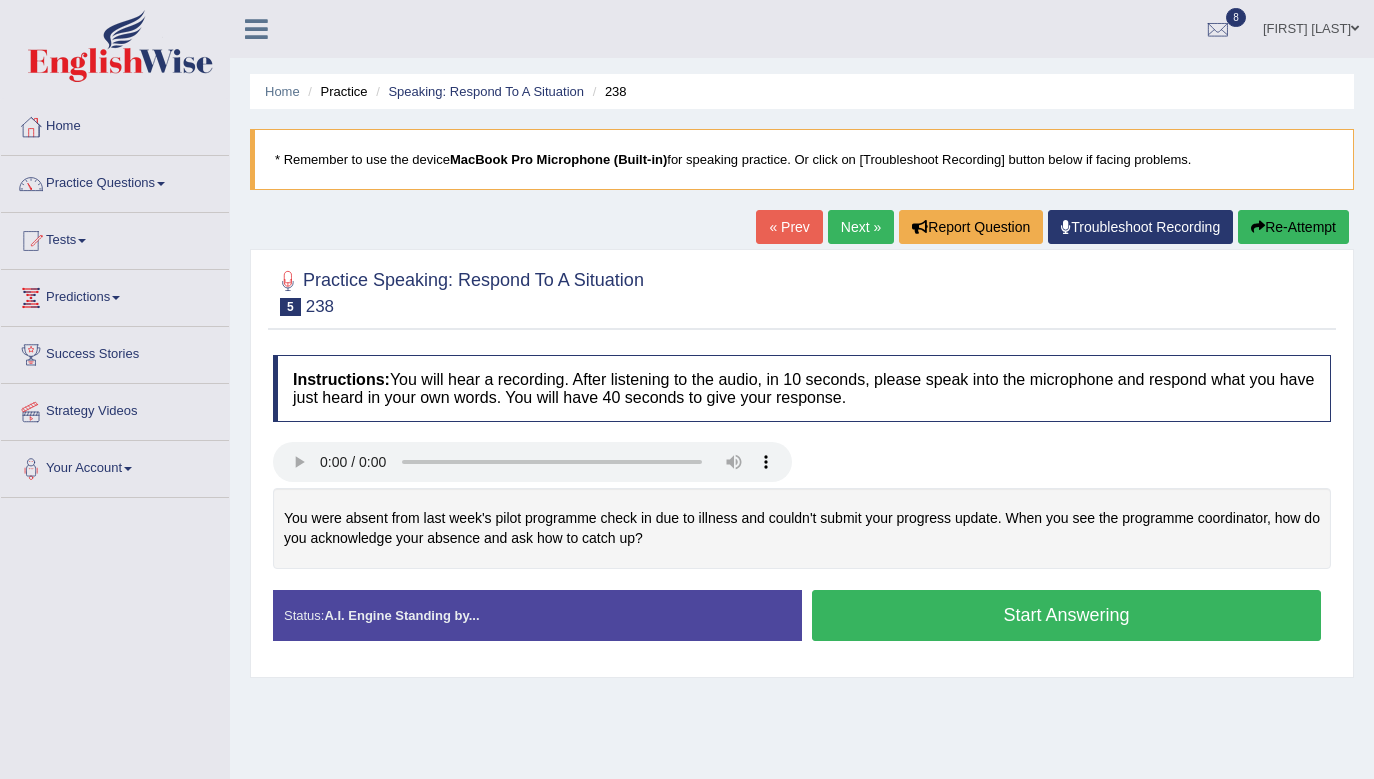 scroll, scrollTop: 0, scrollLeft: 0, axis: both 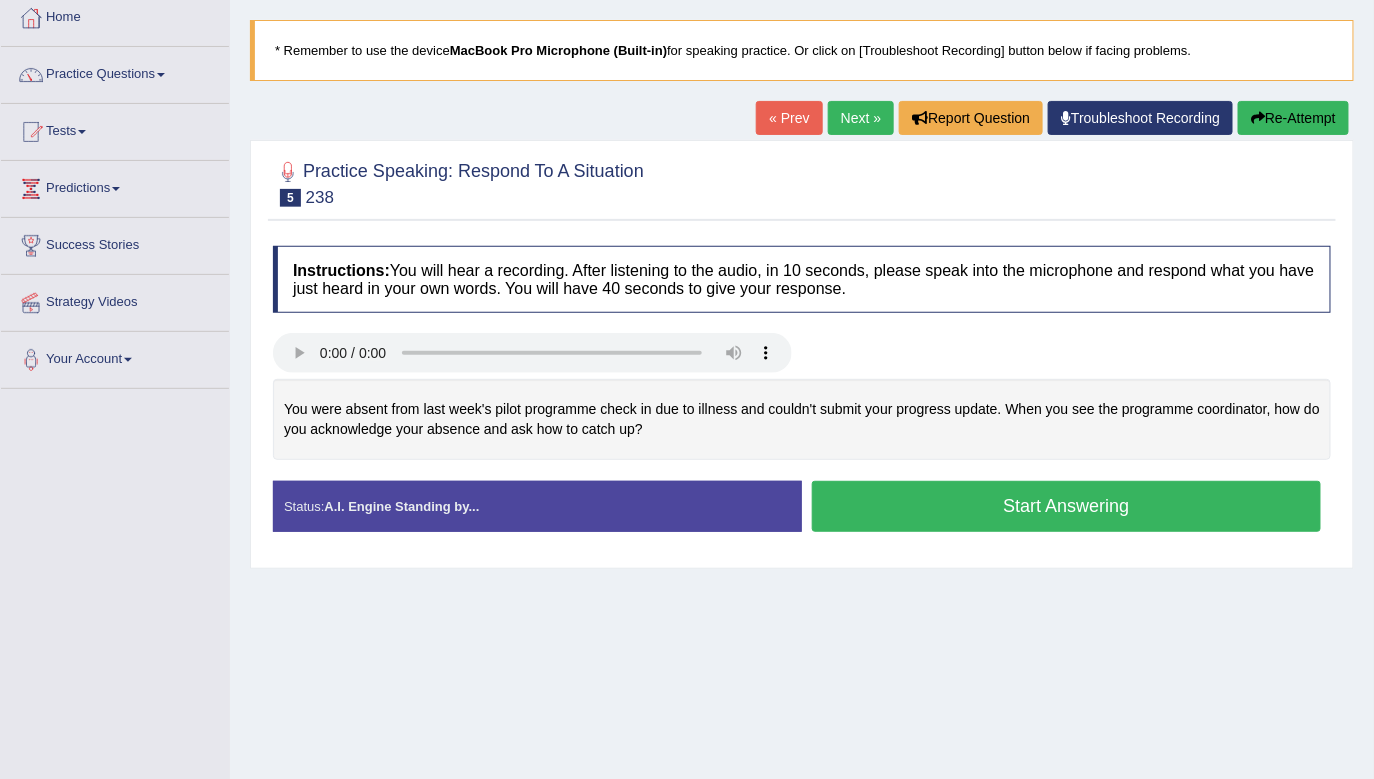 click on "Start Answering" at bounding box center (1066, 506) 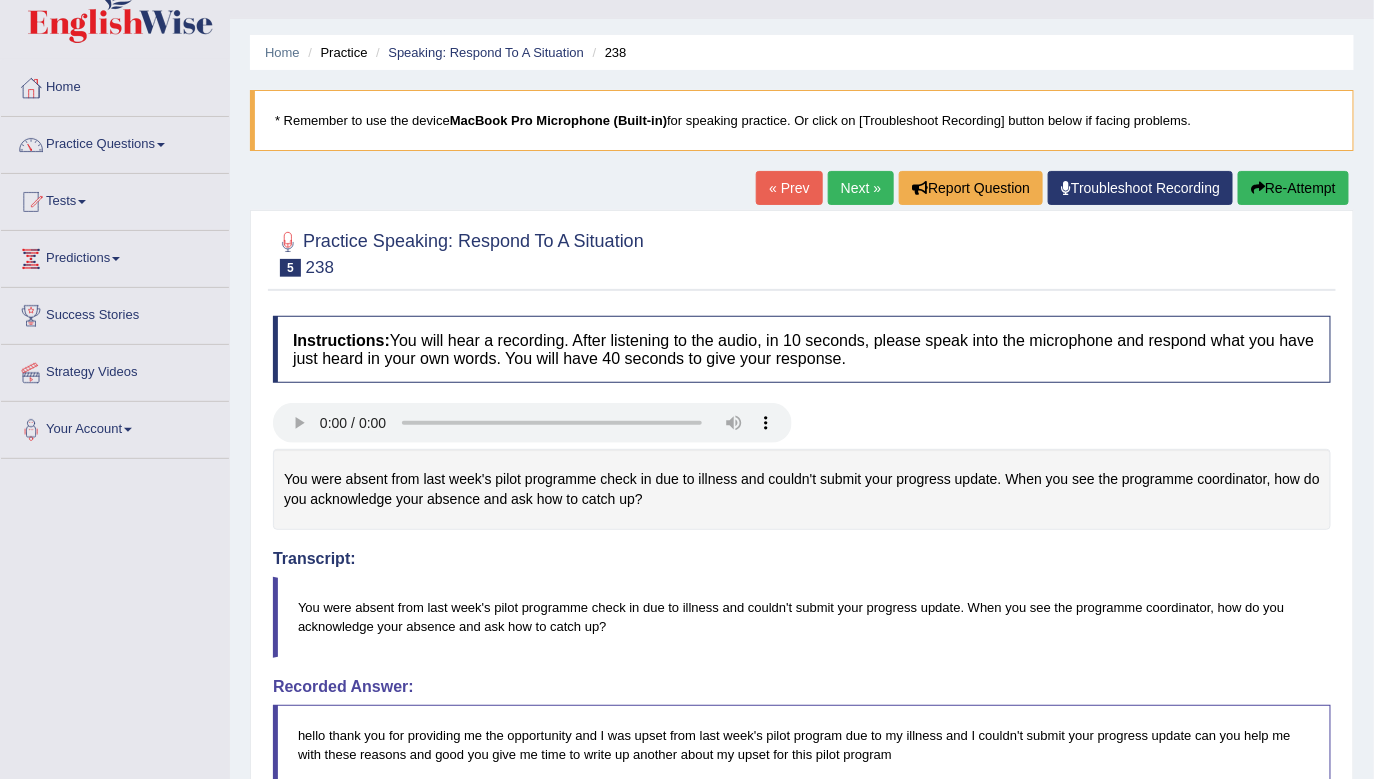 scroll, scrollTop: 40, scrollLeft: 0, axis: vertical 